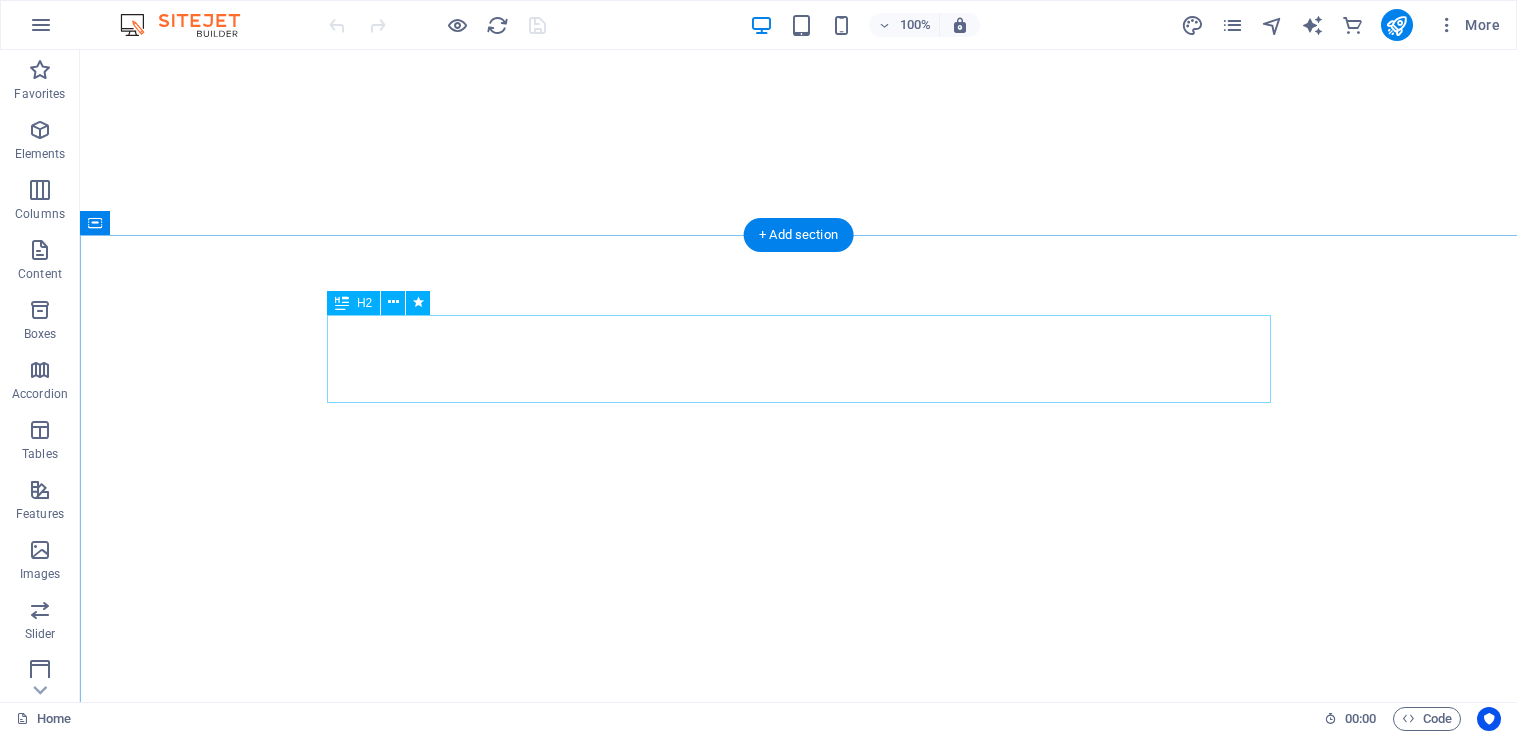 scroll, scrollTop: 0, scrollLeft: 0, axis: both 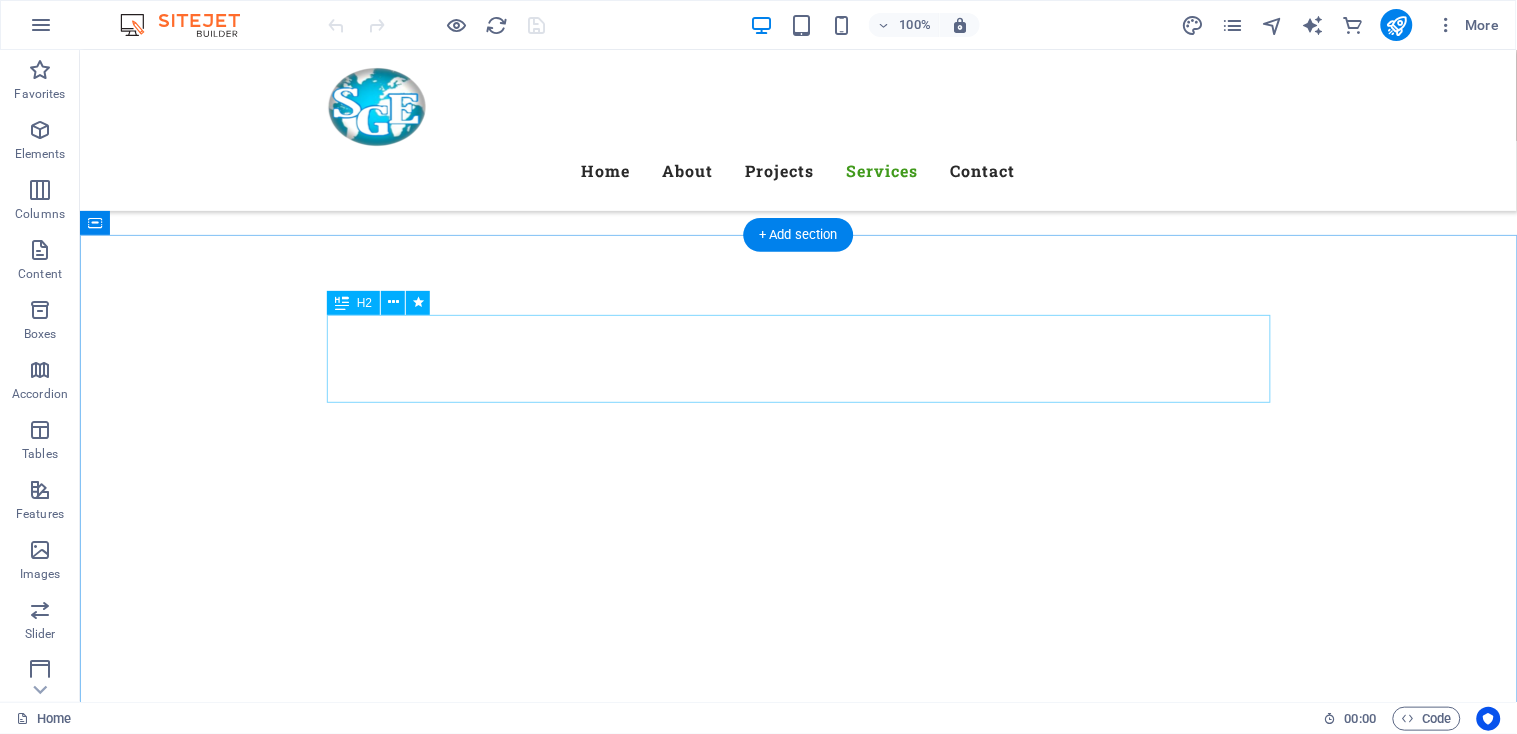 click on "STANLGLOBAL NIGERIA ENTERPRISES LIMITED is a wholly Nigerian company, duly registered in Nigeria under the Company and Allied Matter Act (CAMA) 2013, with total capability across the spectrum of civil engineering works, procurement & labor supply, welding, and fabrication. STANGlobal, through it cutting edge technology and thirteen years experience, seeks to offer exceptional and professional services within the oil & gas industry in and outside Nigeria. The specific strength of our capabilities lies in its combination of environmental, planning and engineering services, mixing it with multidisciplinary staff potential. For each project, we are able to assemble the range of professional services most suitable to the client's need." at bounding box center (798, 4434) 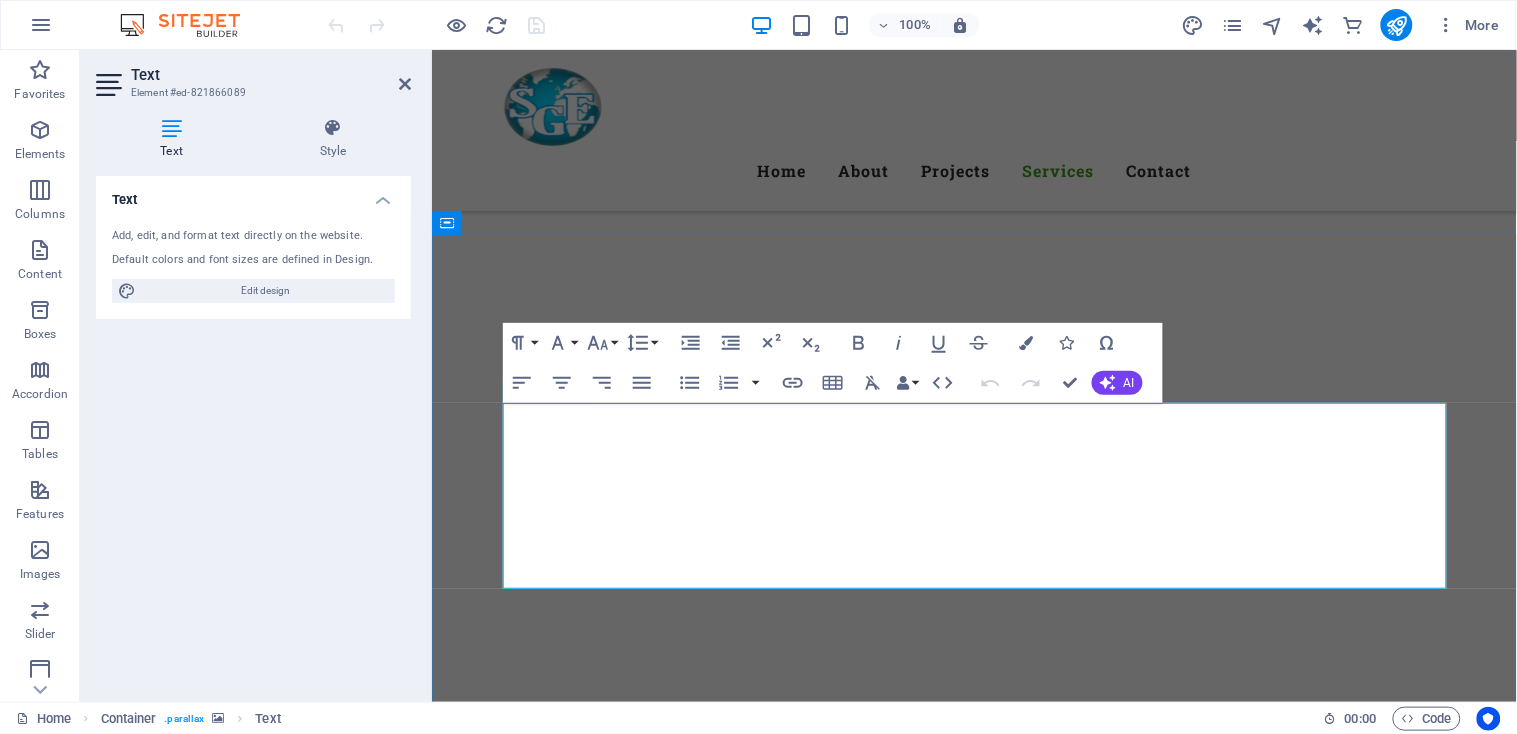 click on "STANLGLOBAL NIGERIA ENTERPRISES LIMITED is a wholly Nigerian company, duly registered in Nigeria under the Company and Allied Matter Act (CAMA) 2013, with total capability across the spectrum of civil engineering works, procurement & labor supply, welding, and fabrication." at bounding box center [974, 4383] 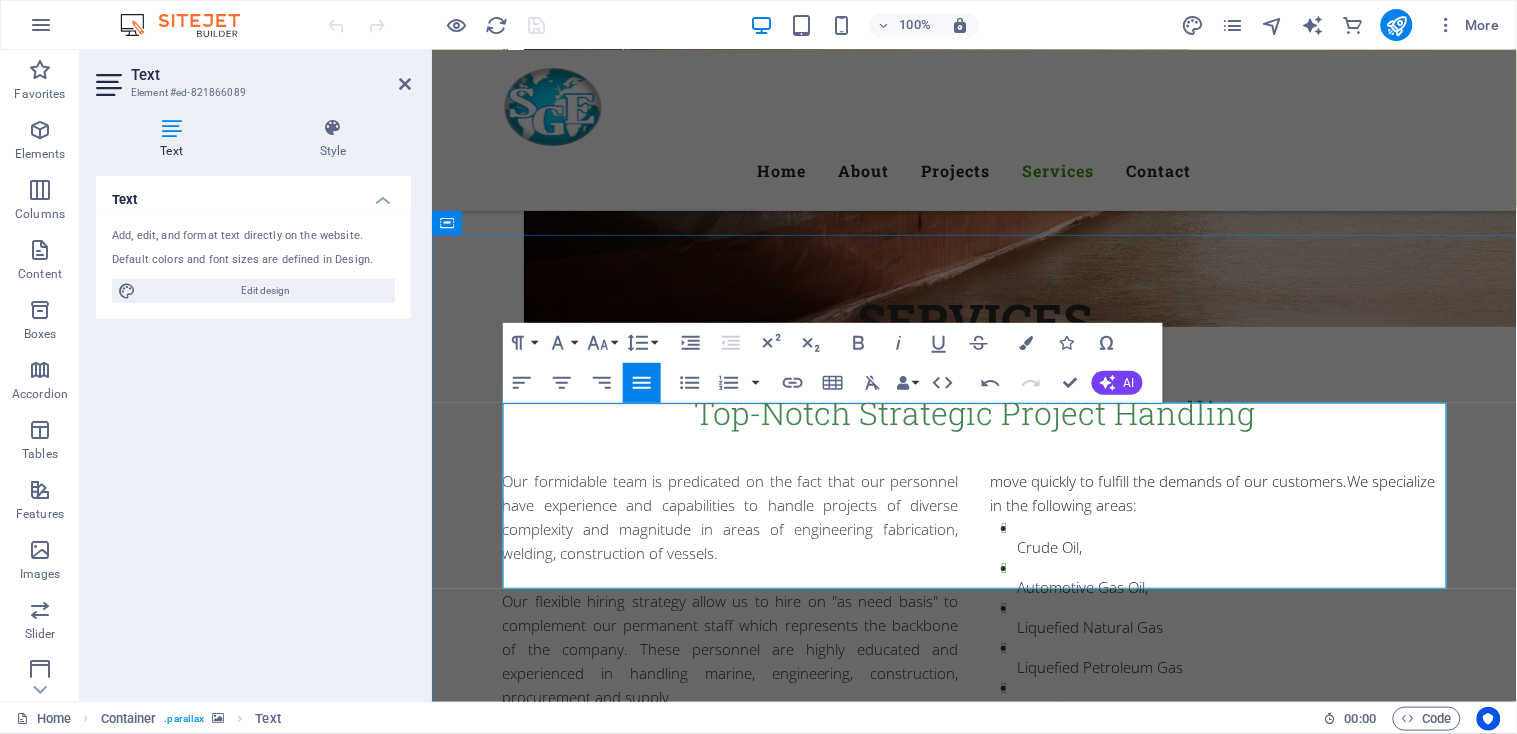 scroll, scrollTop: 1605, scrollLeft: 0, axis: vertical 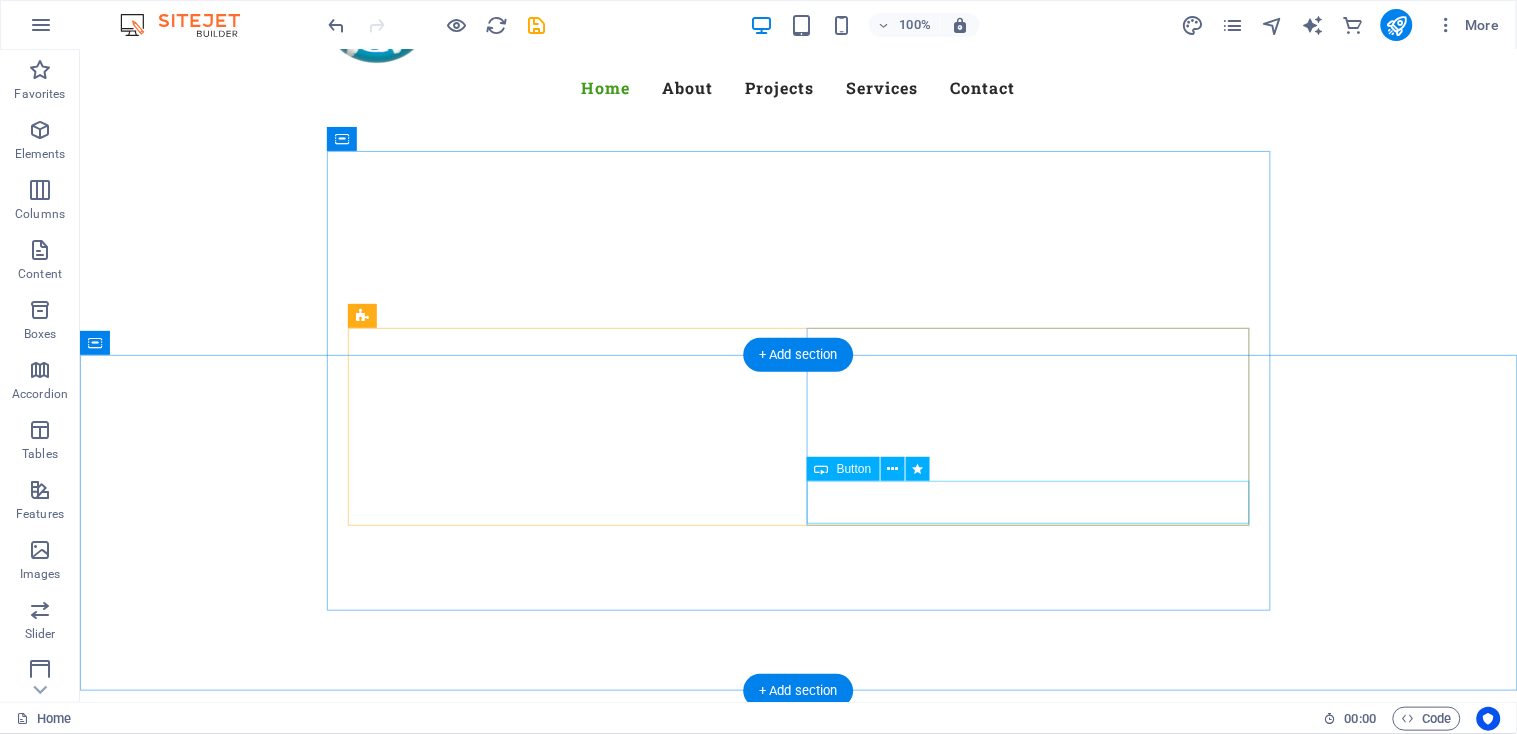 click on "our Products" at bounding box center (798, 1497) 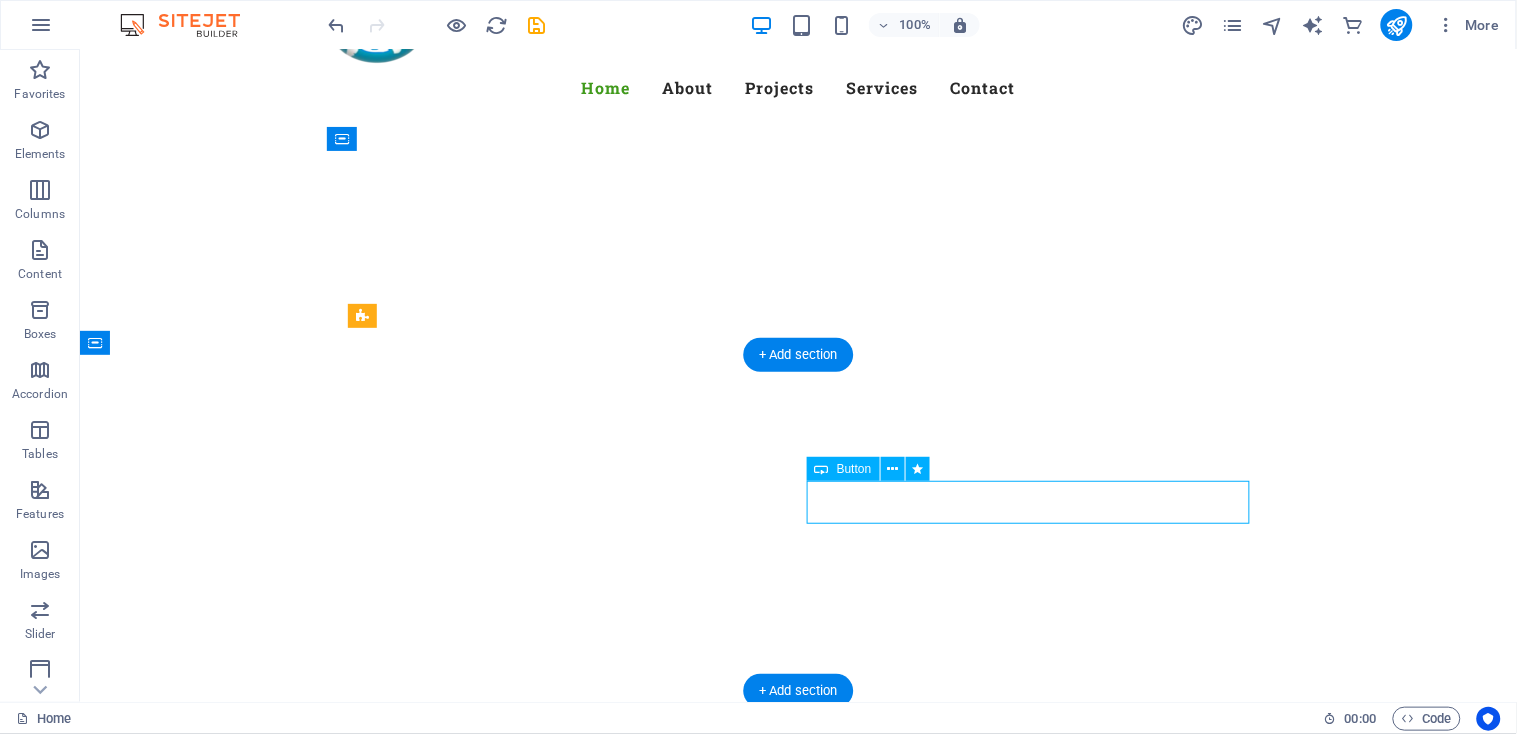 click on "our Products" at bounding box center (798, 1497) 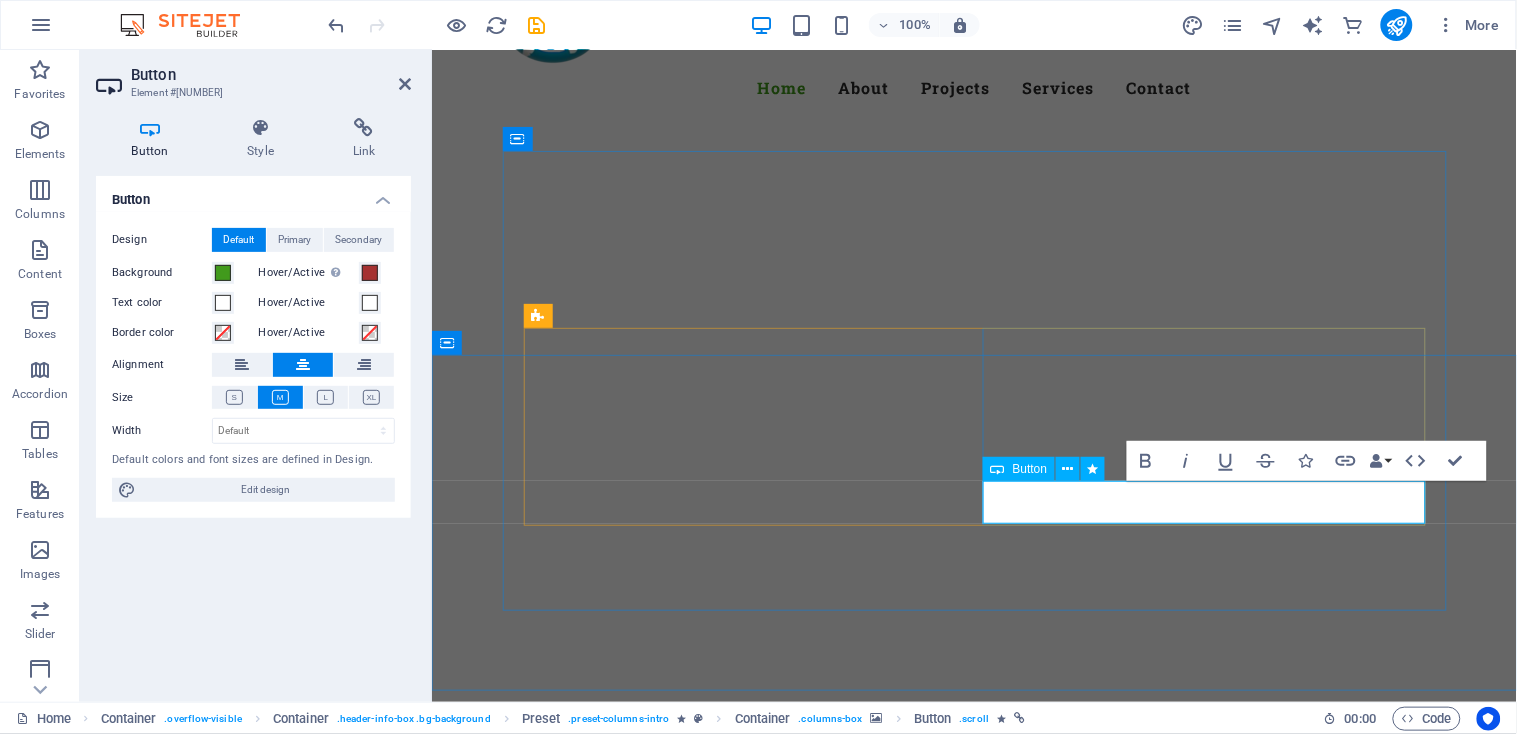 click on "our Products" at bounding box center (974, 1497) 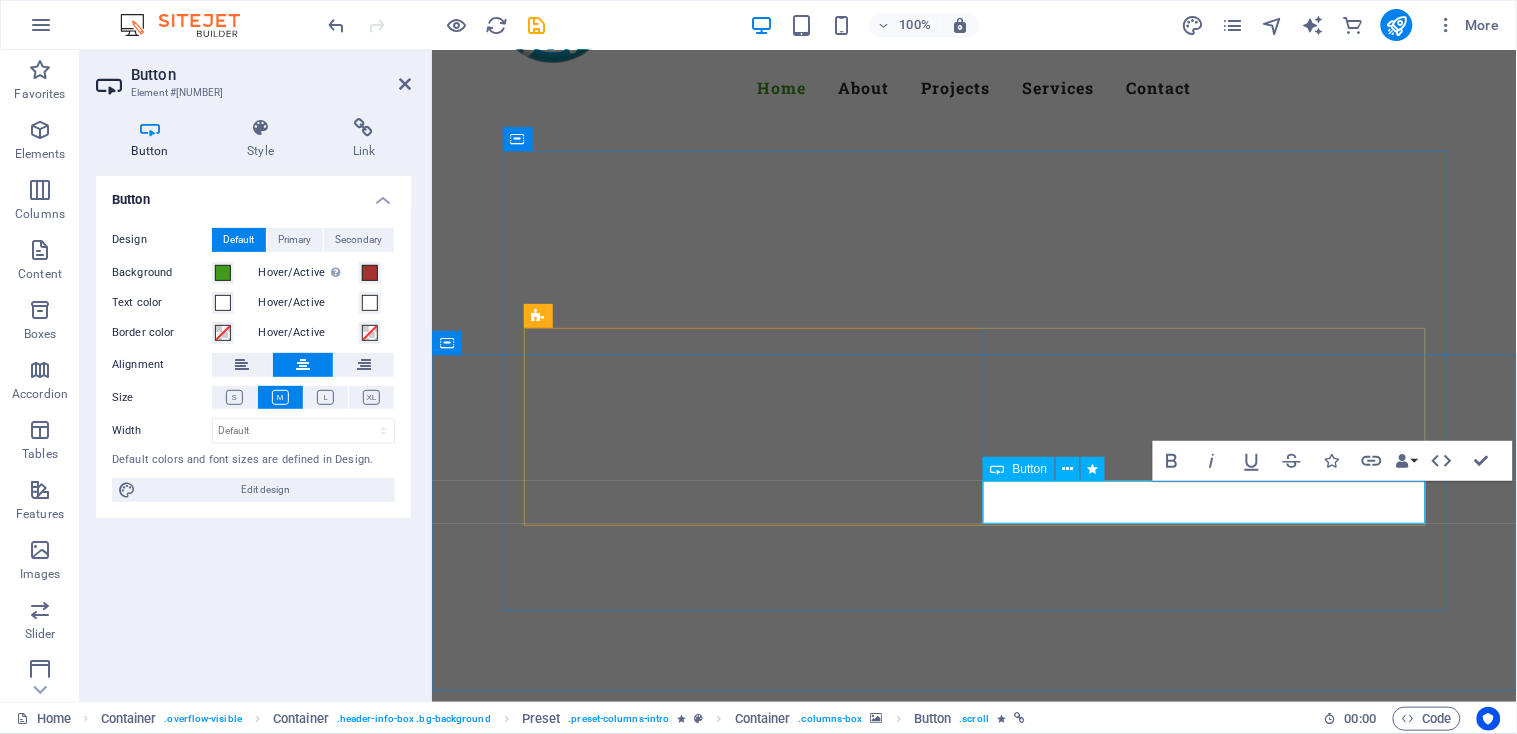 type 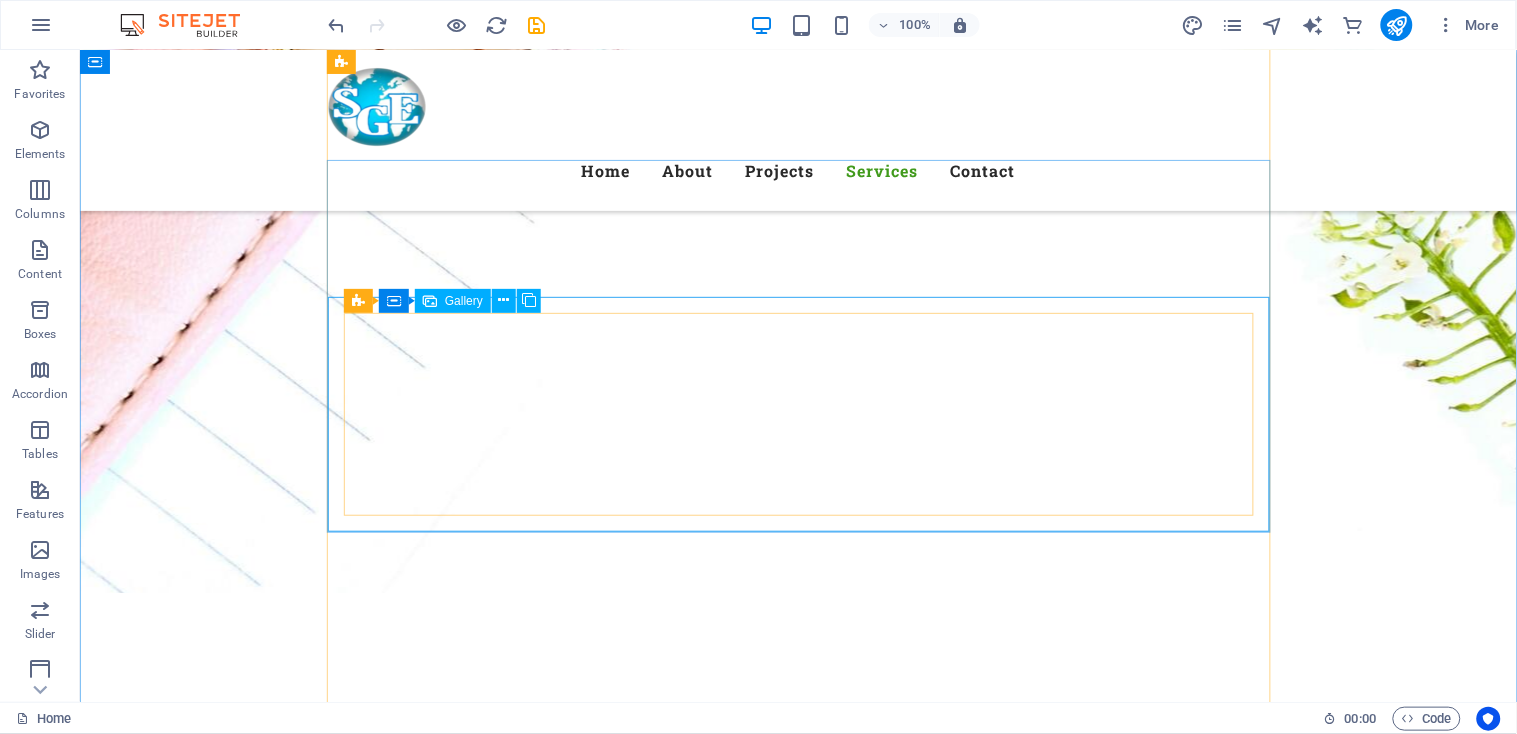 scroll, scrollTop: 3508, scrollLeft: 0, axis: vertical 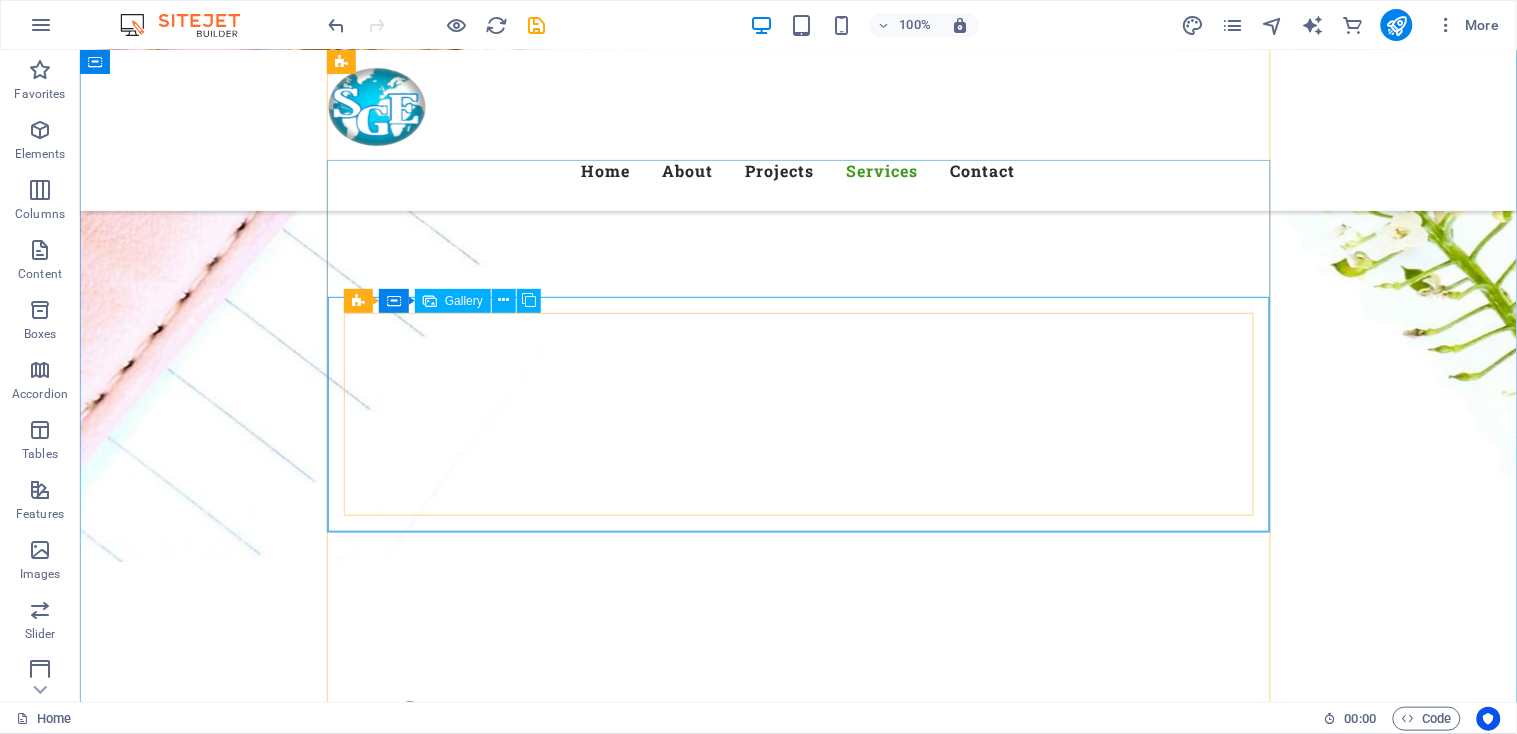 click on "Gallery" at bounding box center [453, 301] 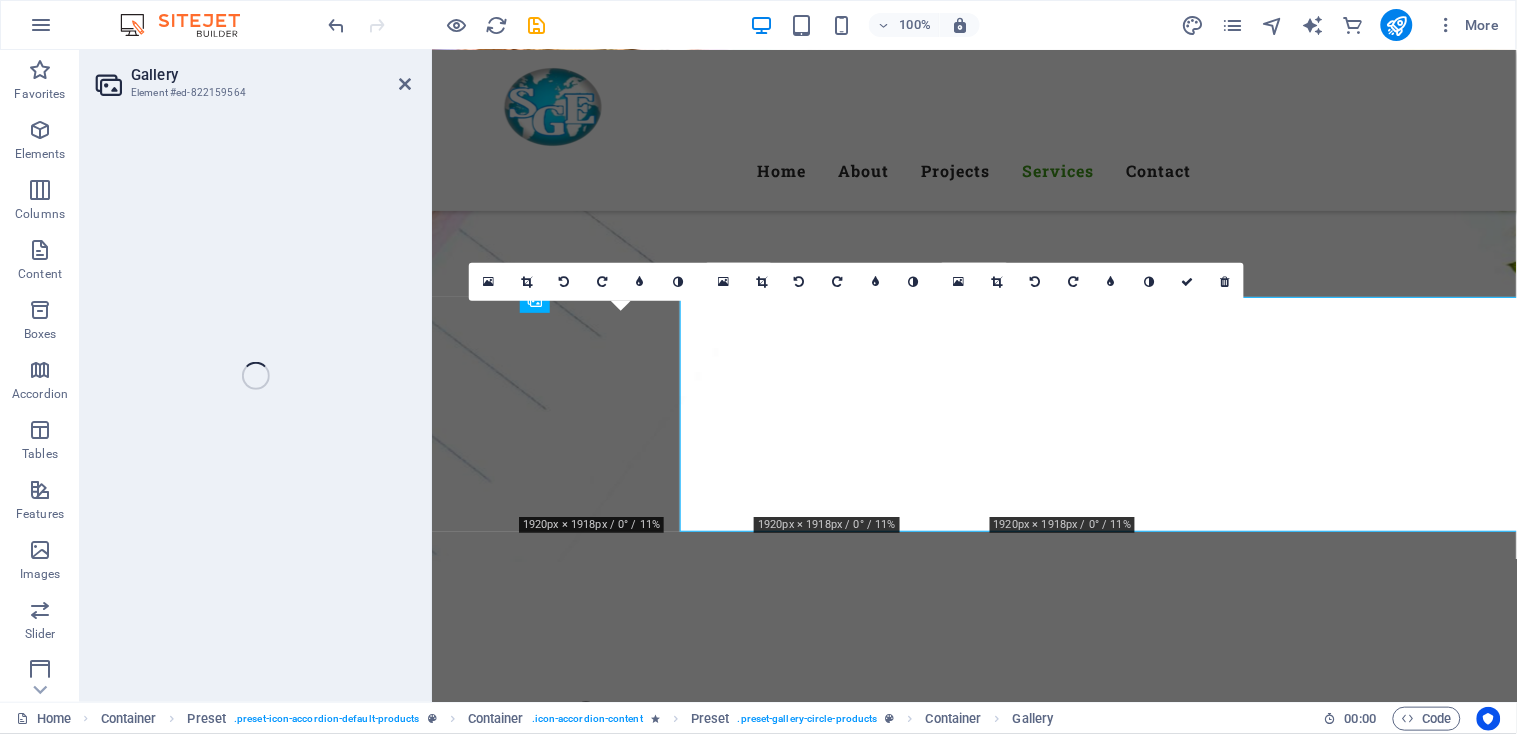 select on "4" 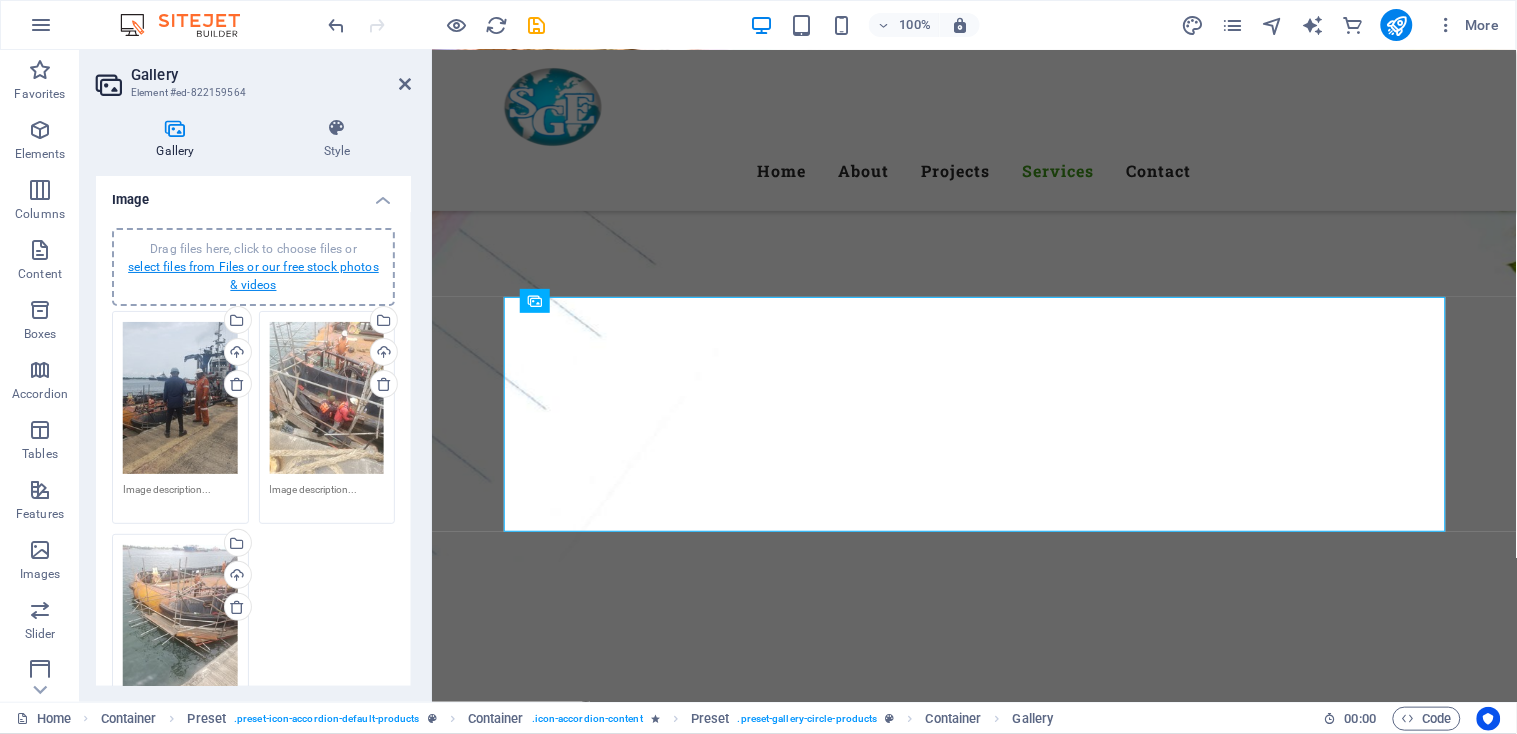click on "select files from Files or our free stock photos & videos" at bounding box center [253, 276] 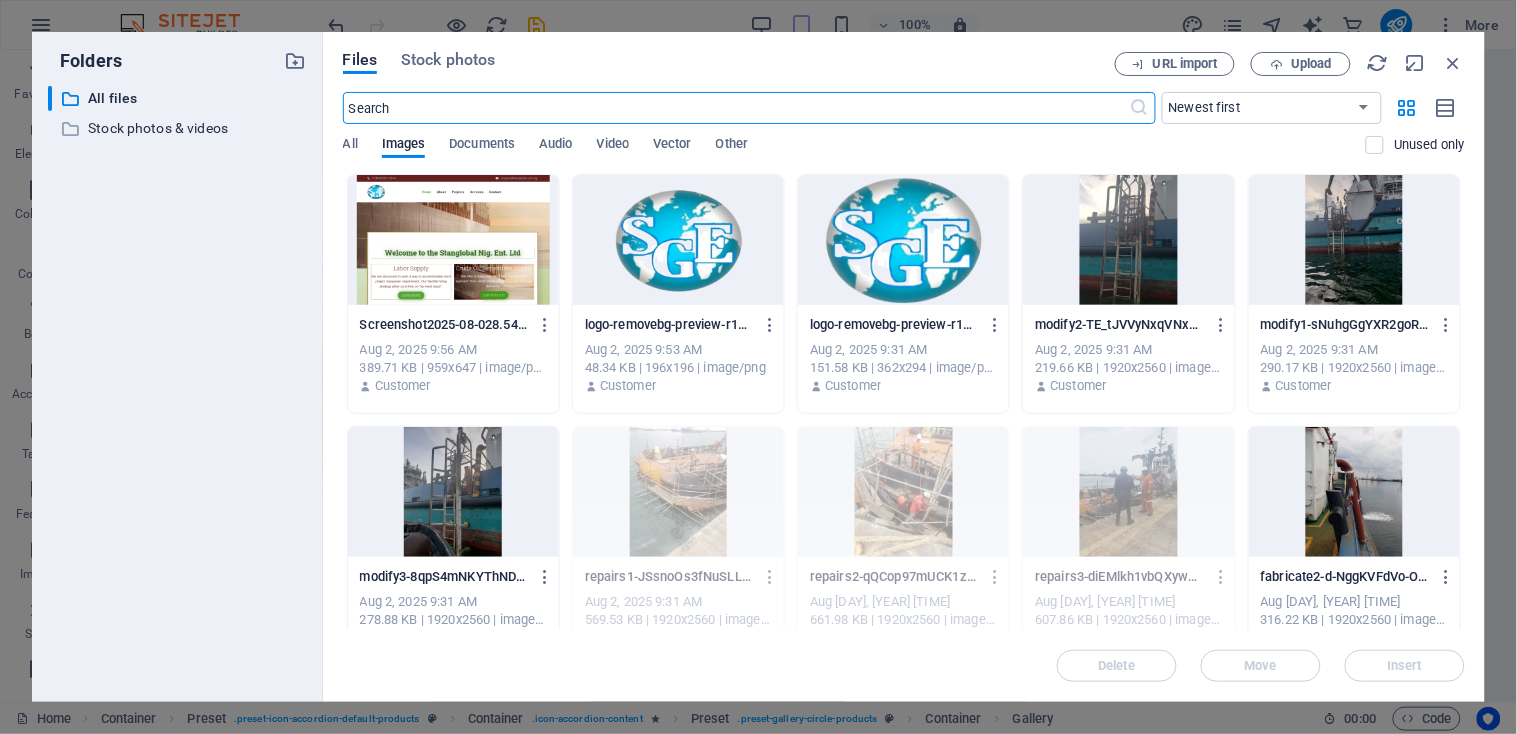 scroll, scrollTop: 4427, scrollLeft: 0, axis: vertical 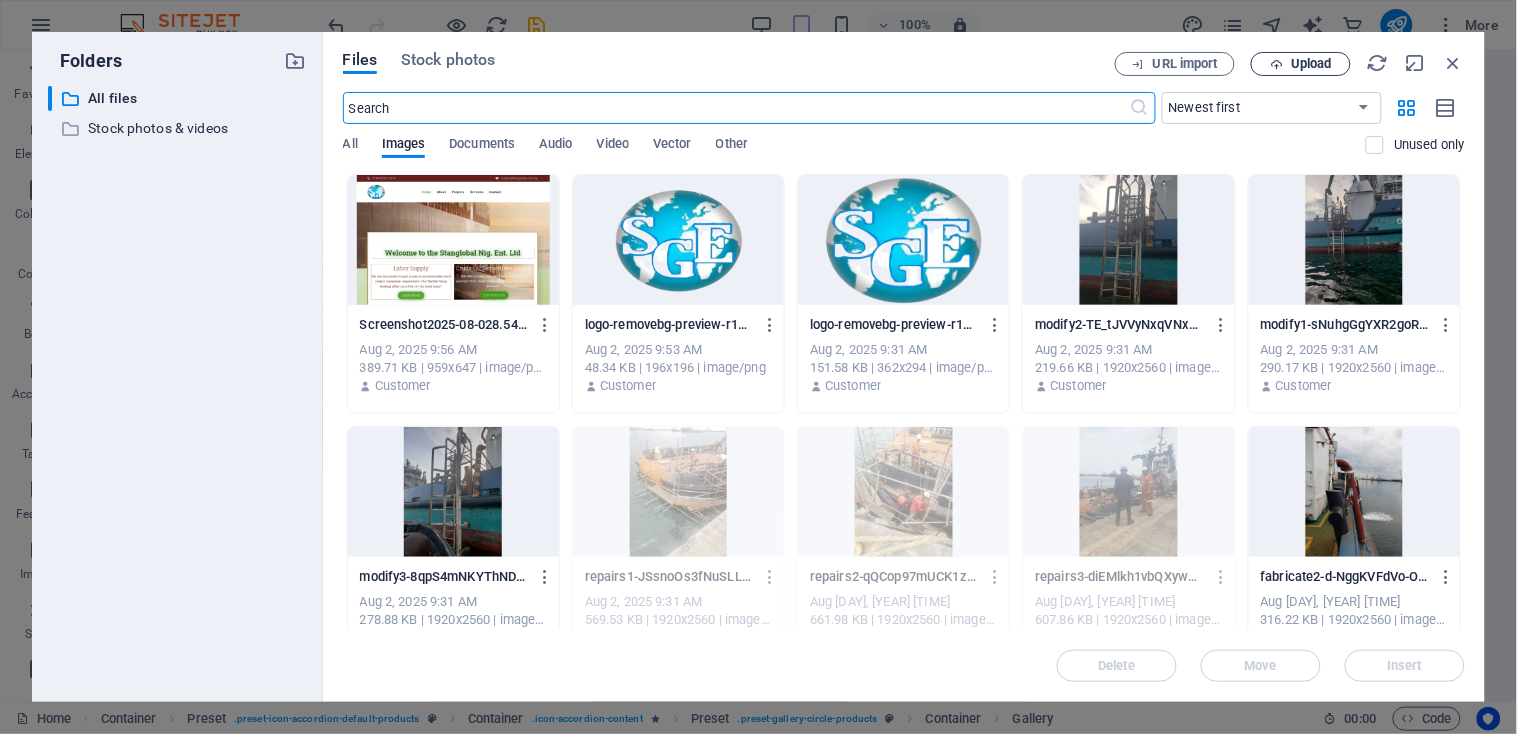 click on "Upload" at bounding box center (1301, 64) 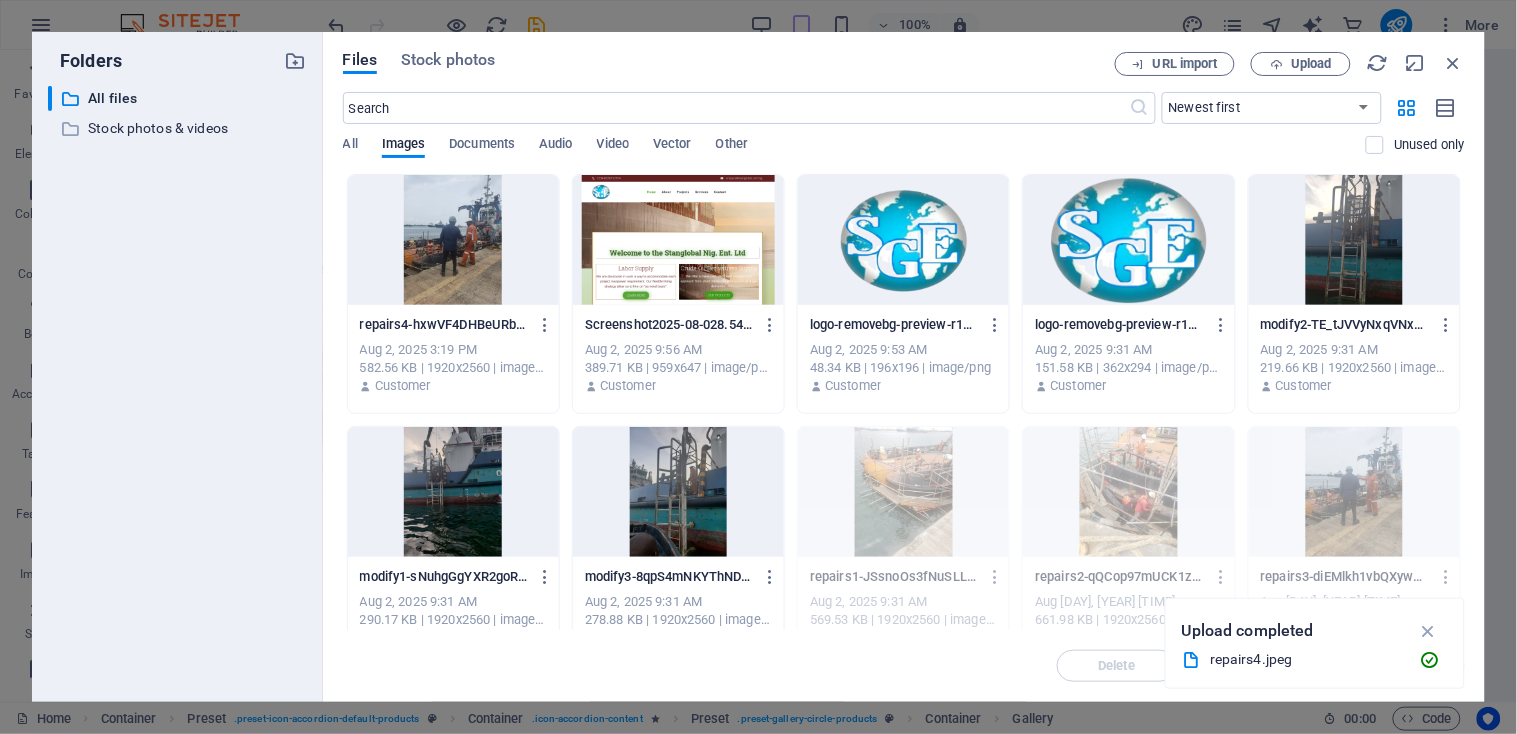 click at bounding box center [453, 240] 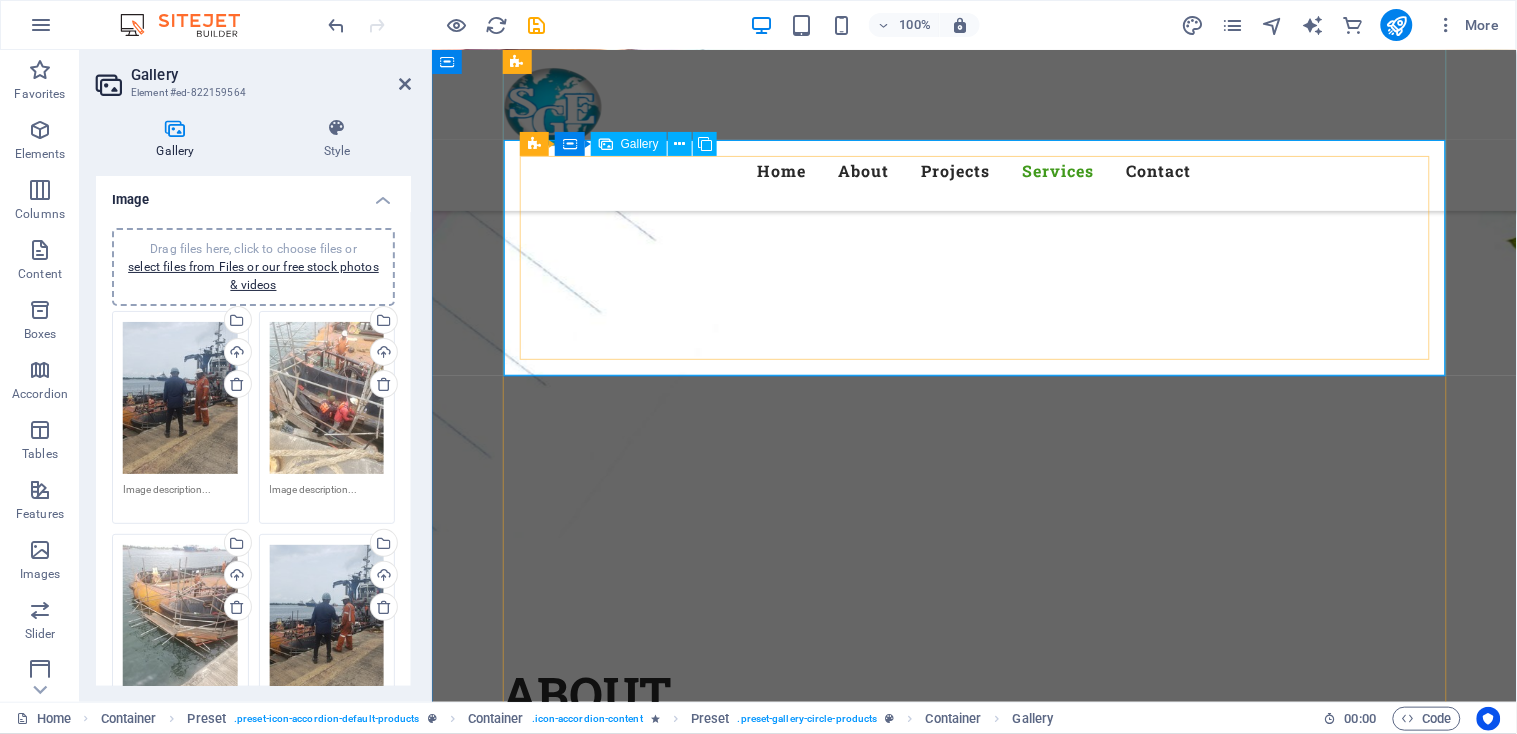 scroll, scrollTop: 3665, scrollLeft: 0, axis: vertical 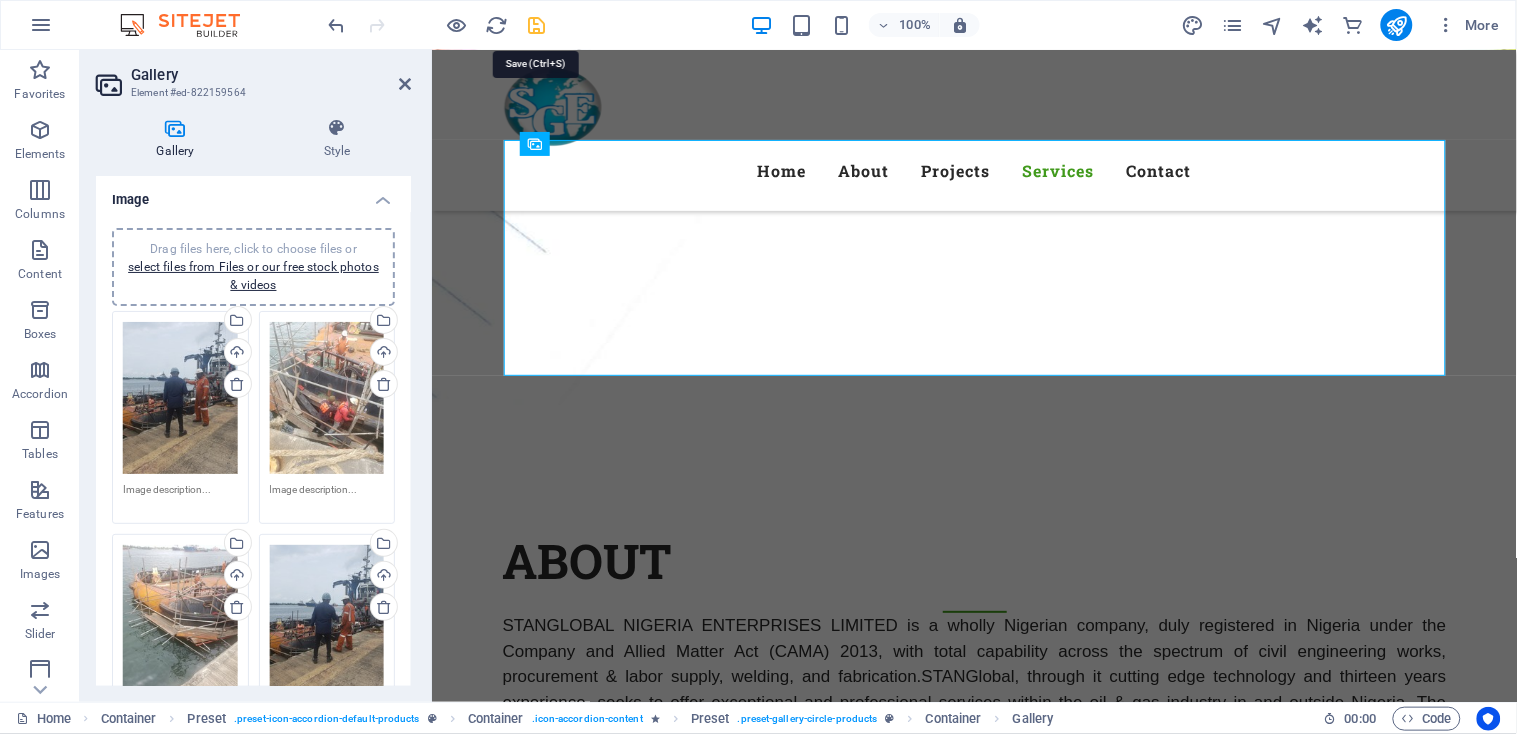 click at bounding box center [537, 25] 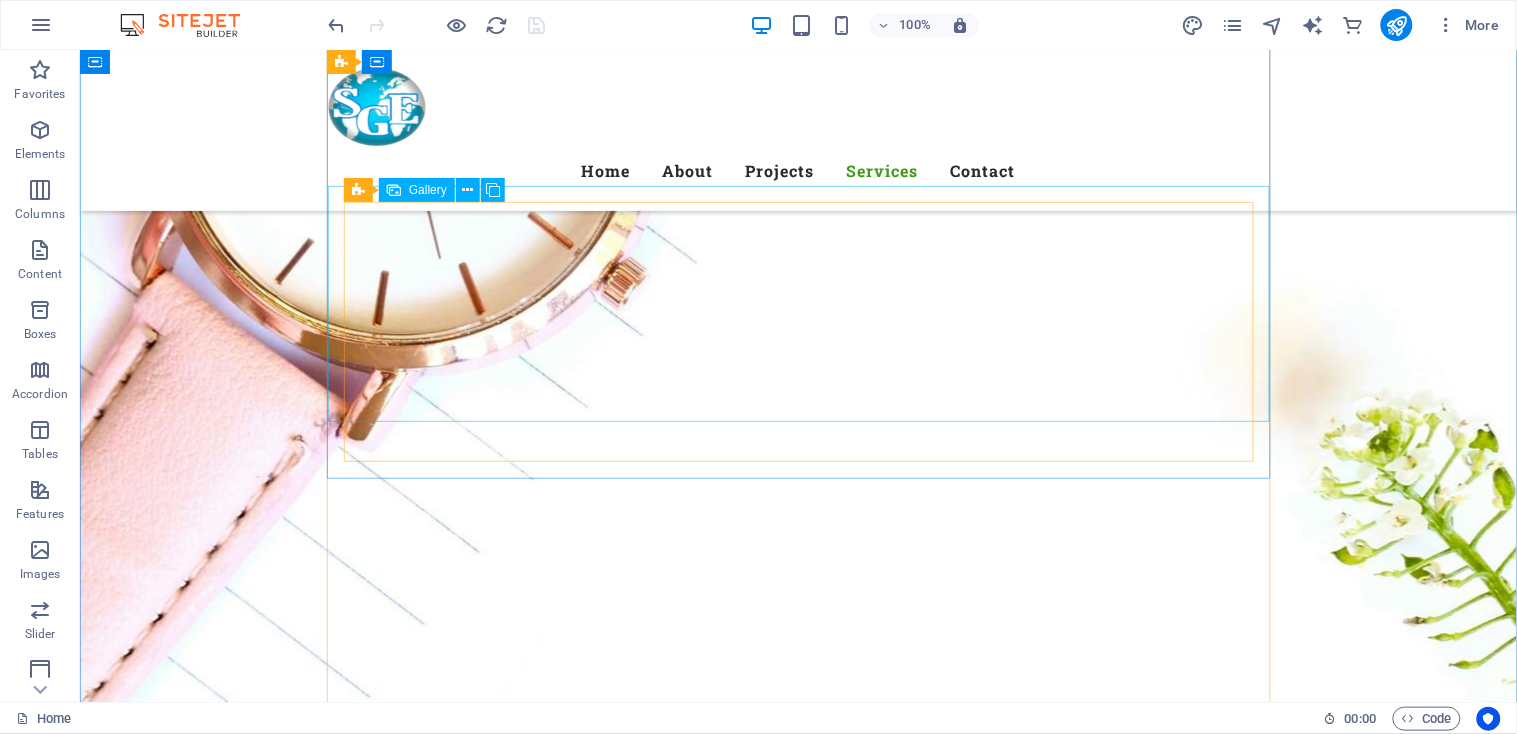 scroll, scrollTop: 2931, scrollLeft: 0, axis: vertical 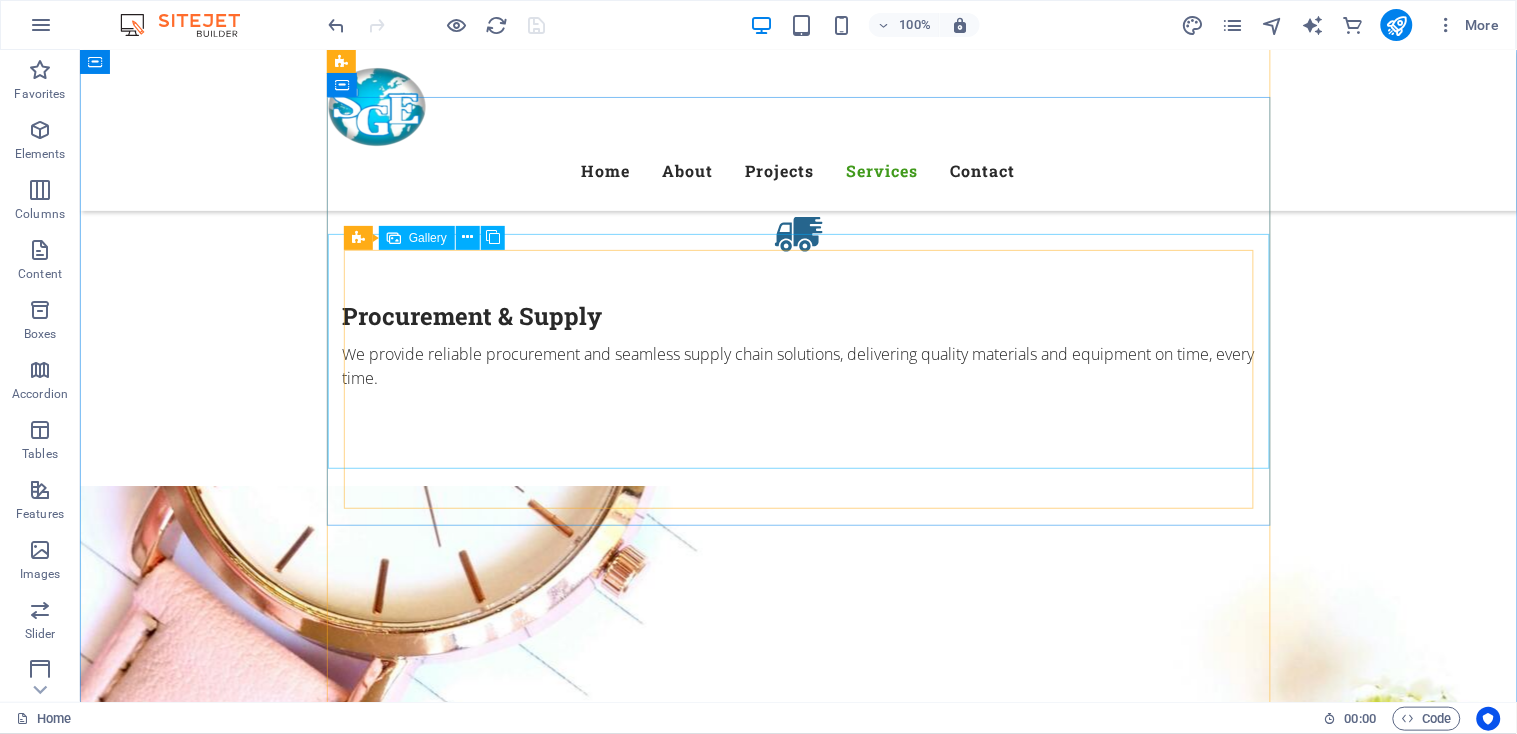 click at bounding box center [445, 2746] 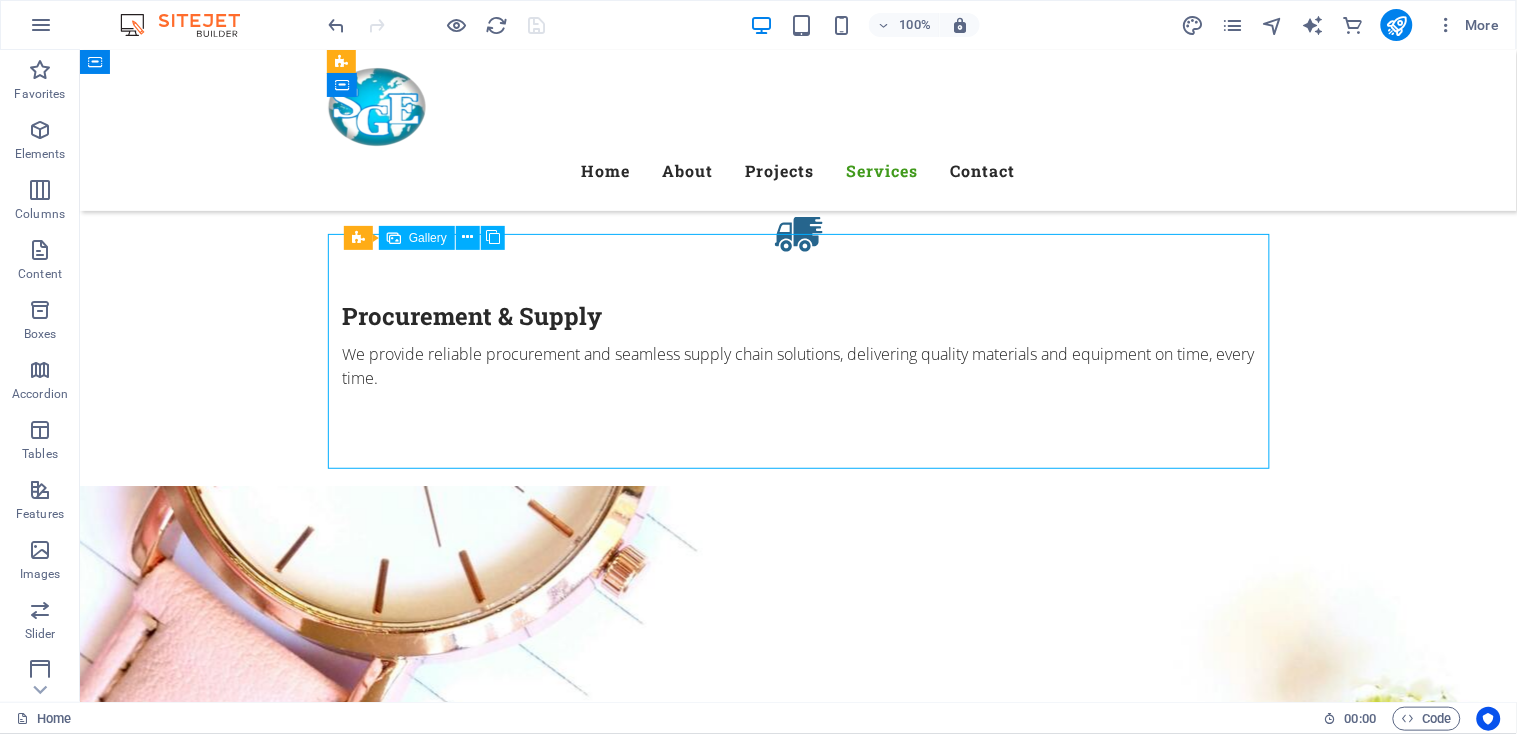 click at bounding box center [445, 2746] 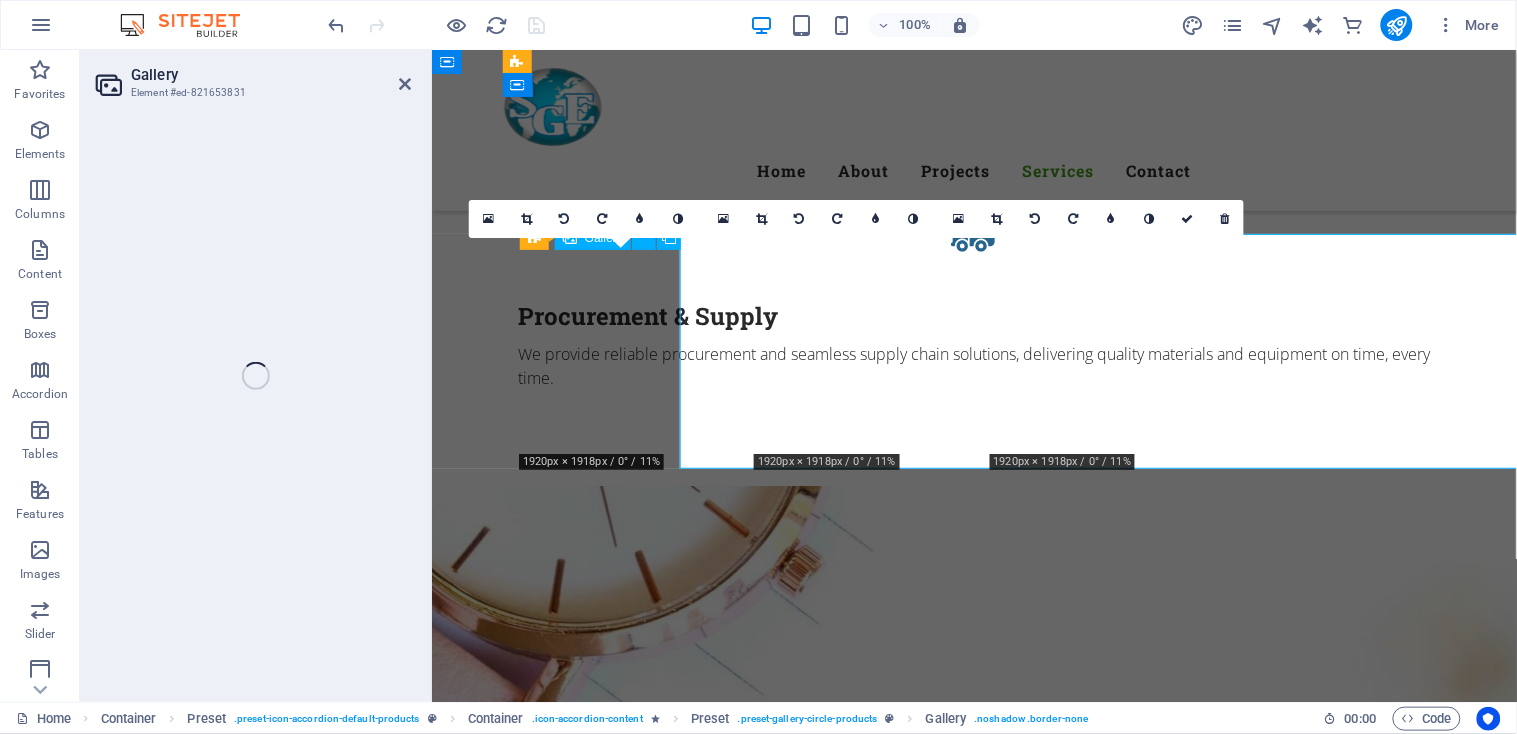 select on "4" 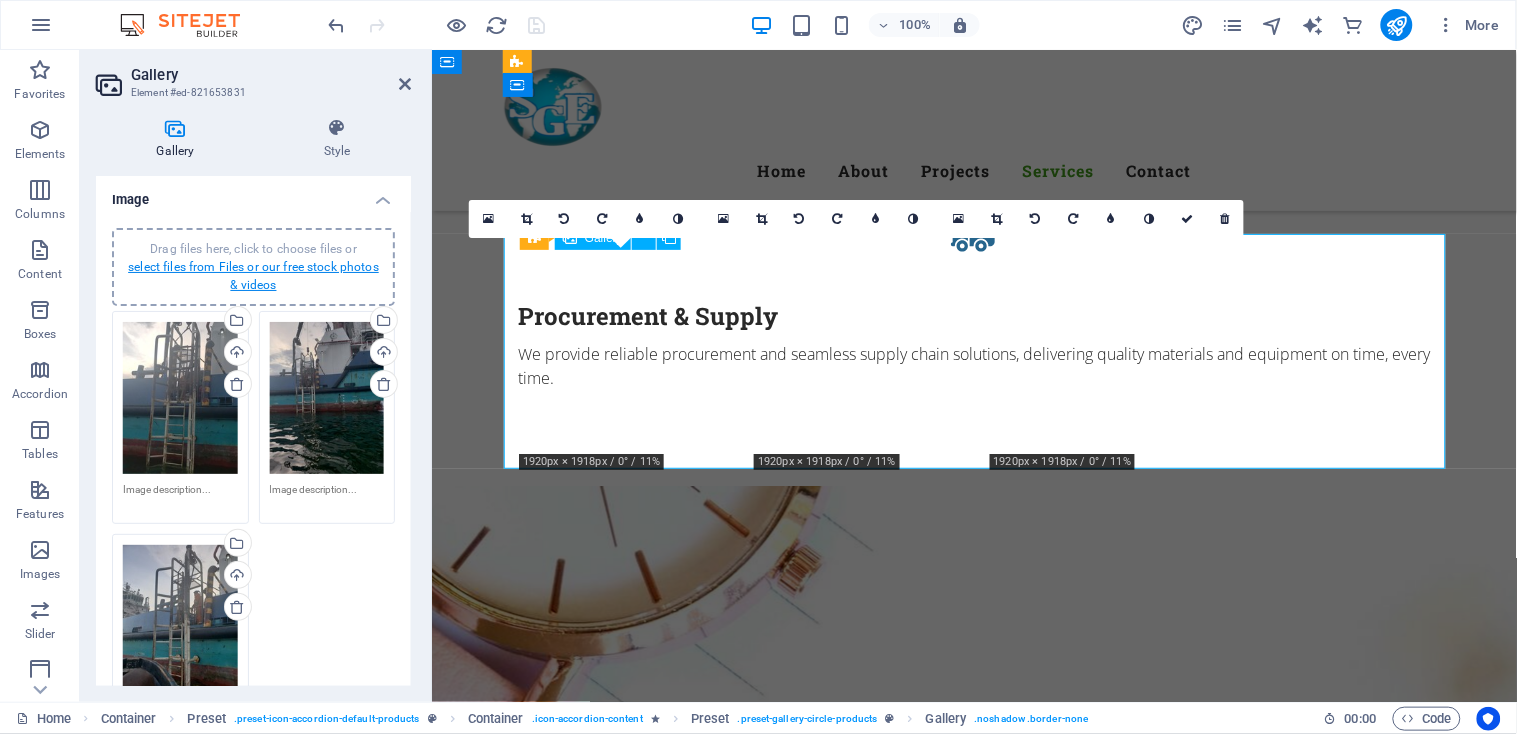 click on "select files from Files or our free stock photos & videos" at bounding box center (253, 276) 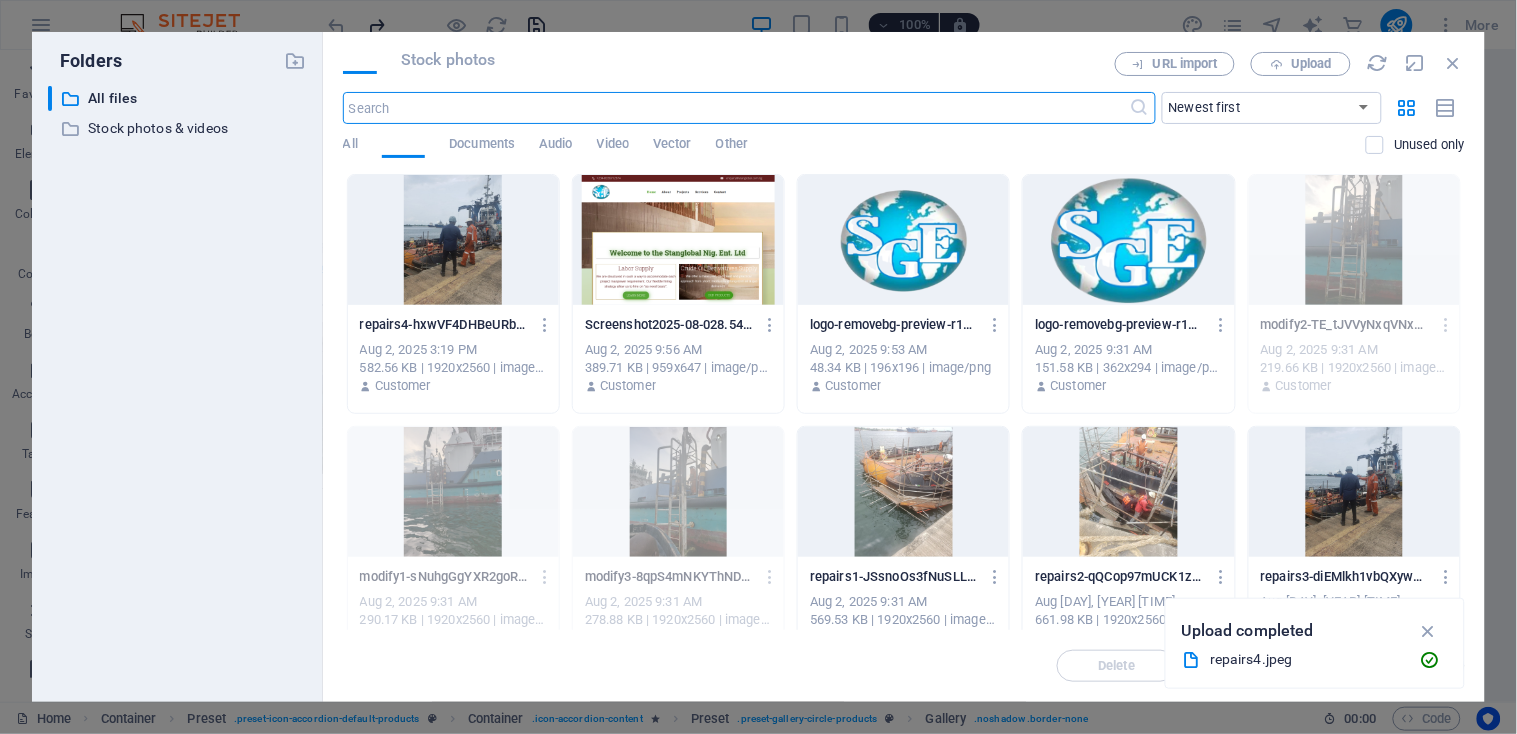 scroll, scrollTop: 3876, scrollLeft: 0, axis: vertical 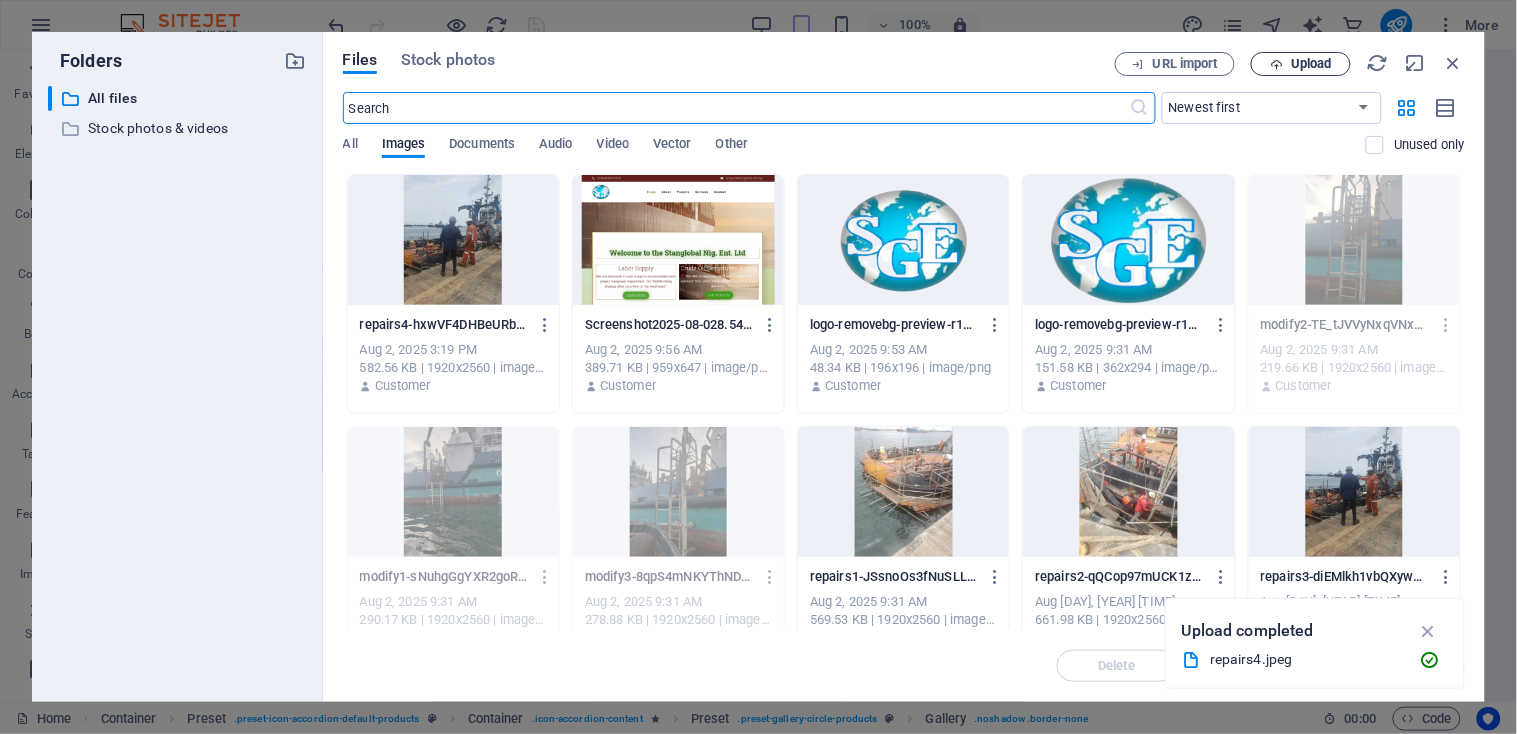 click on "Upload" at bounding box center (1301, 64) 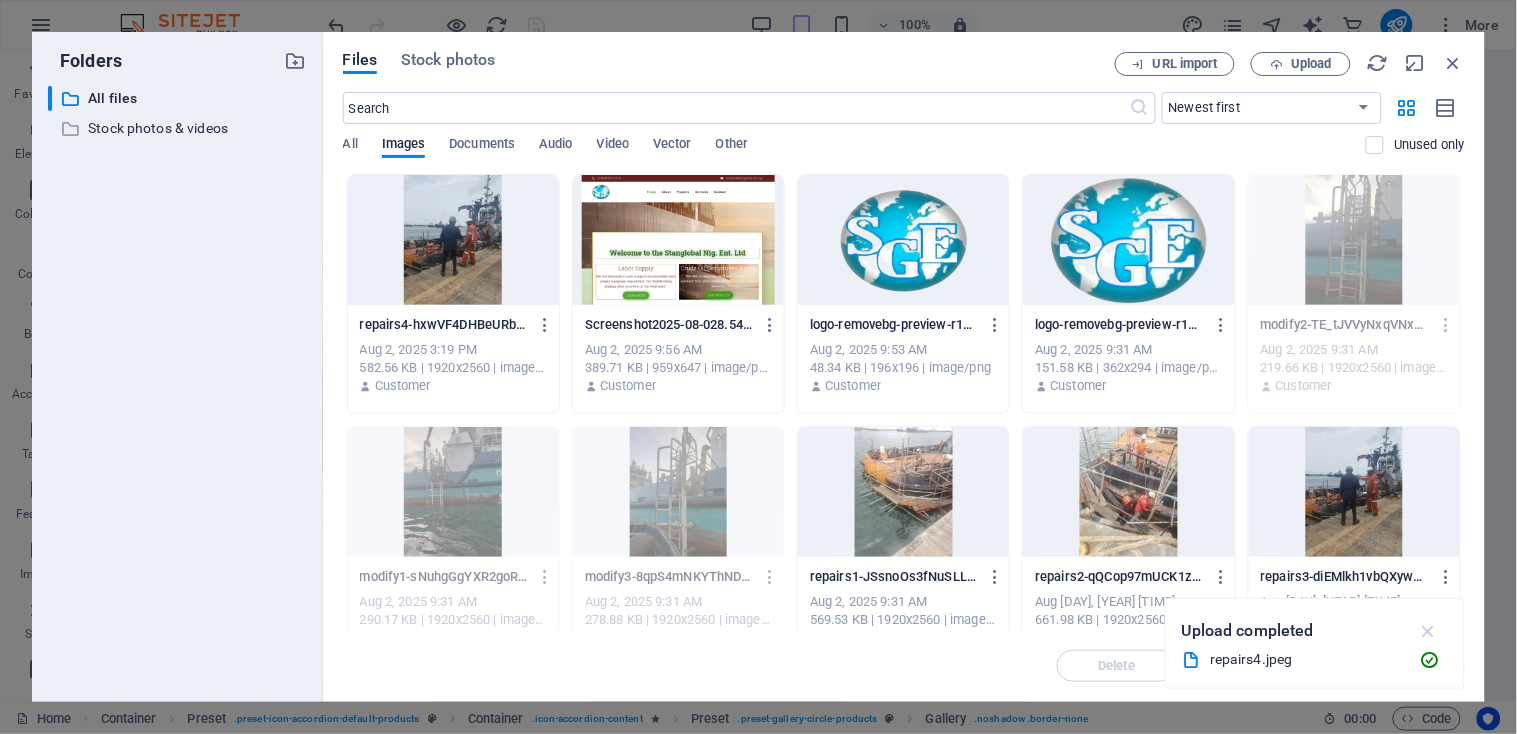 click at bounding box center (1428, 631) 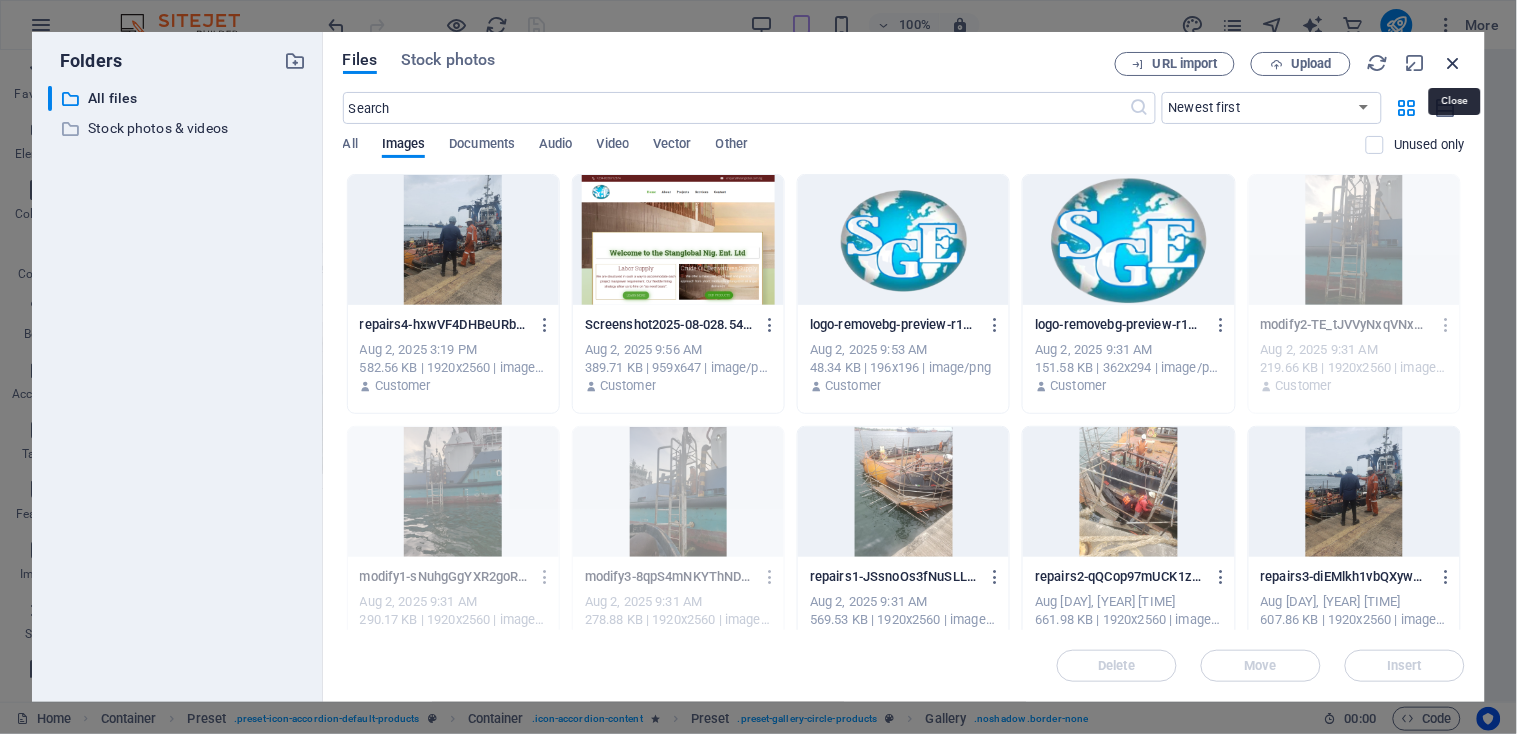 click at bounding box center [1454, 63] 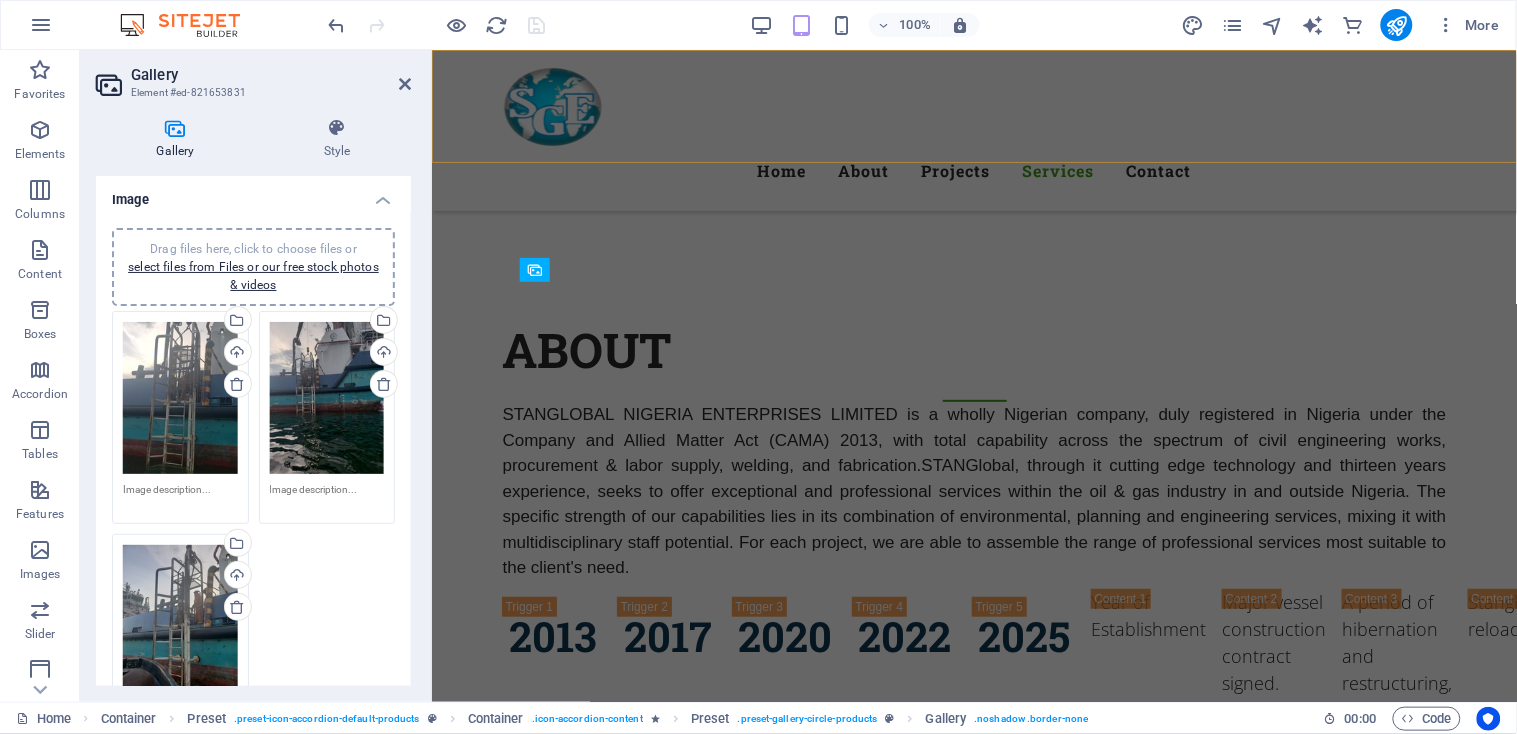 scroll, scrollTop: 2898, scrollLeft: 0, axis: vertical 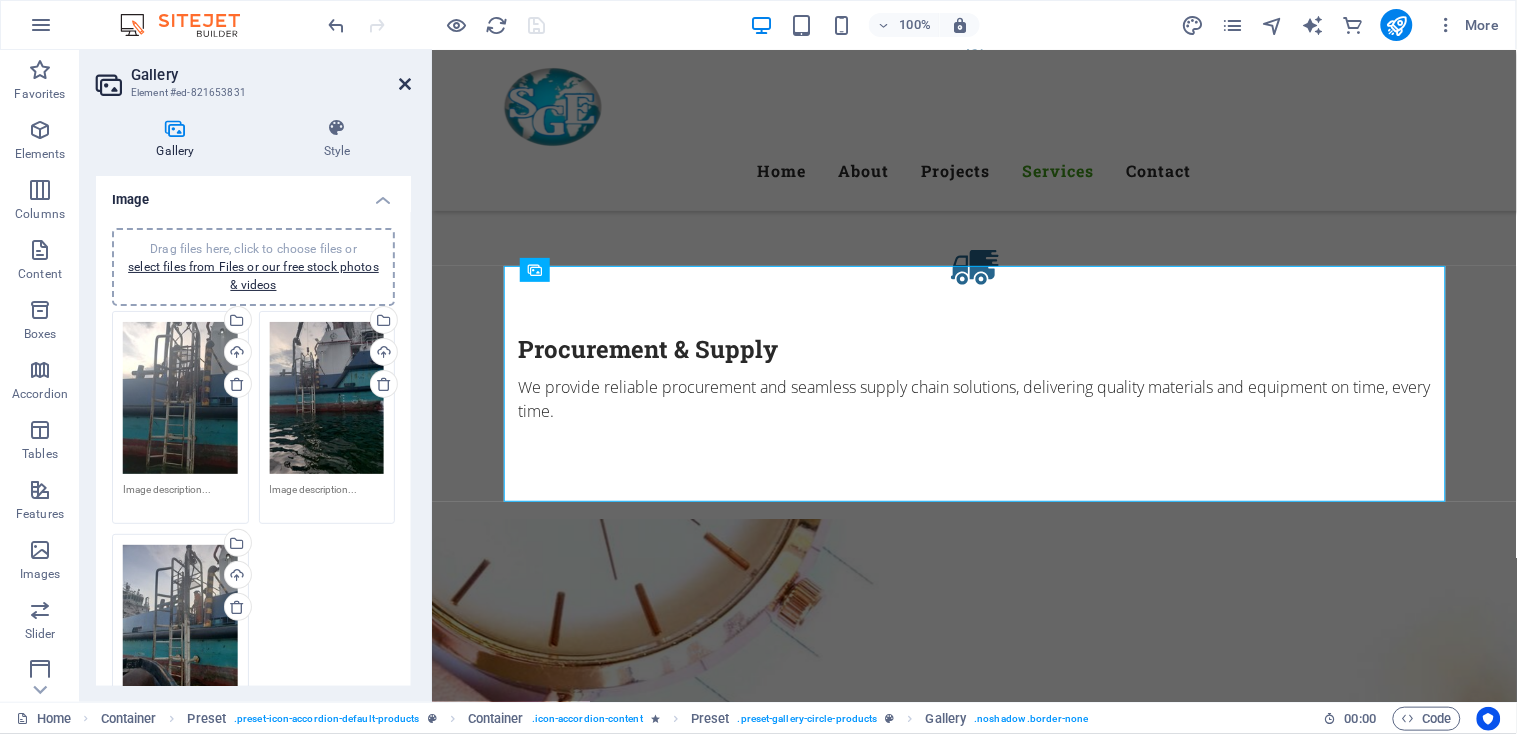 click at bounding box center [405, 84] 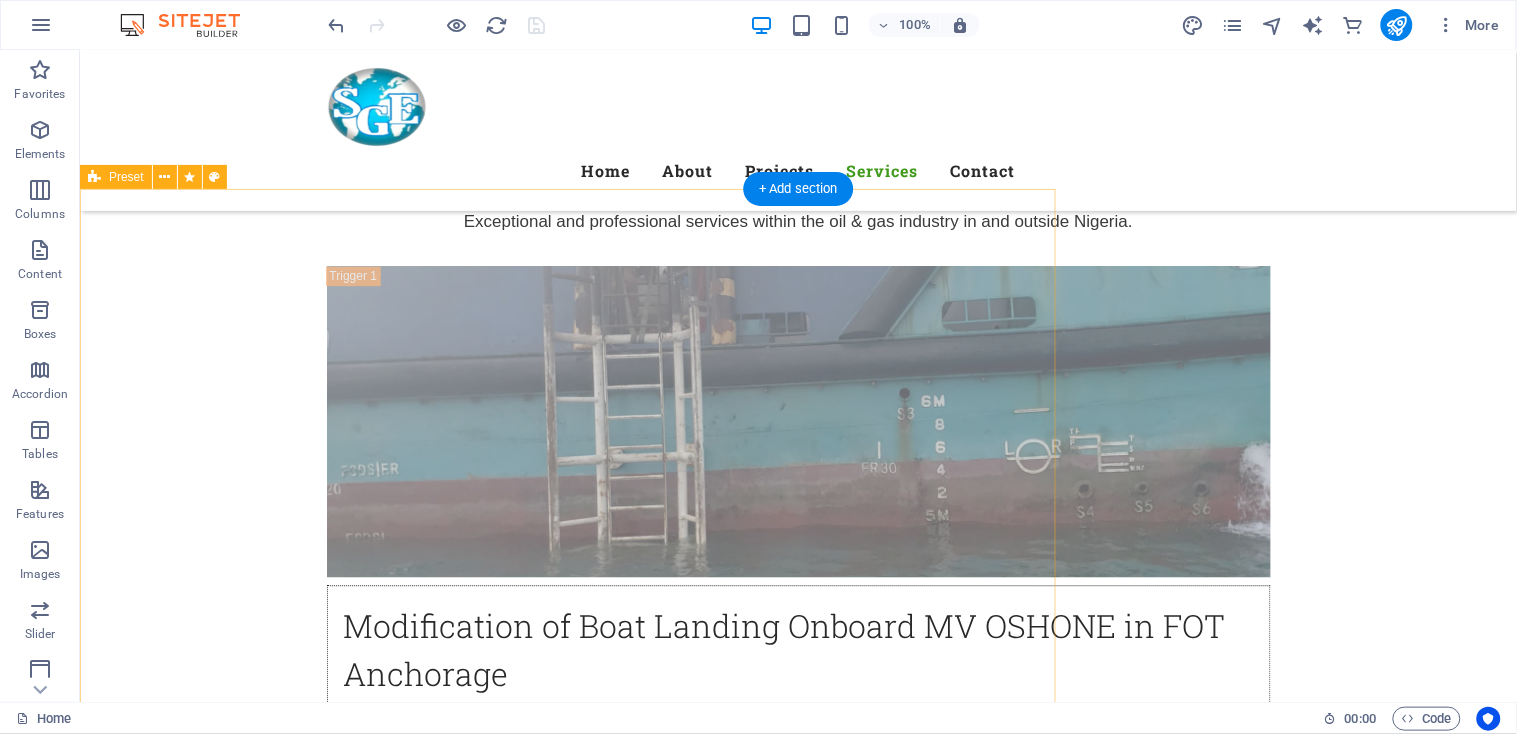 scroll, scrollTop: 4881, scrollLeft: 0, axis: vertical 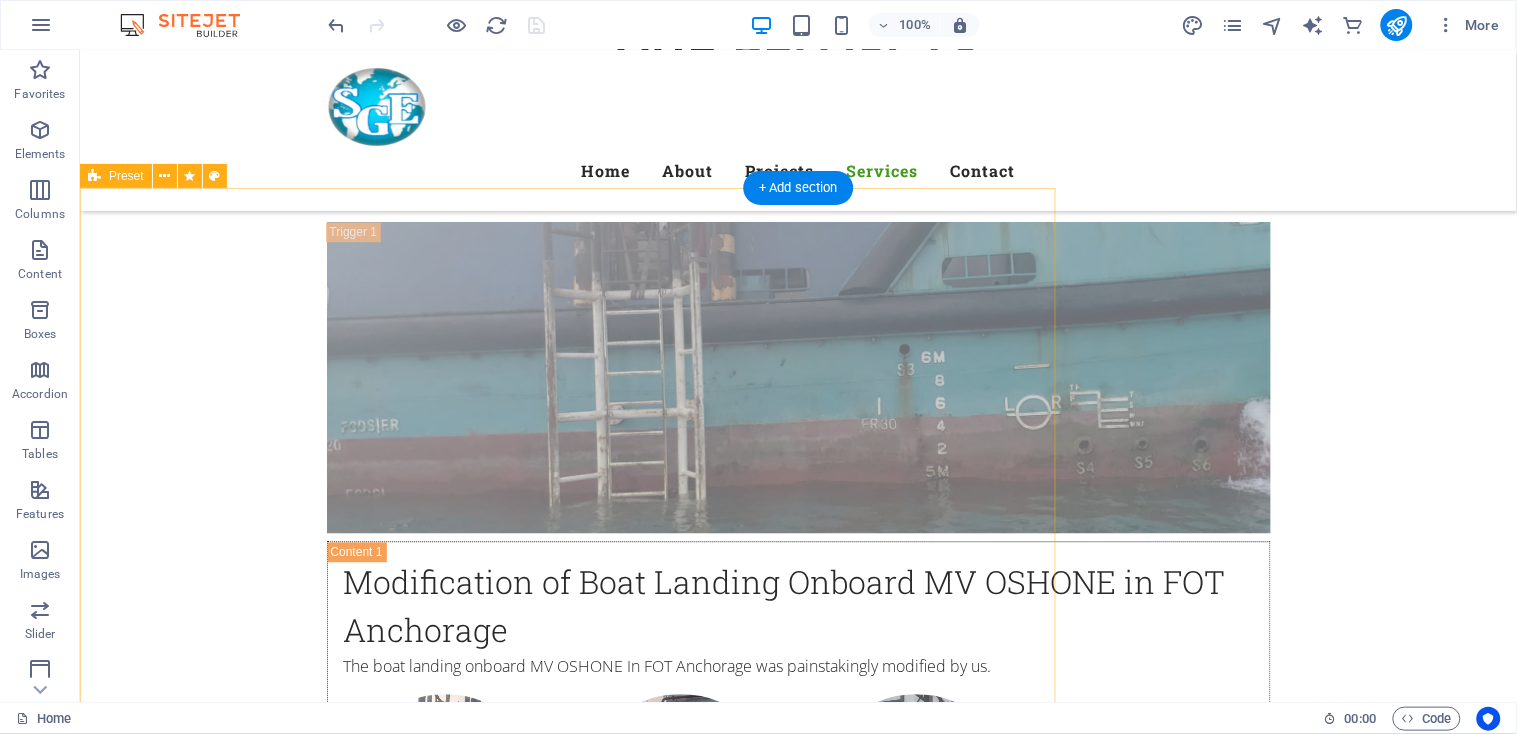 click on "Get a Quote This is where your next project begins. Get a free quote right now!
Choose a service
Training
Delivery service
Field work
Unreadable? Load new Submit" at bounding box center (567, 3266) 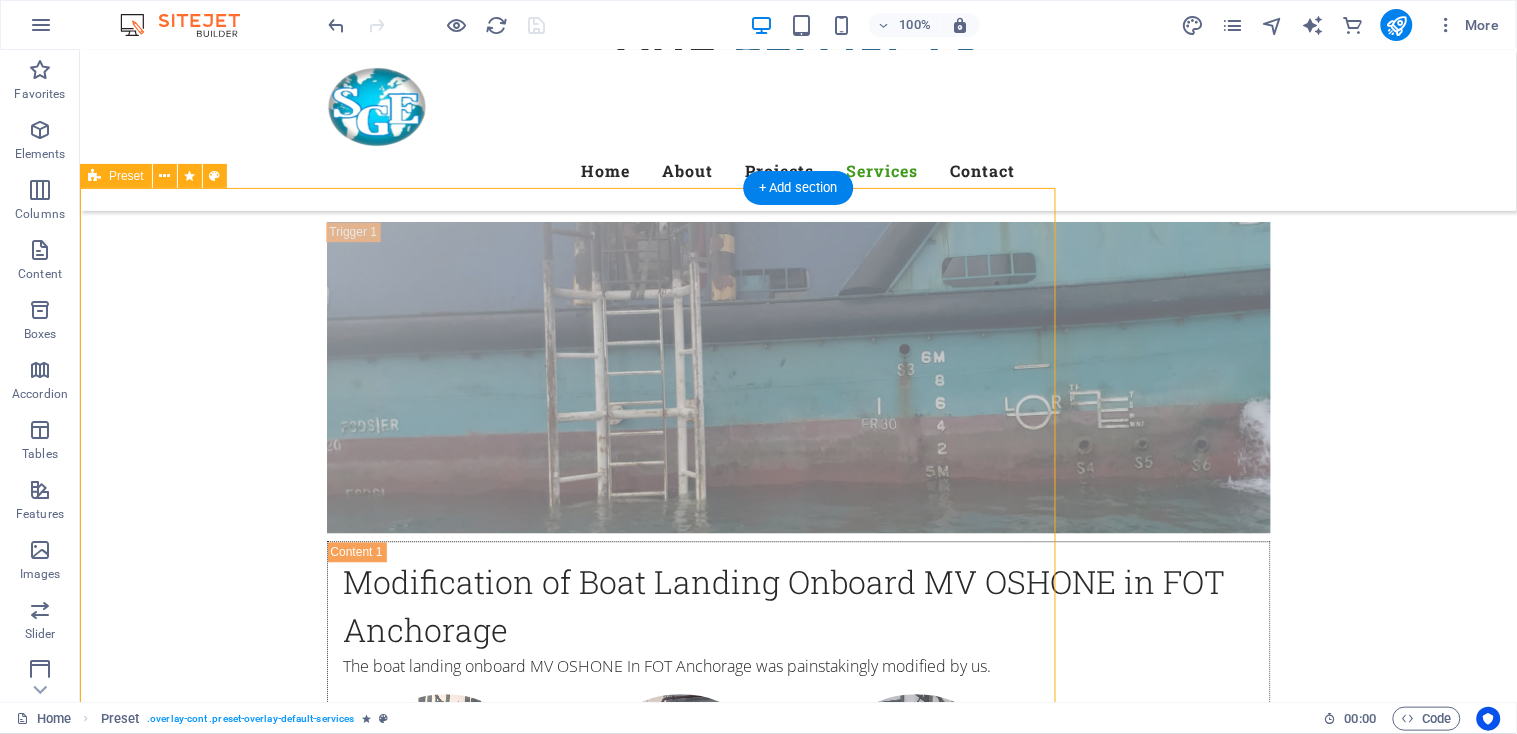 click on "Get a Quote This is where your next project begins. Get a free quote right now!
Choose a service
Training
Delivery service
Field work
Unreadable? Load new Submit" at bounding box center [567, 3266] 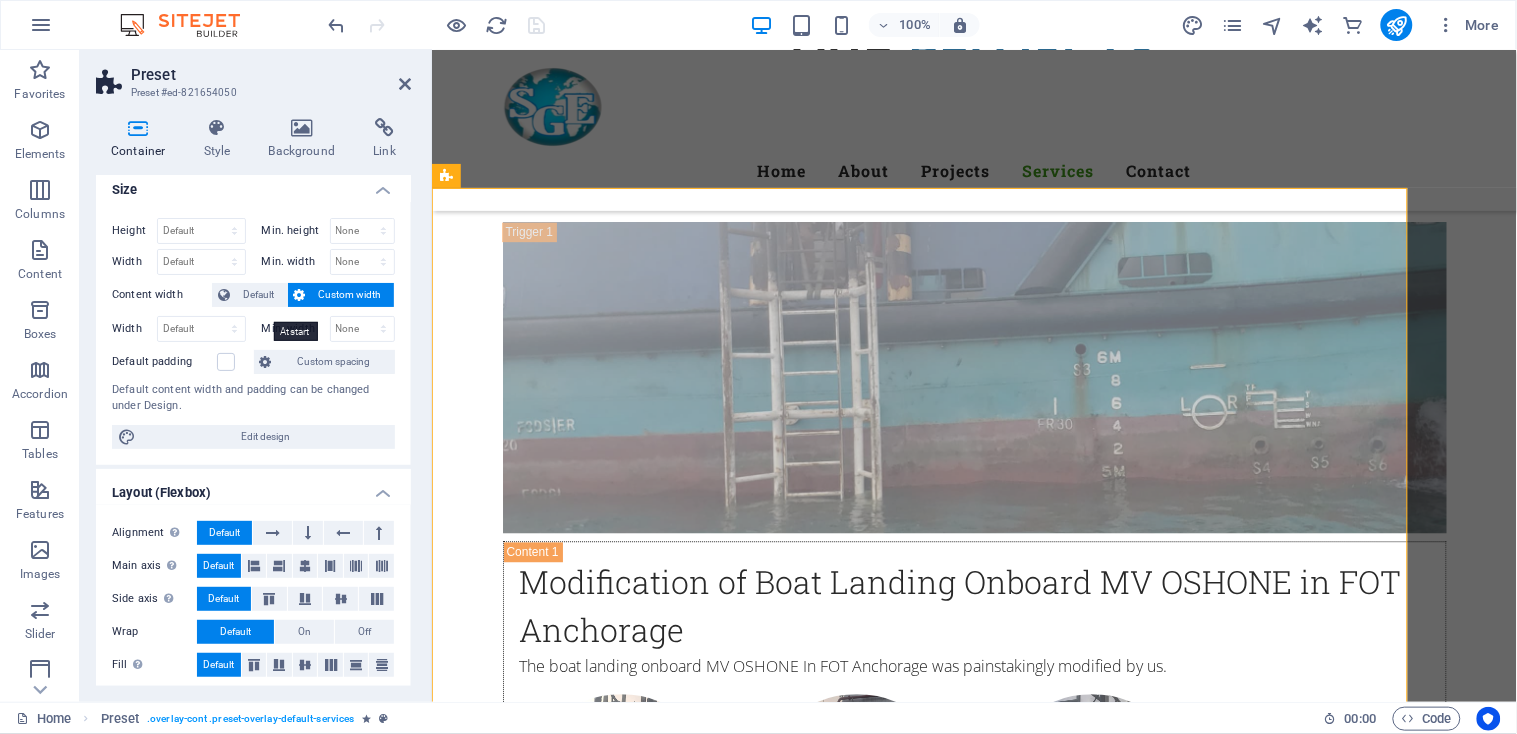 scroll, scrollTop: 0, scrollLeft: 0, axis: both 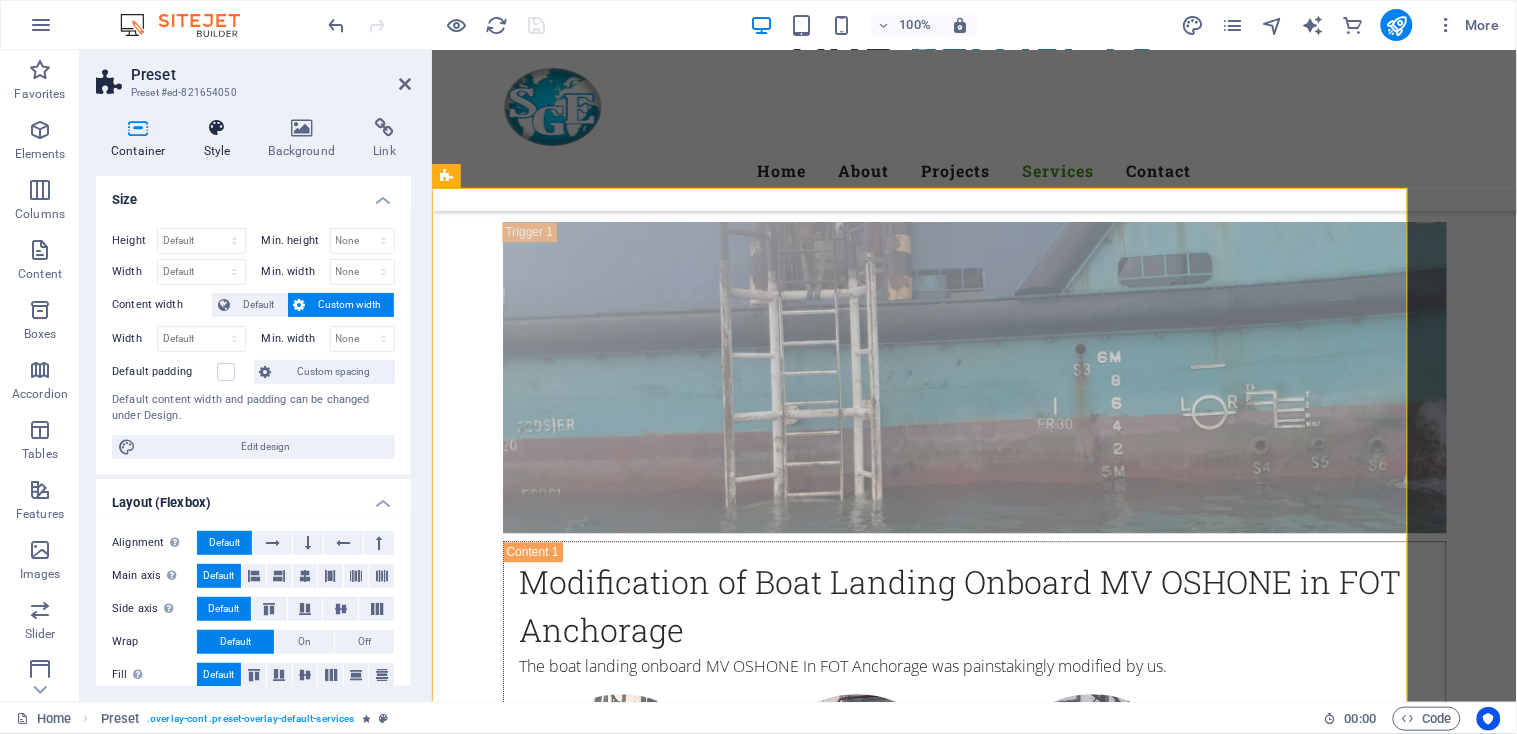 click on "Style" at bounding box center [221, 139] 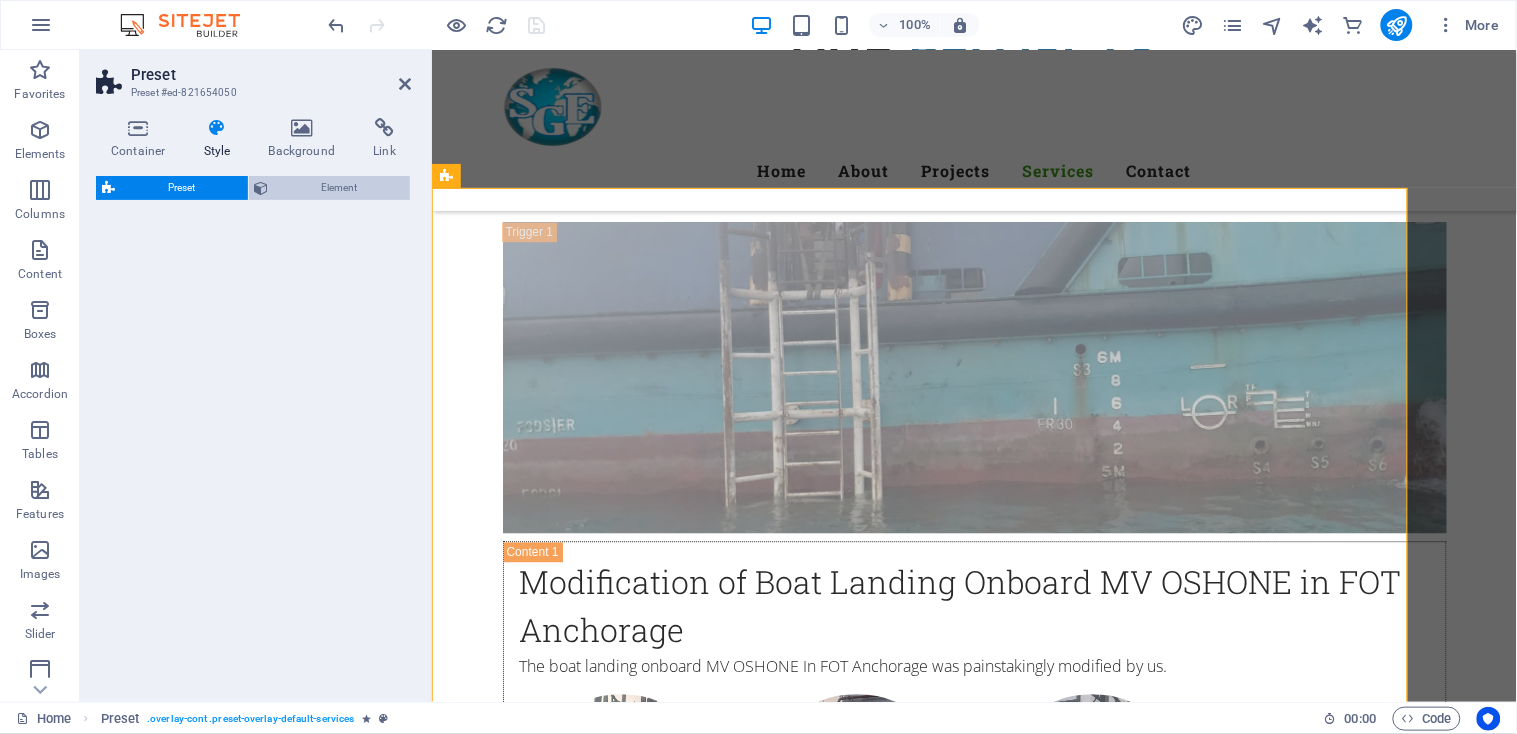 click on "Element" at bounding box center [340, 188] 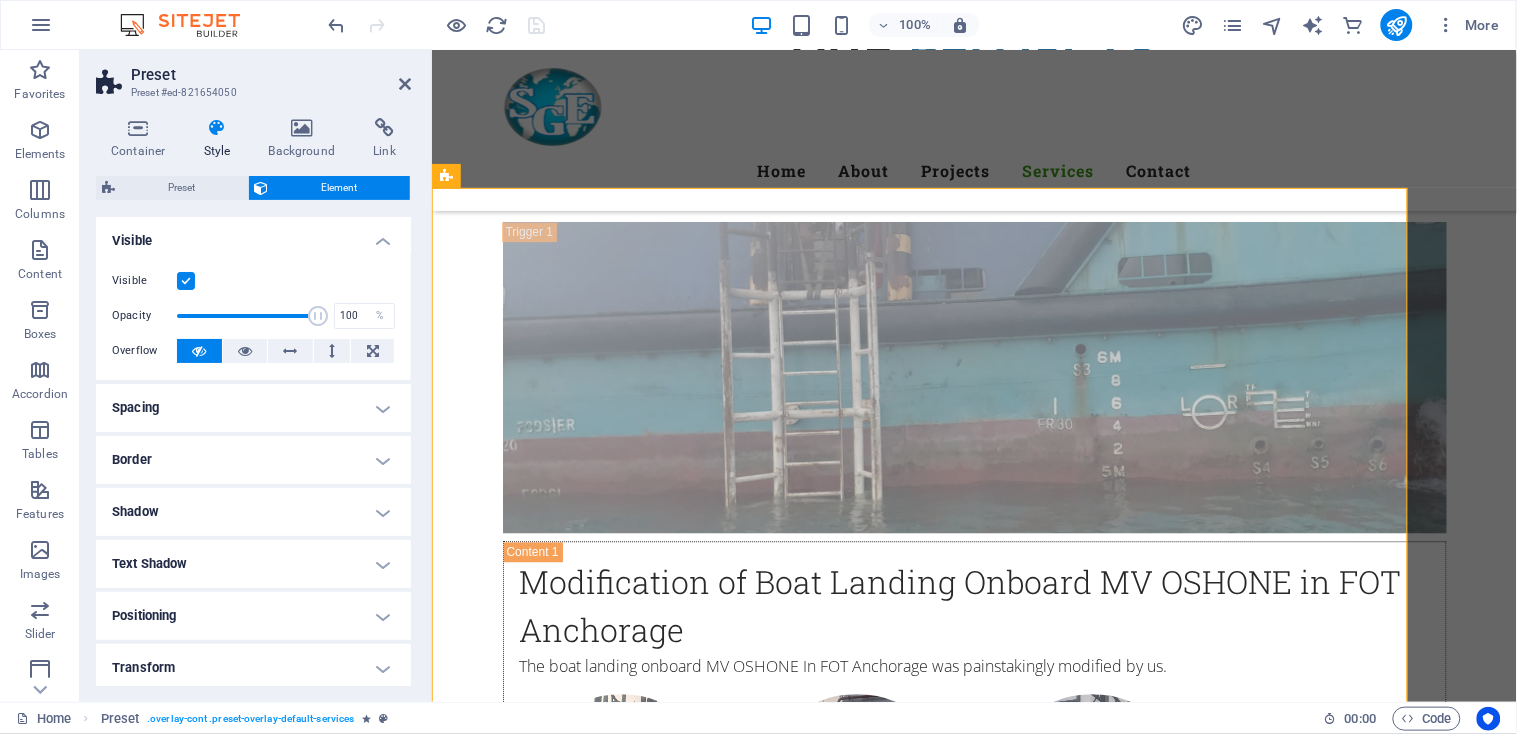 scroll, scrollTop: 160, scrollLeft: 0, axis: vertical 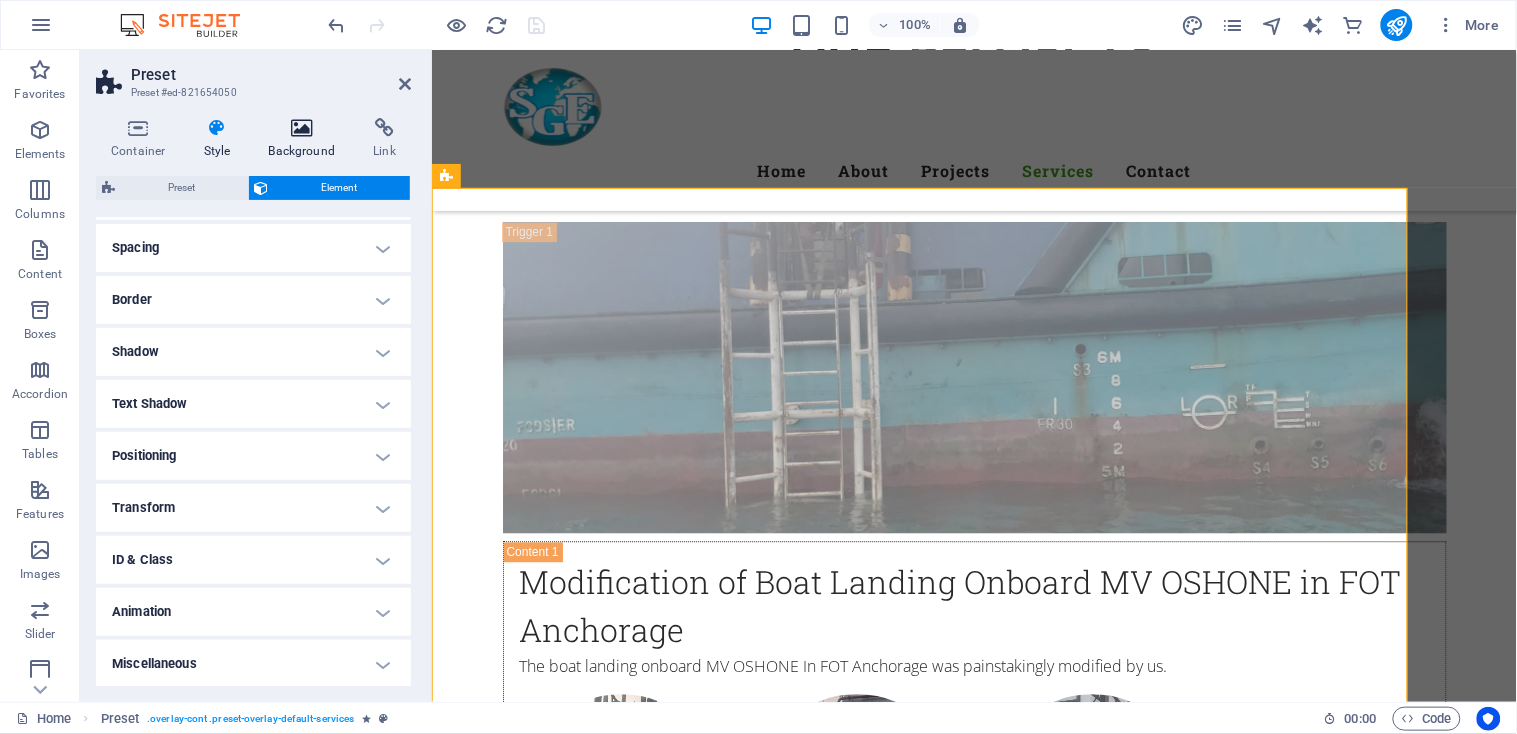 click at bounding box center [302, 128] 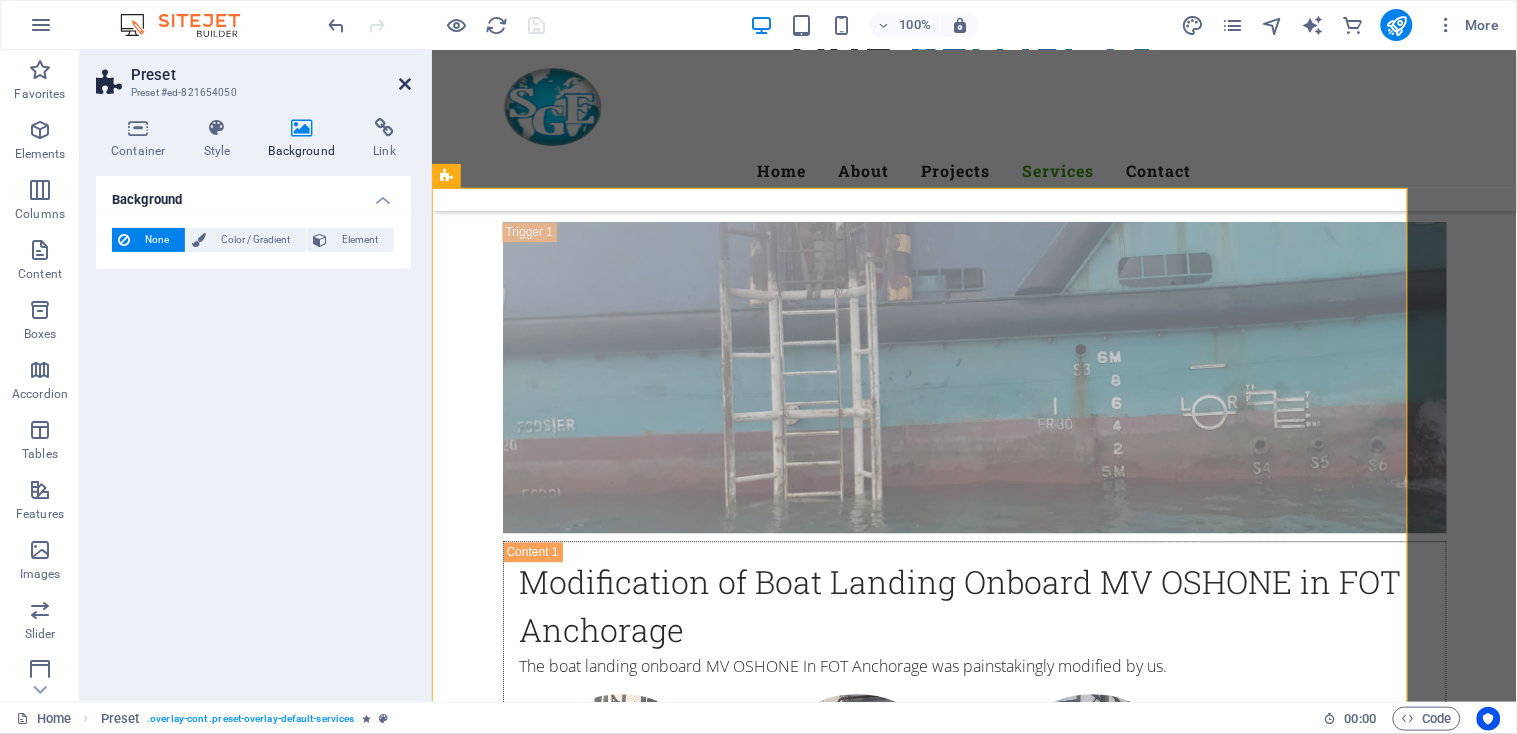 click at bounding box center (405, 84) 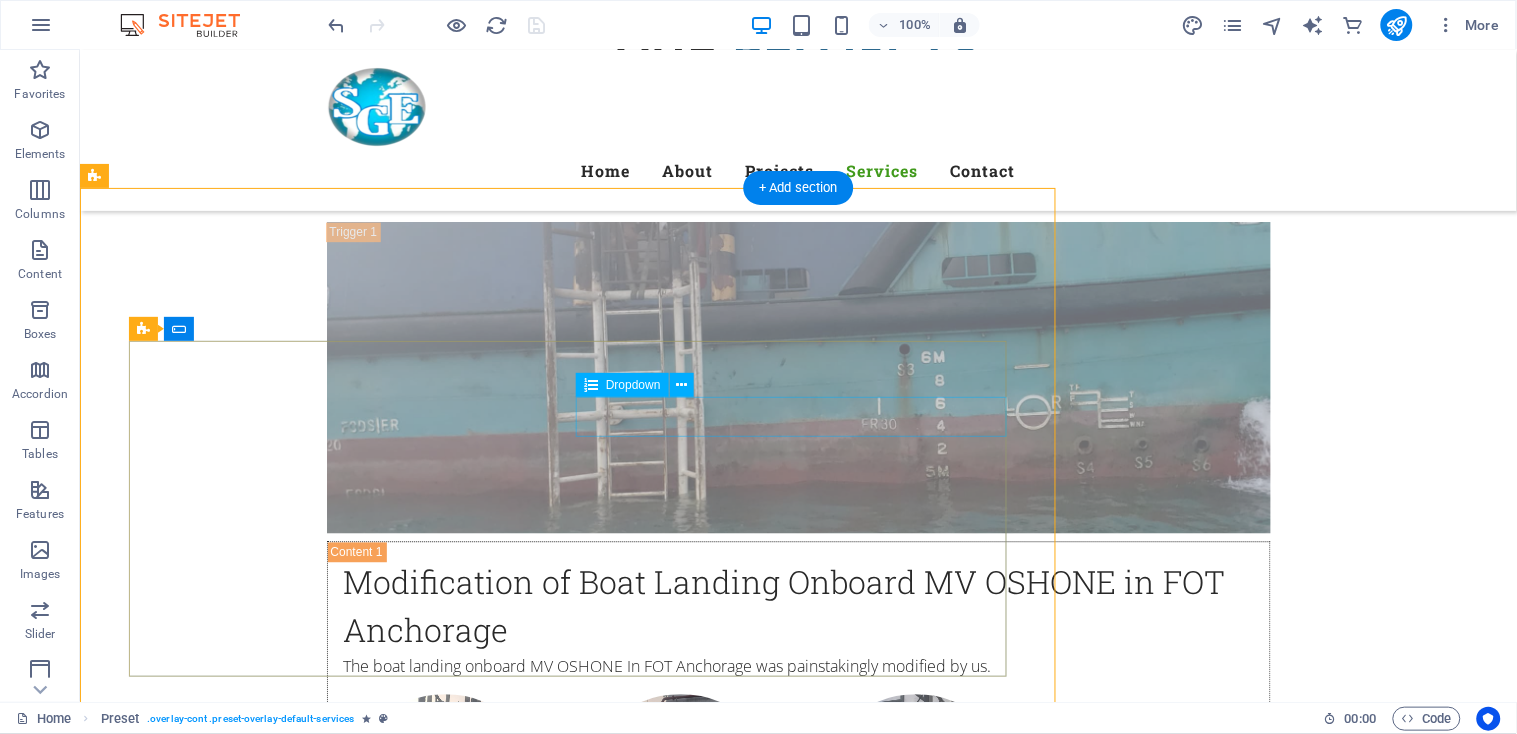 click on "Choose a service
Training
Delivery service
Field work" 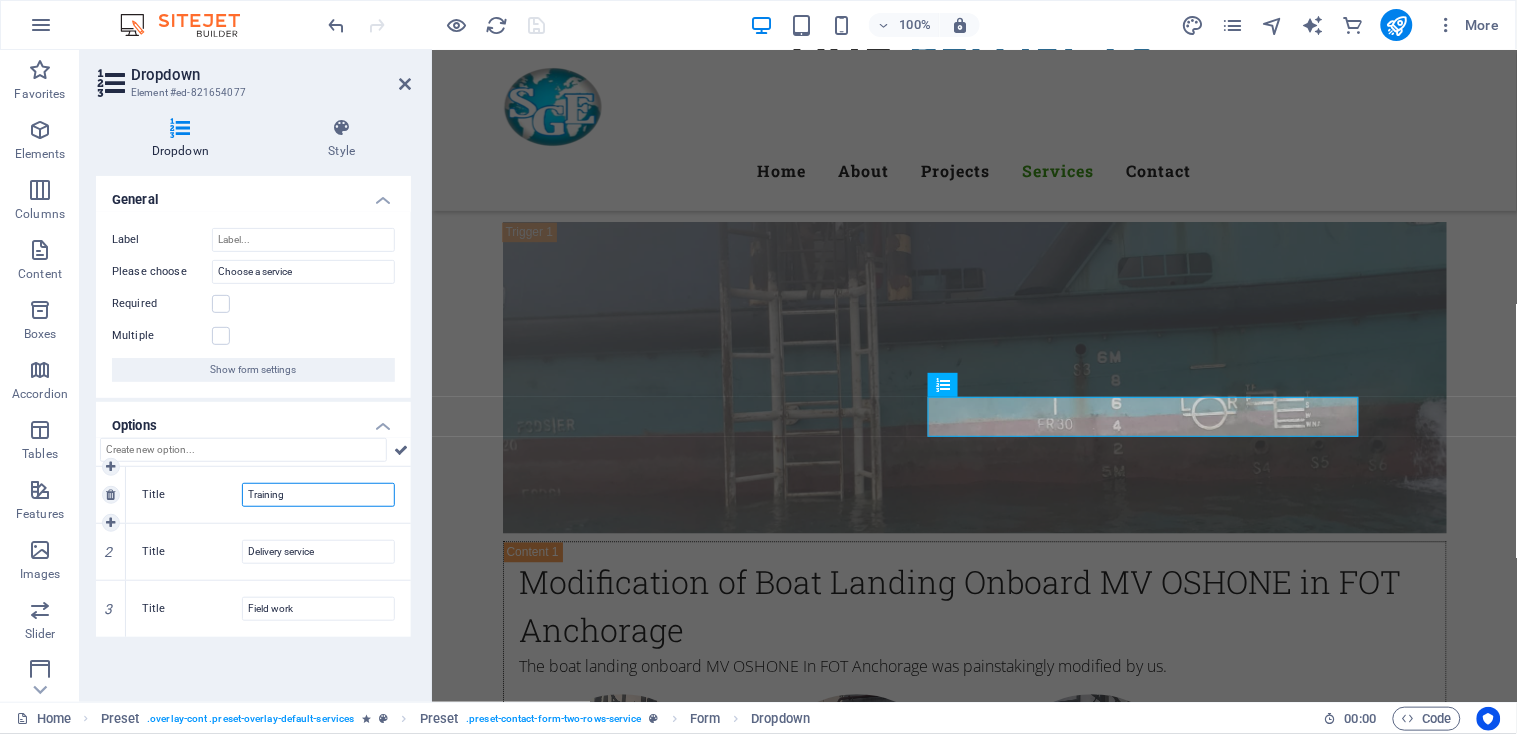 click on "Training" at bounding box center (318, 495) 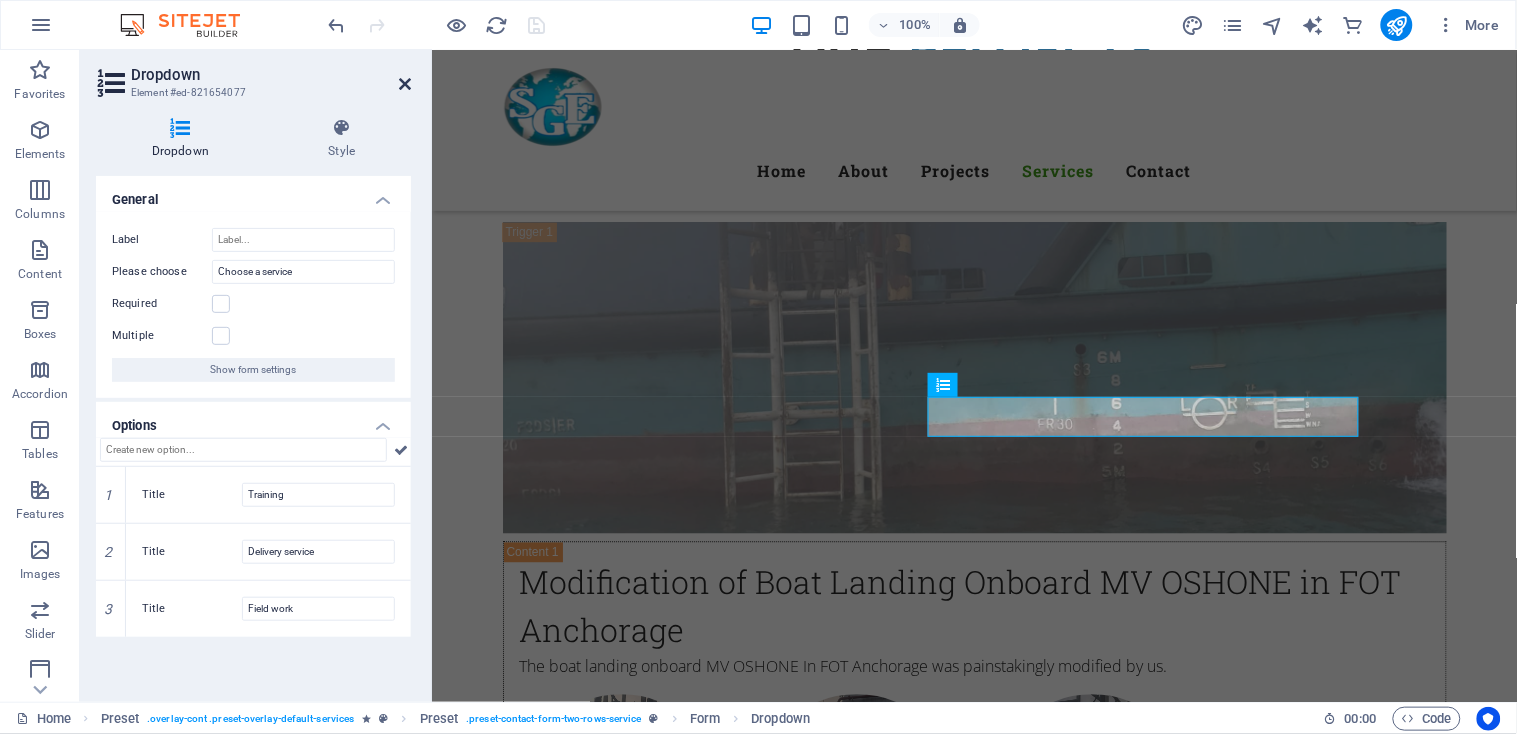 click at bounding box center [405, 84] 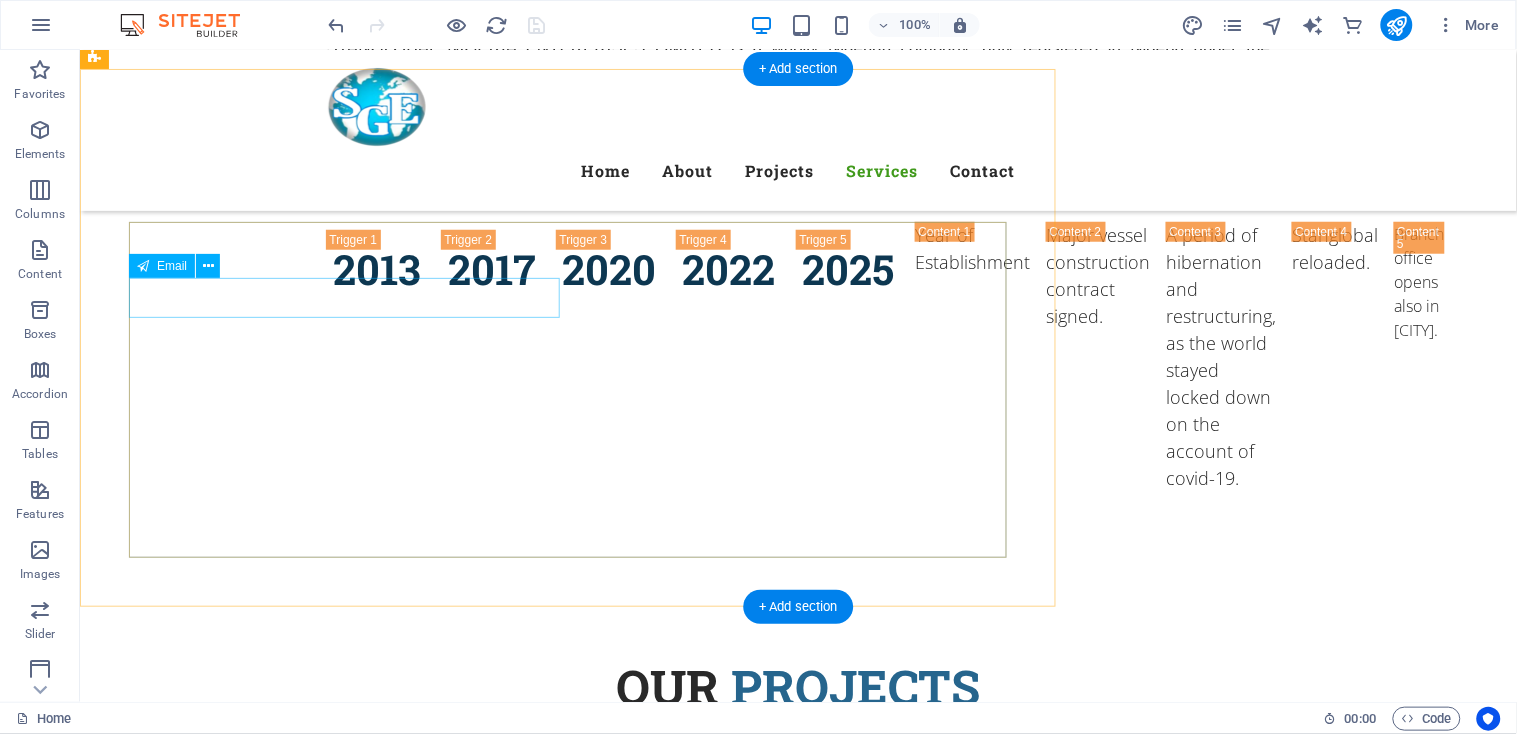scroll, scrollTop: 5000, scrollLeft: 0, axis: vertical 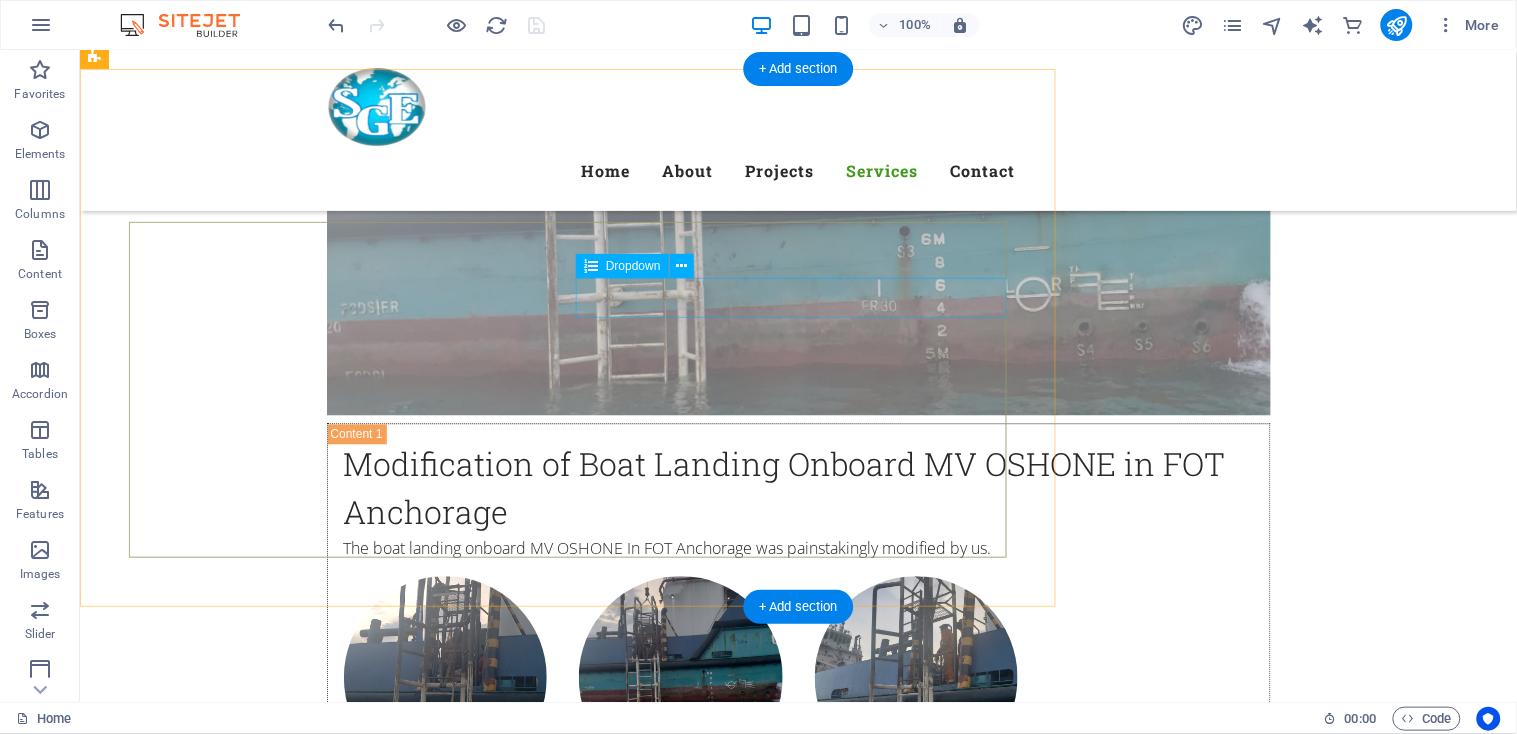 click on "Choose a service
Training
Delivery service
Field work" 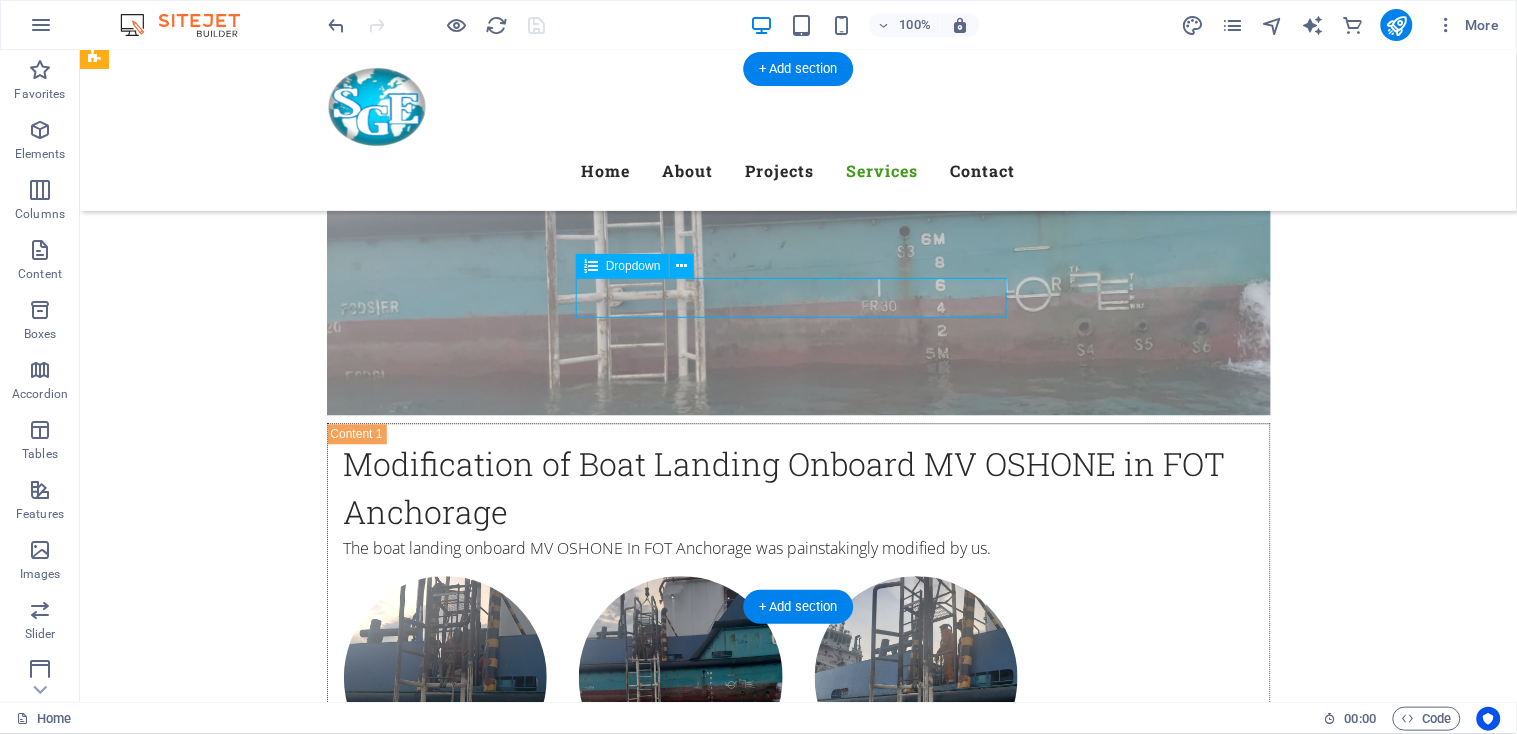 click on "Choose a service
Training
Delivery service
Field work" 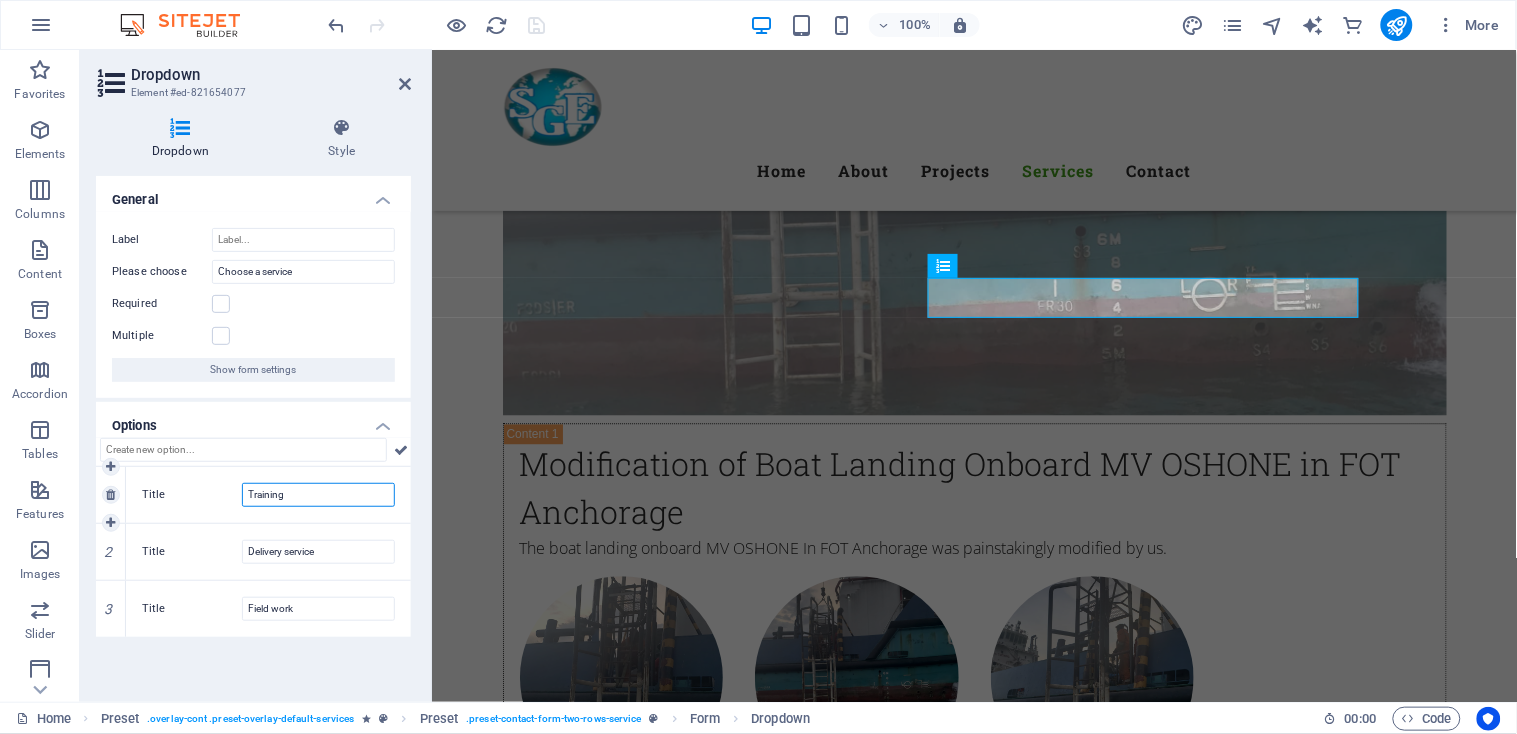 drag, startPoint x: 337, startPoint y: 498, endPoint x: 234, endPoint y: 497, distance: 103.00485 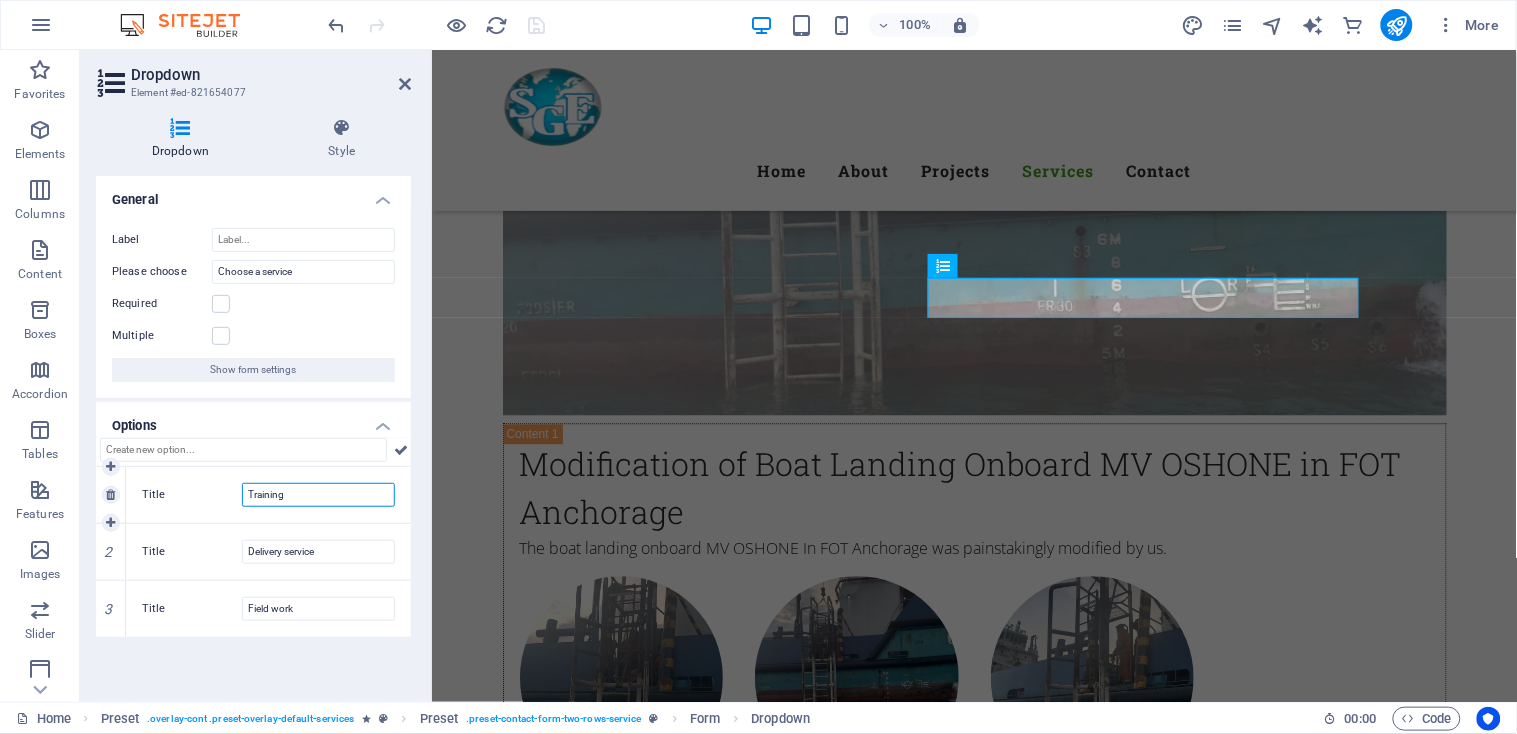 click on "Title Training" at bounding box center [268, 495] 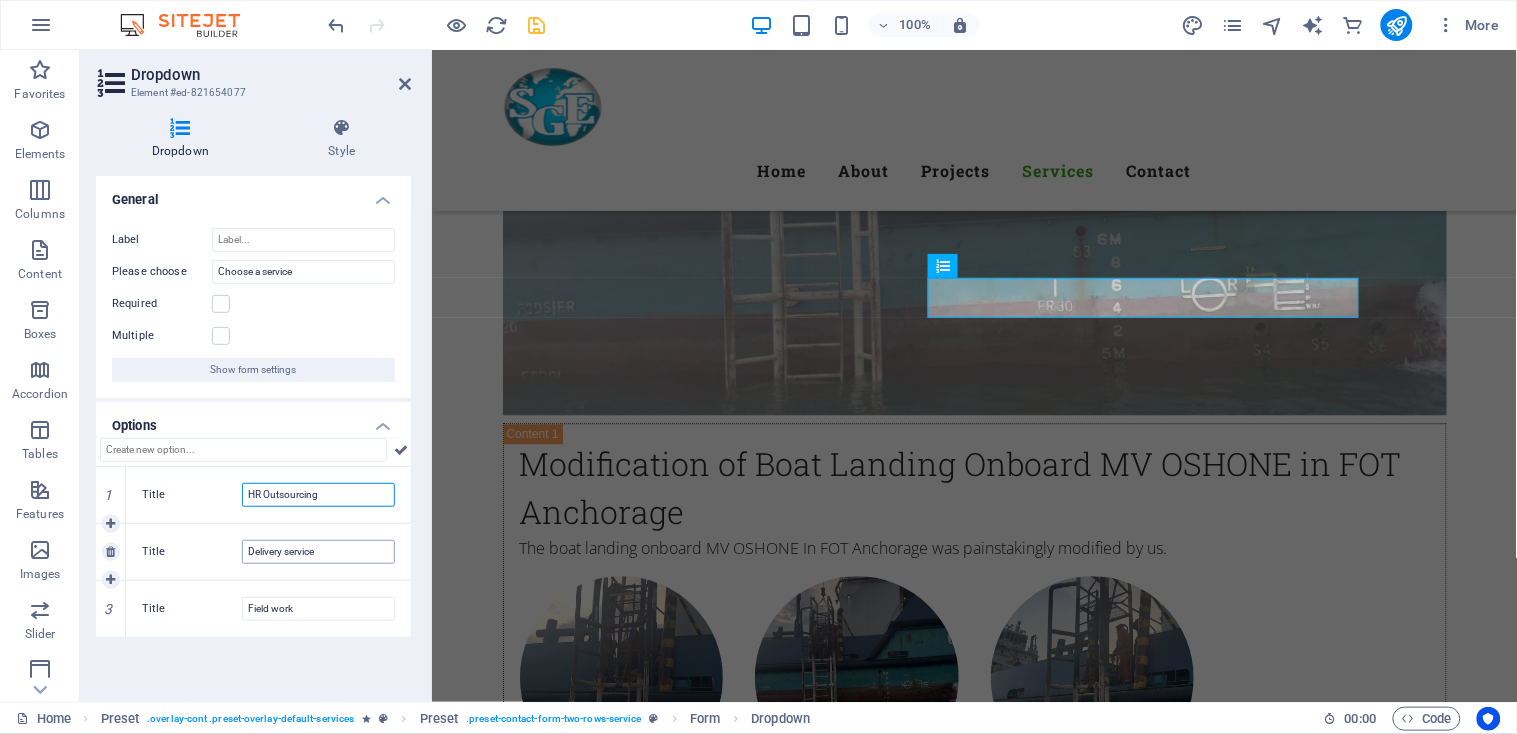 type on "HR Outsourcing" 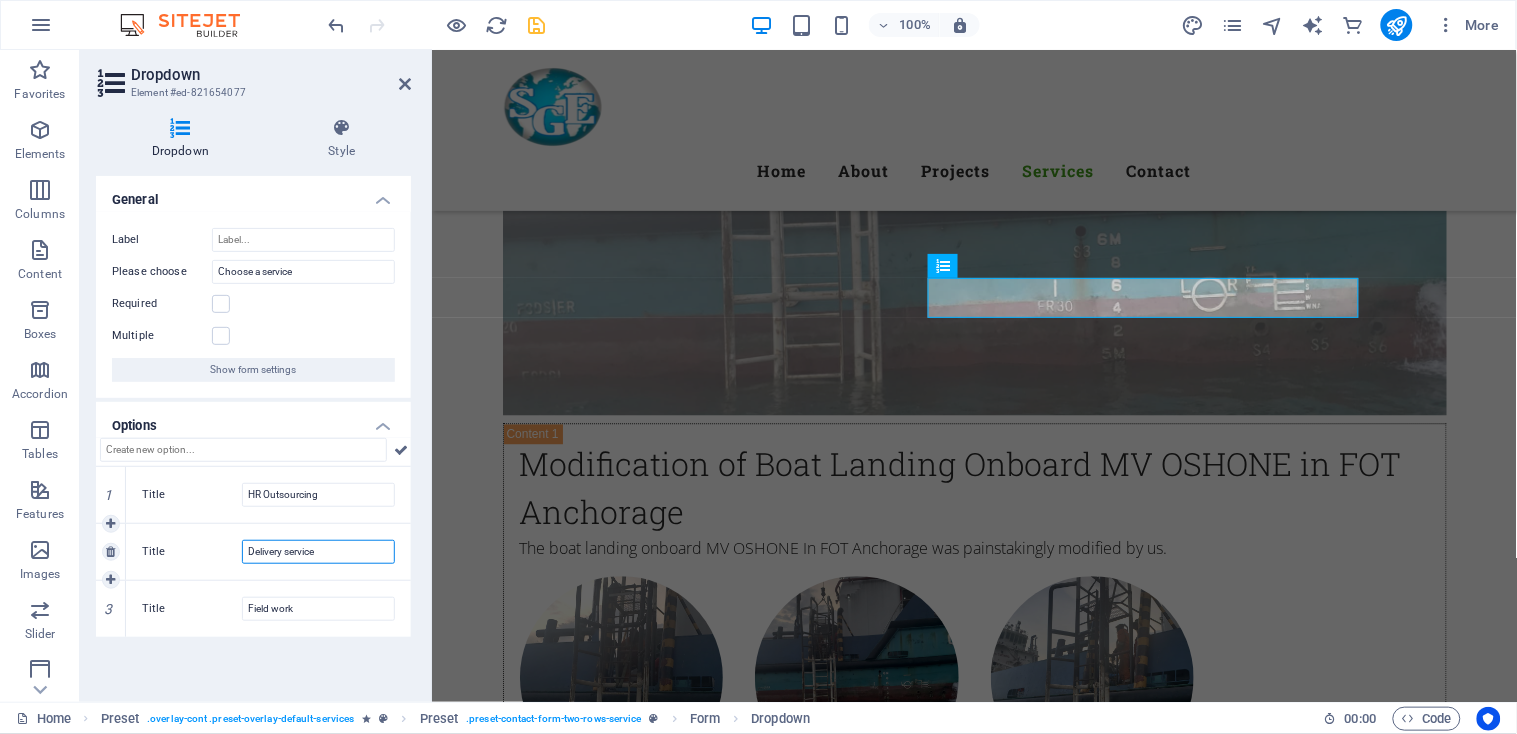 drag, startPoint x: 326, startPoint y: 548, endPoint x: 242, endPoint y: 551, distance: 84.05355 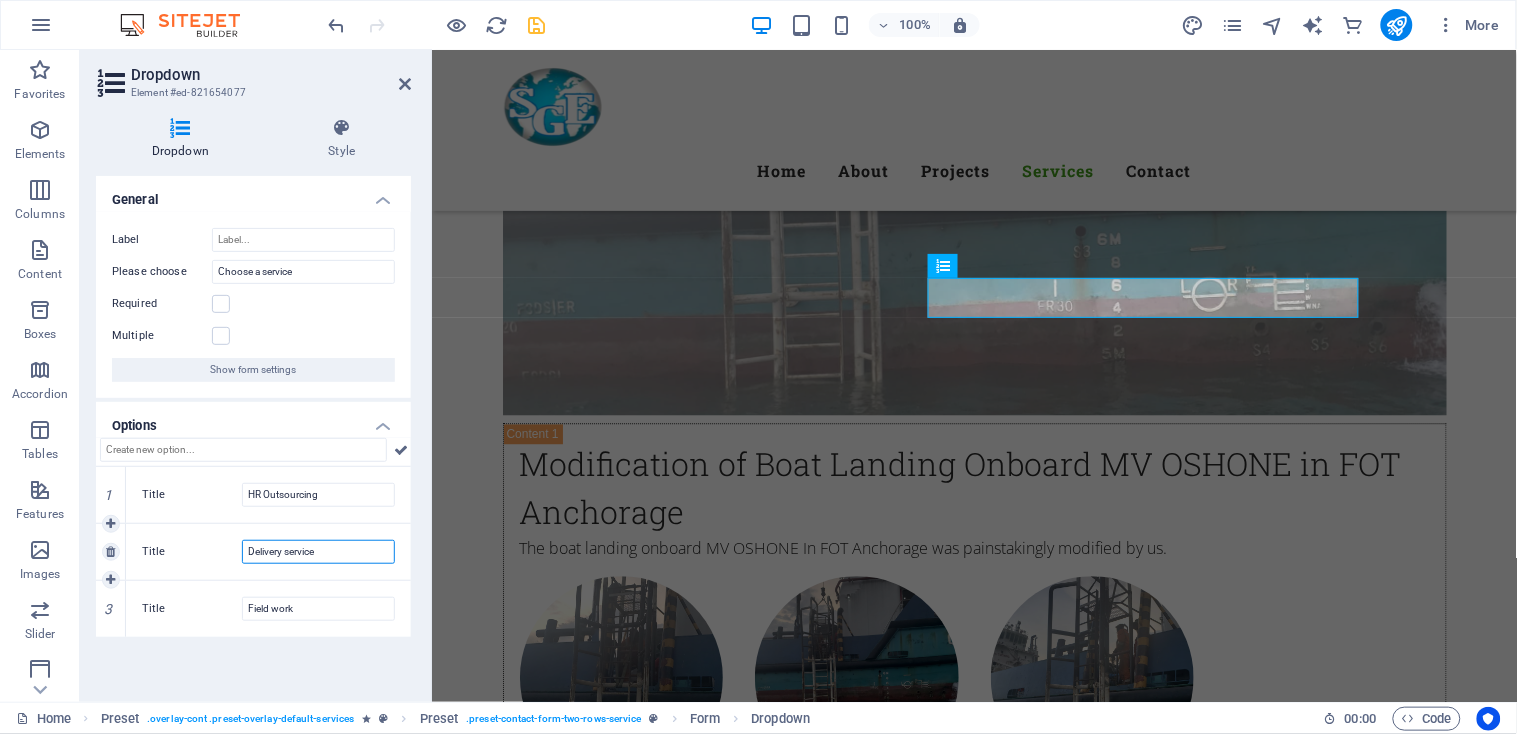 click on "Delivery service" at bounding box center (318, 552) 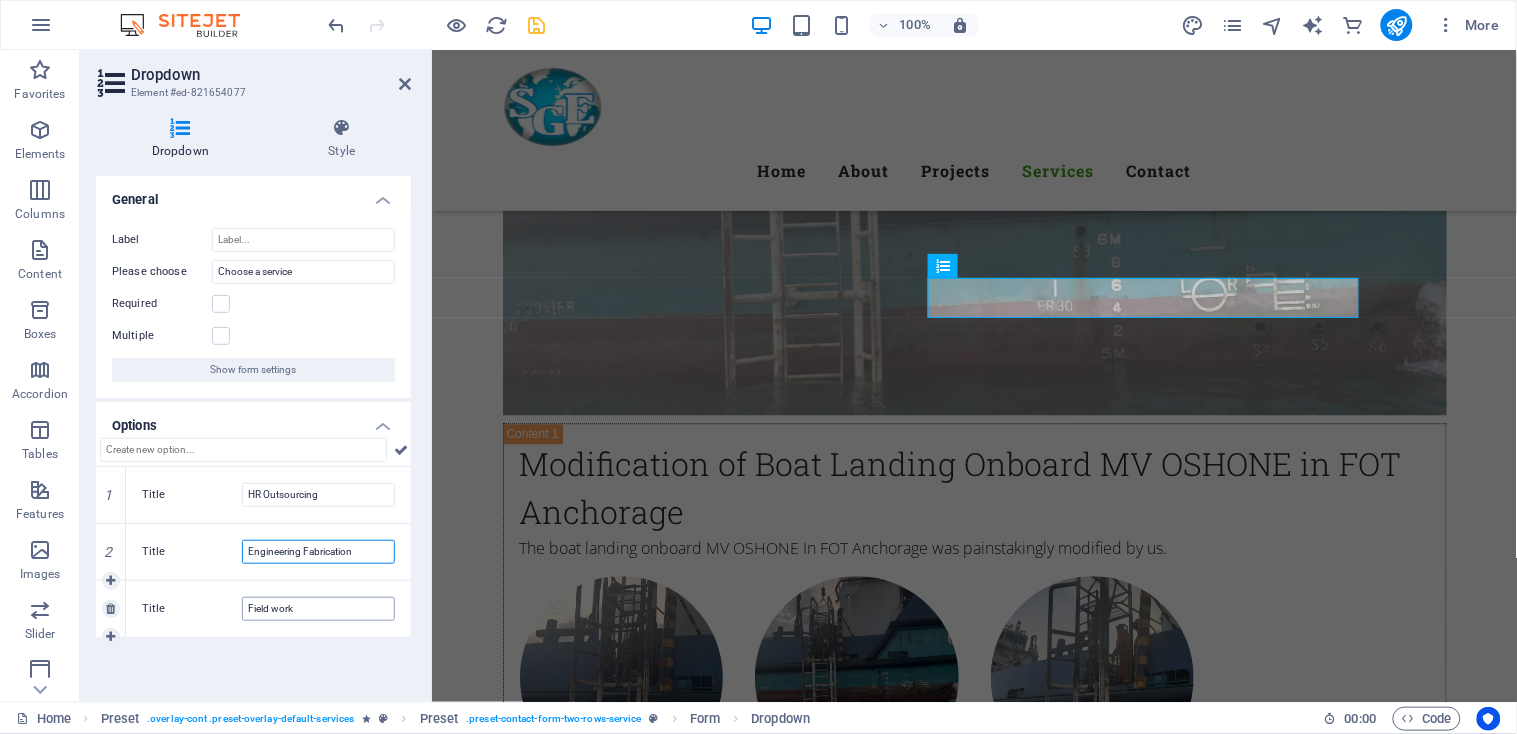 type on "Engineering Fabrication" 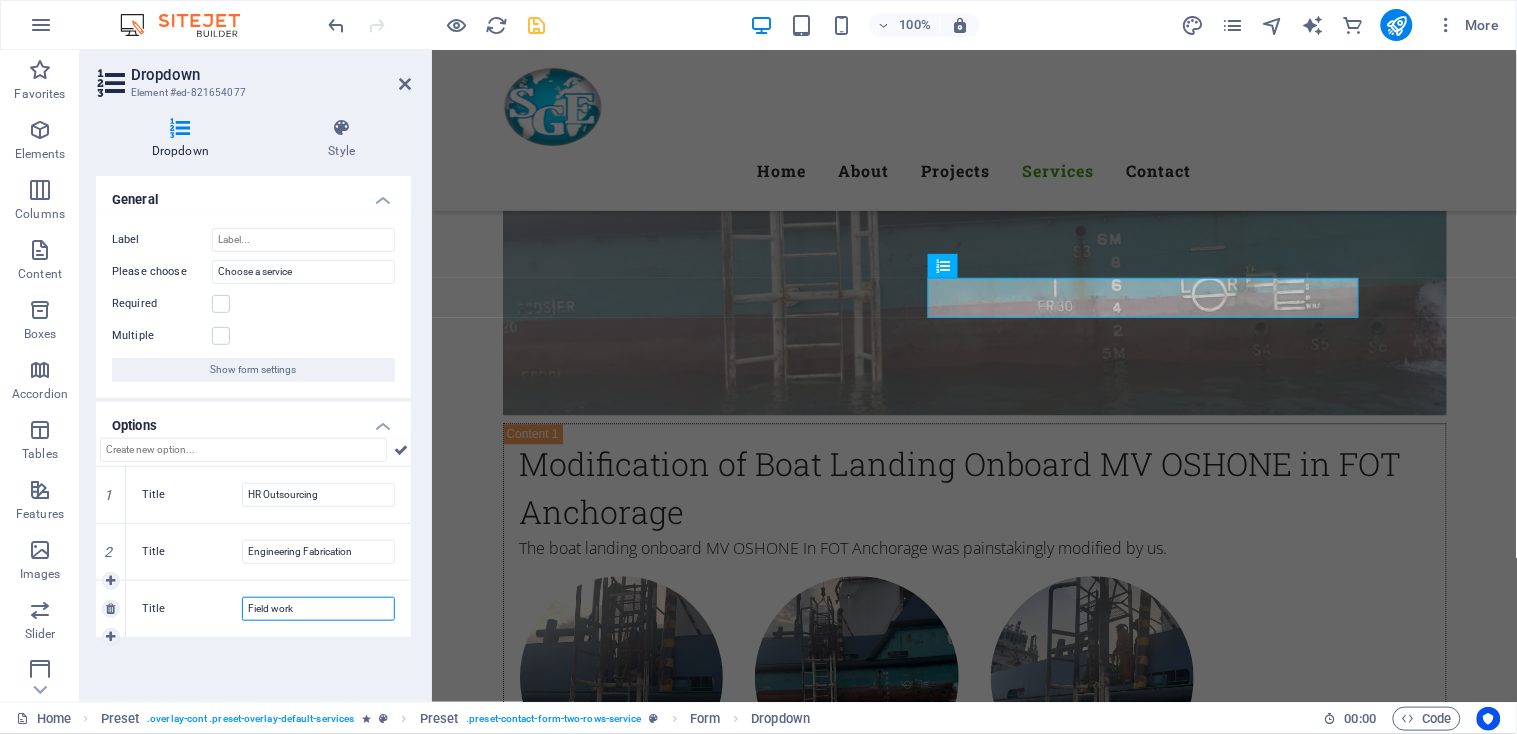 drag, startPoint x: 302, startPoint y: 613, endPoint x: 235, endPoint y: 612, distance: 67.00746 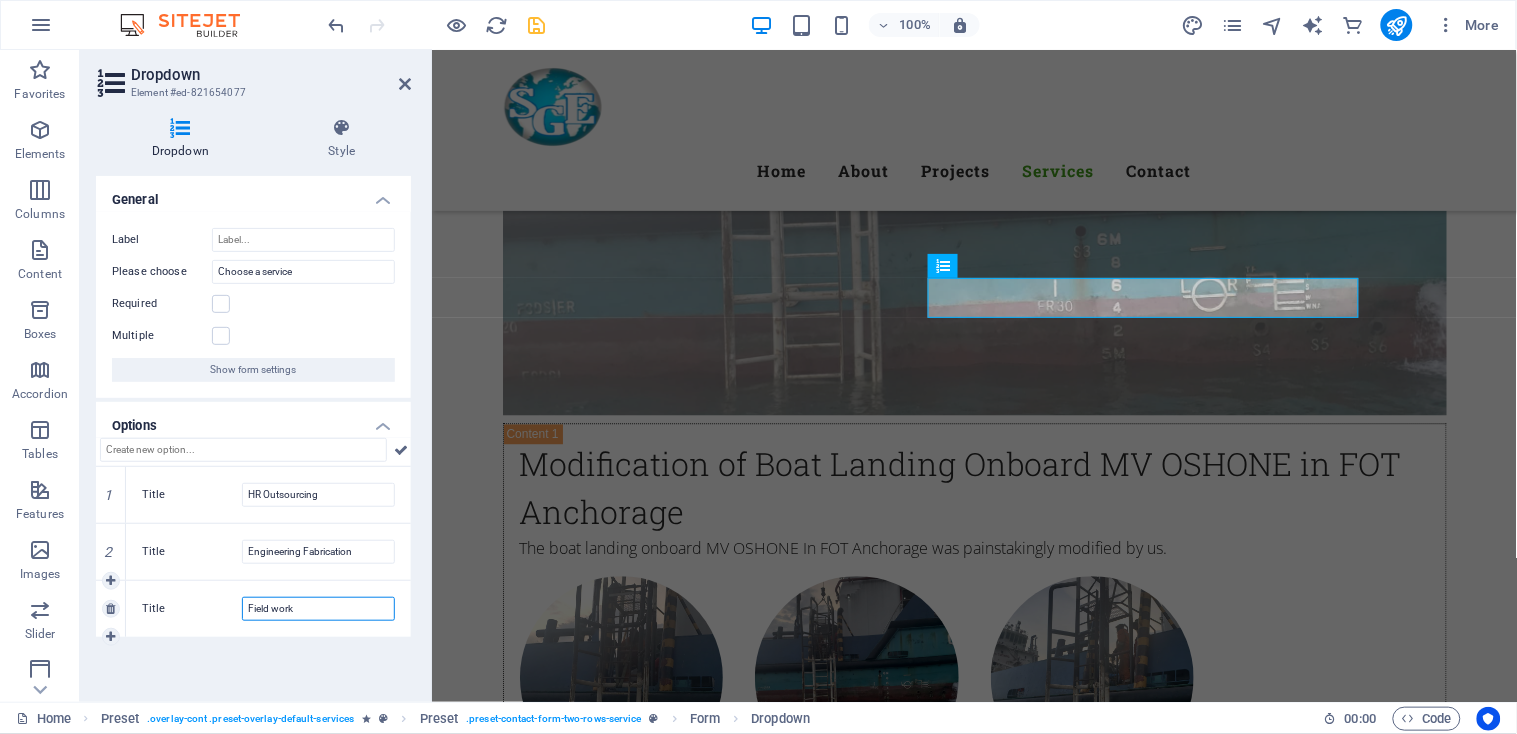 click on "Title Field work" at bounding box center (268, 609) 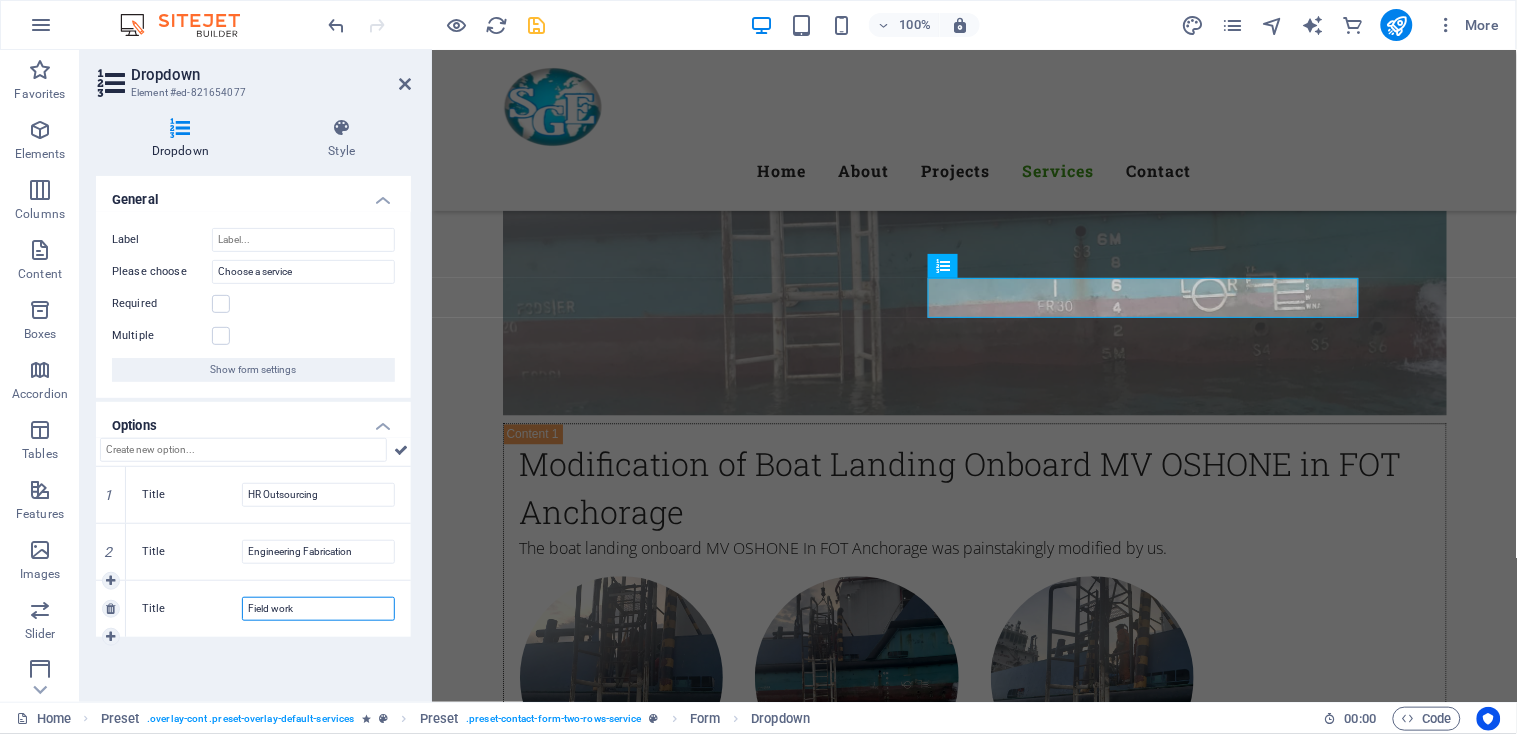 type on "S" 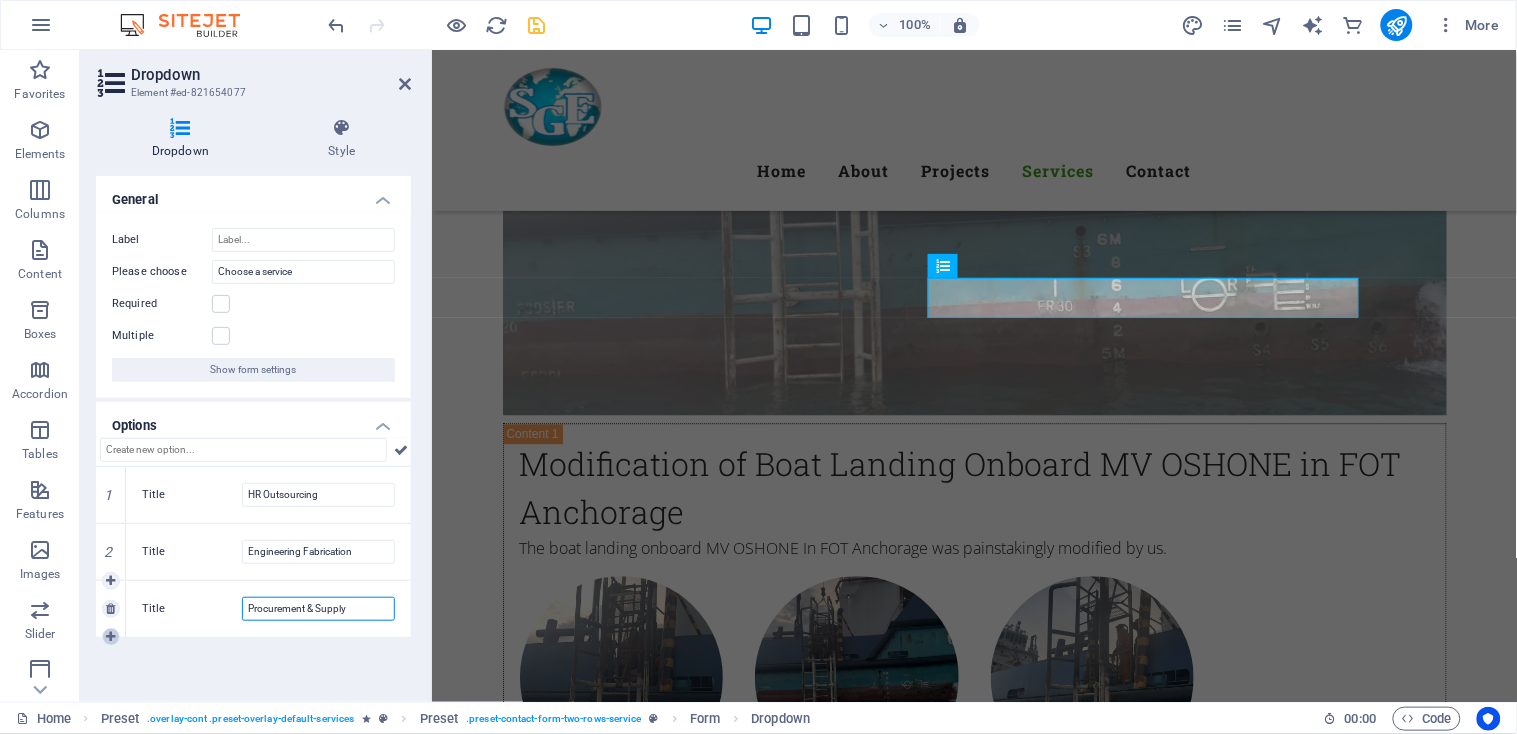 click at bounding box center [110, 637] 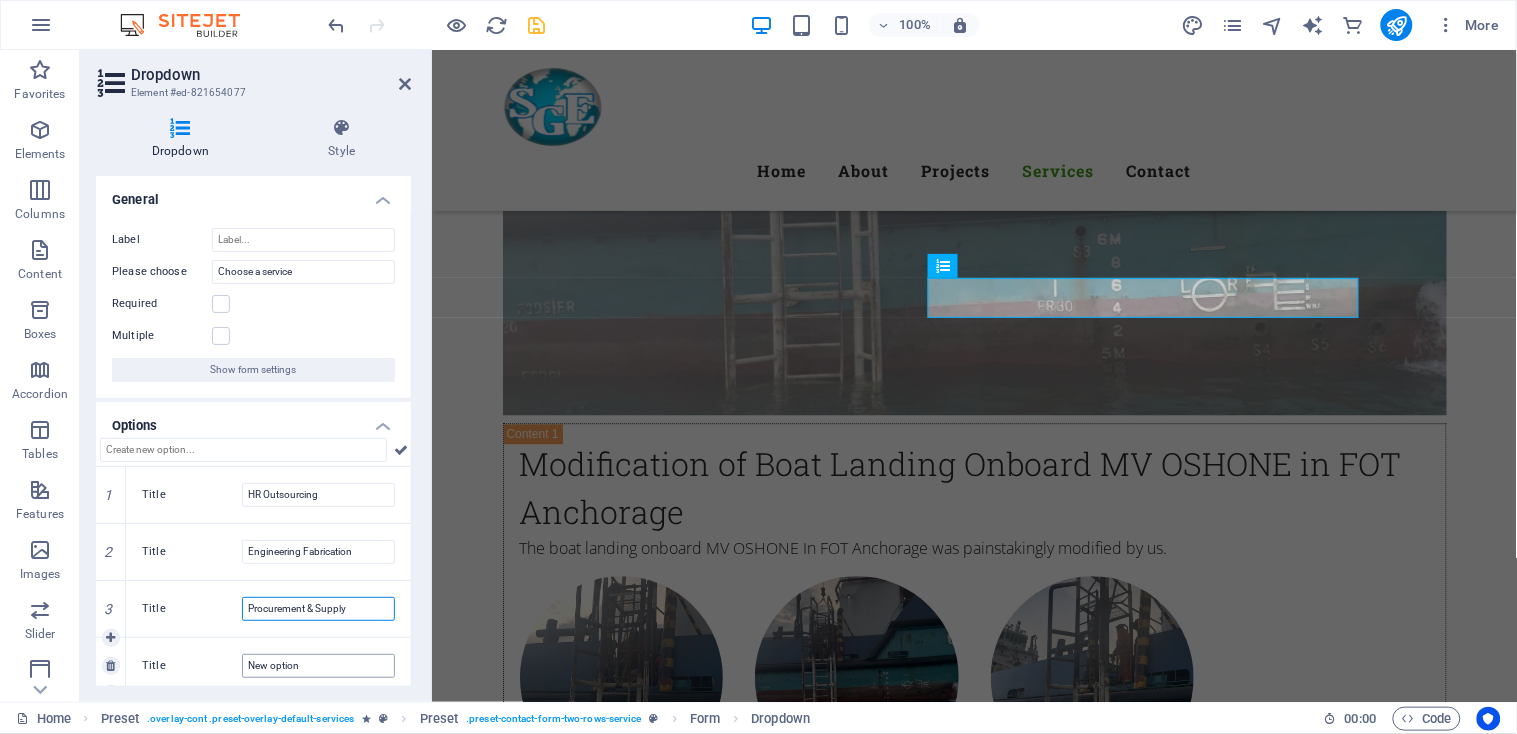 type on "Procurement & Supply" 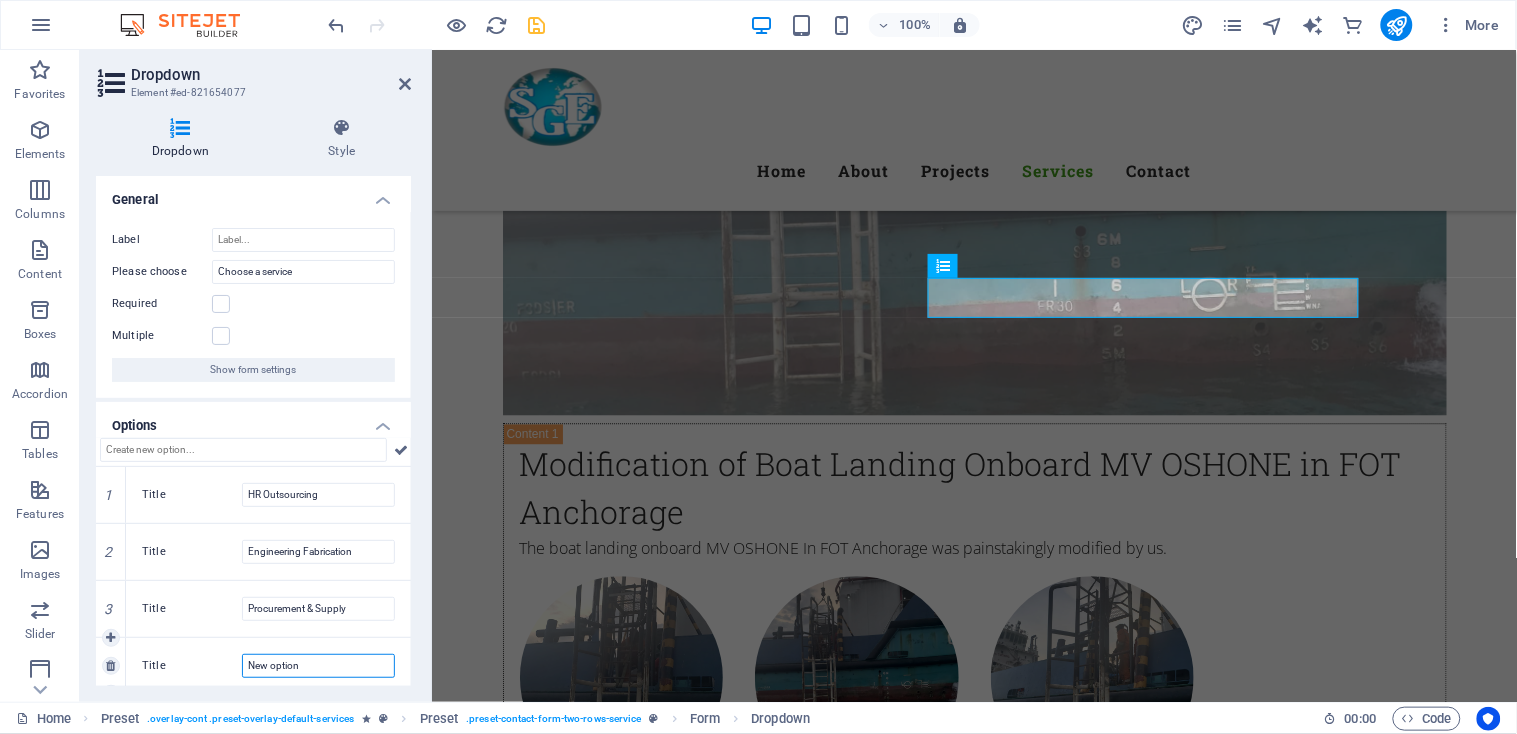 click on "New option" at bounding box center (318, 666) 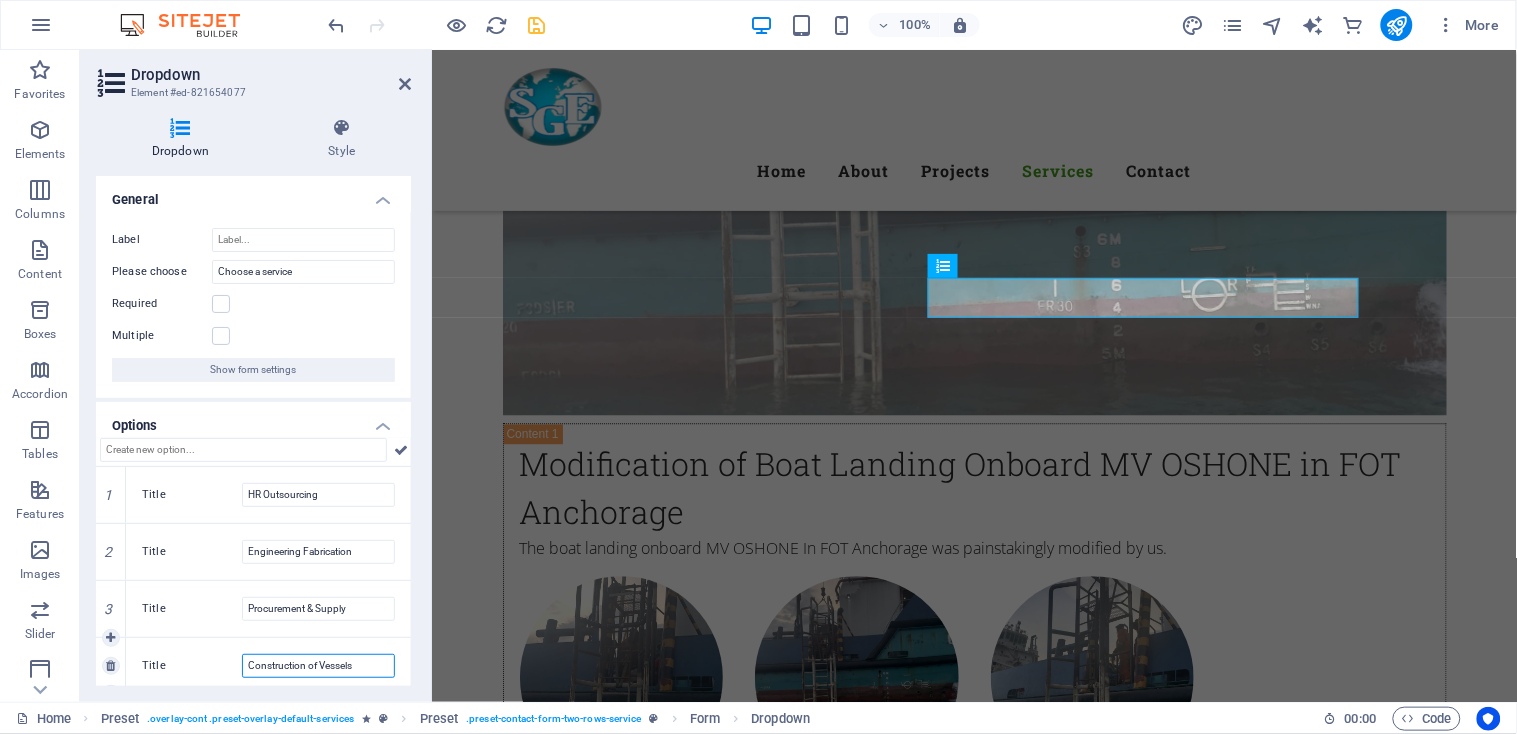 scroll, scrollTop: 15, scrollLeft: 0, axis: vertical 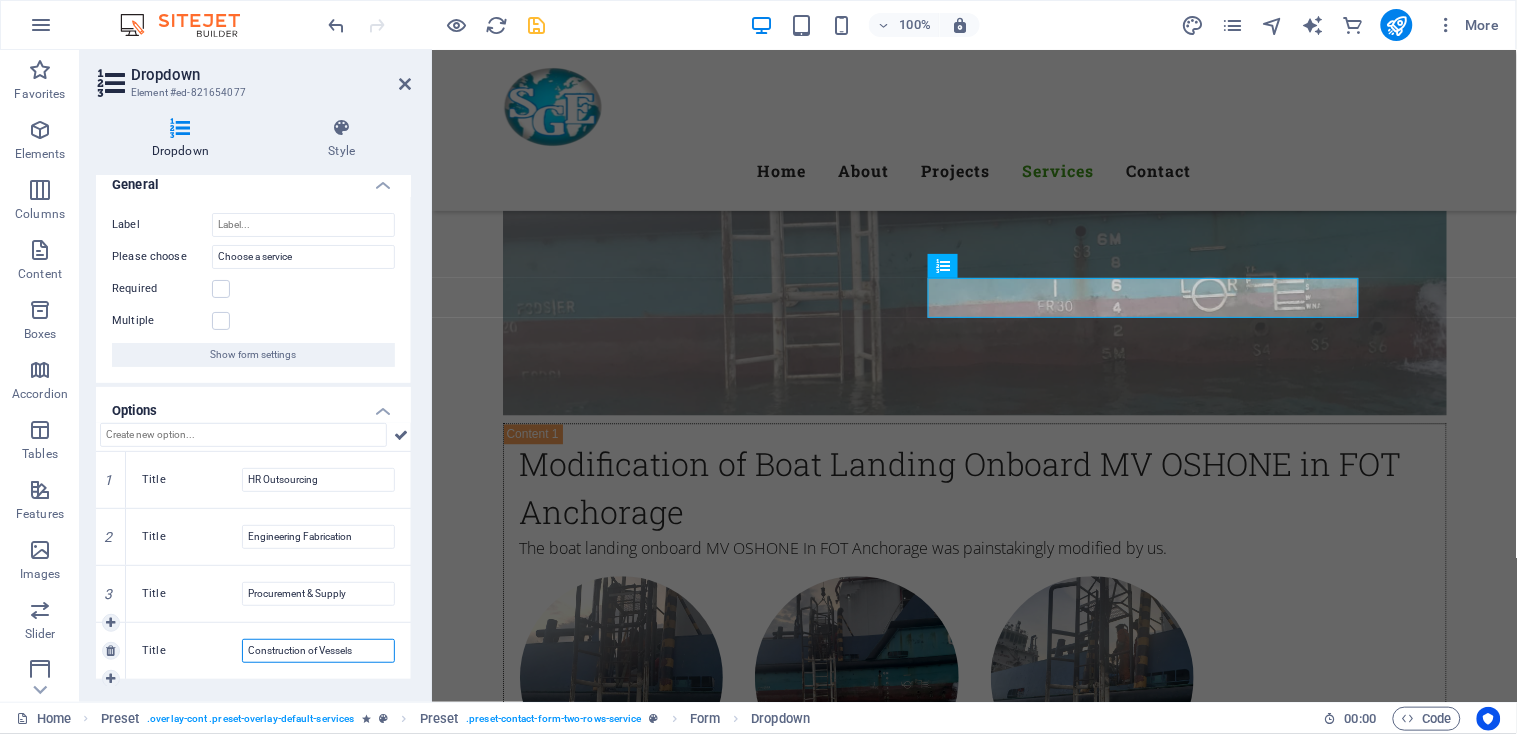 click on "Title Construction of Vessels" at bounding box center (268, 651) 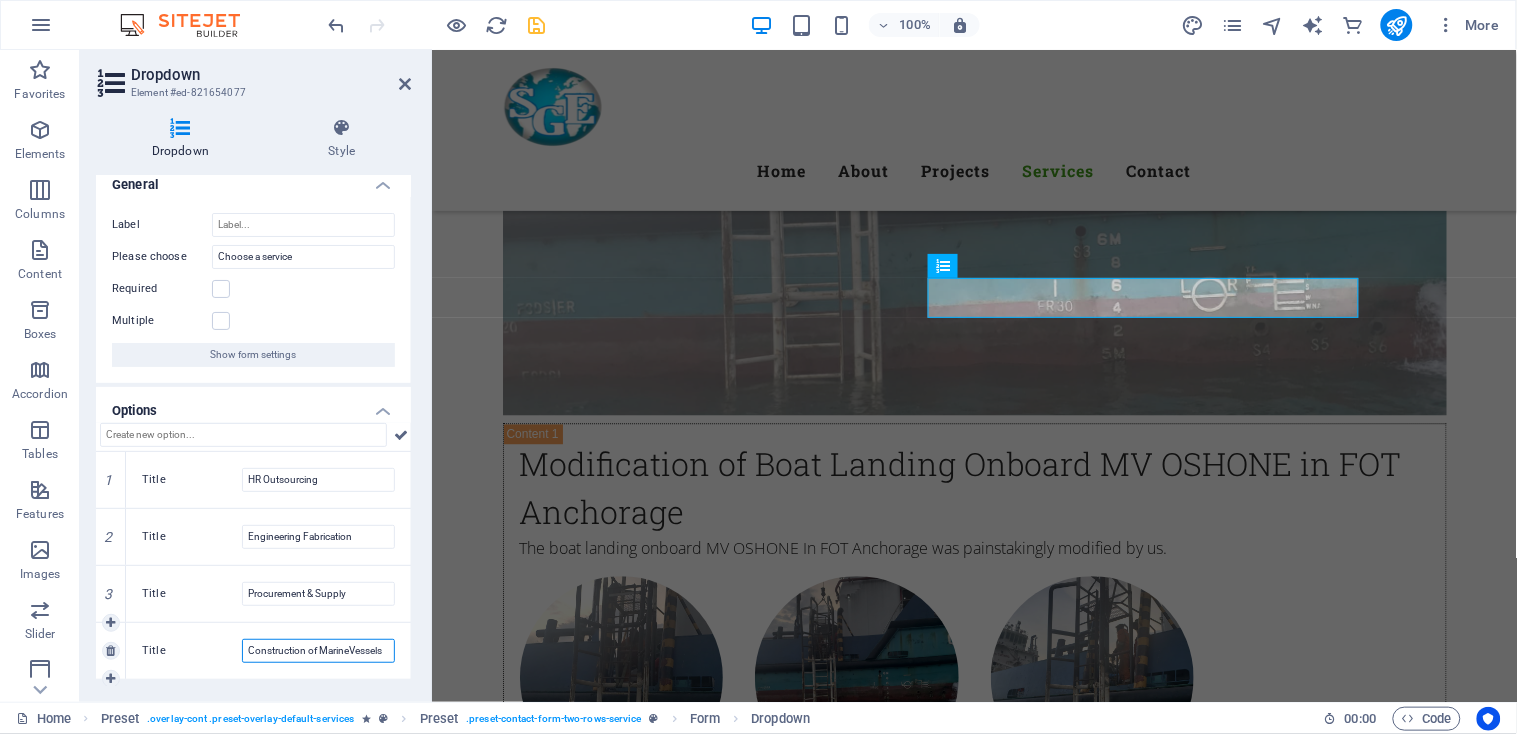 type on "Construction of Marine Vessels" 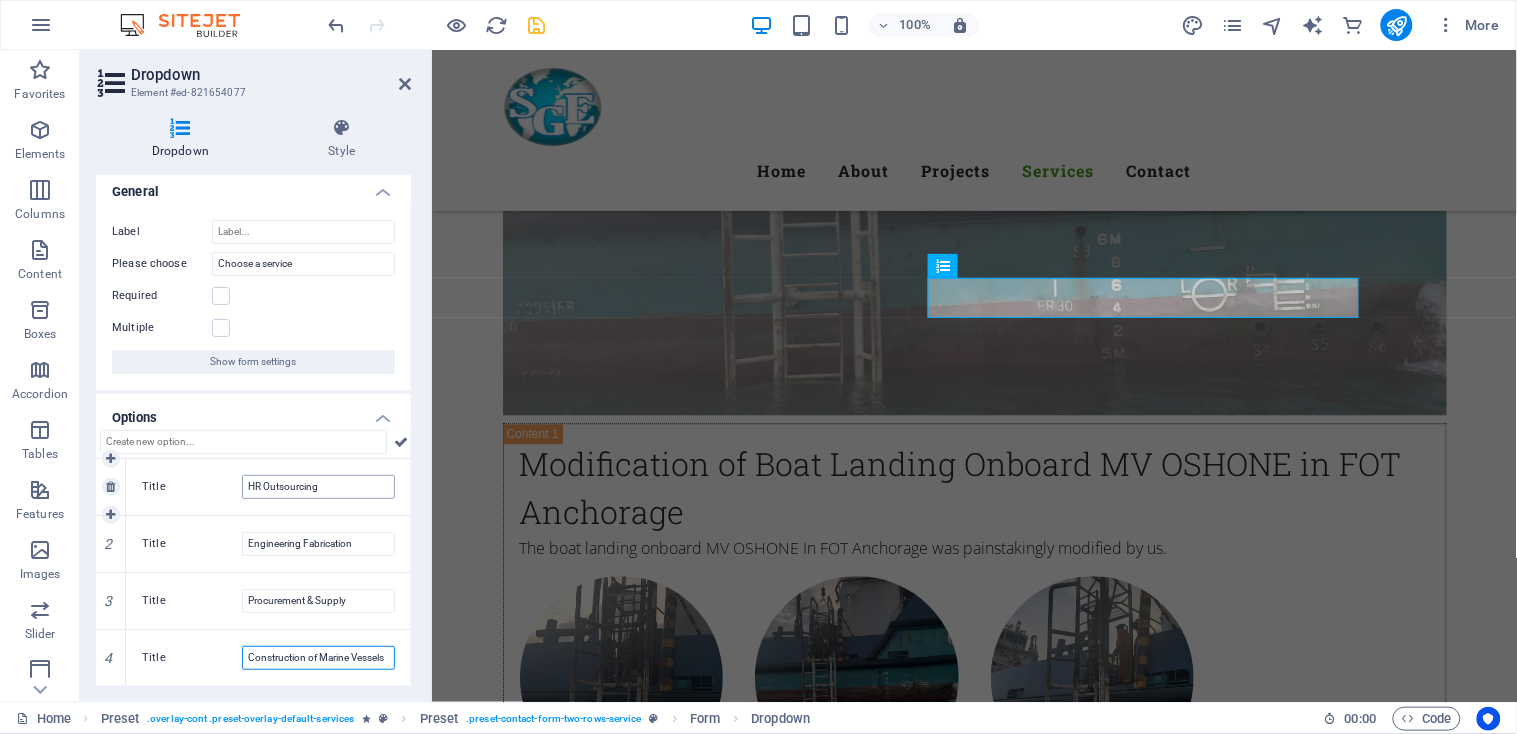 scroll, scrollTop: 6, scrollLeft: 0, axis: vertical 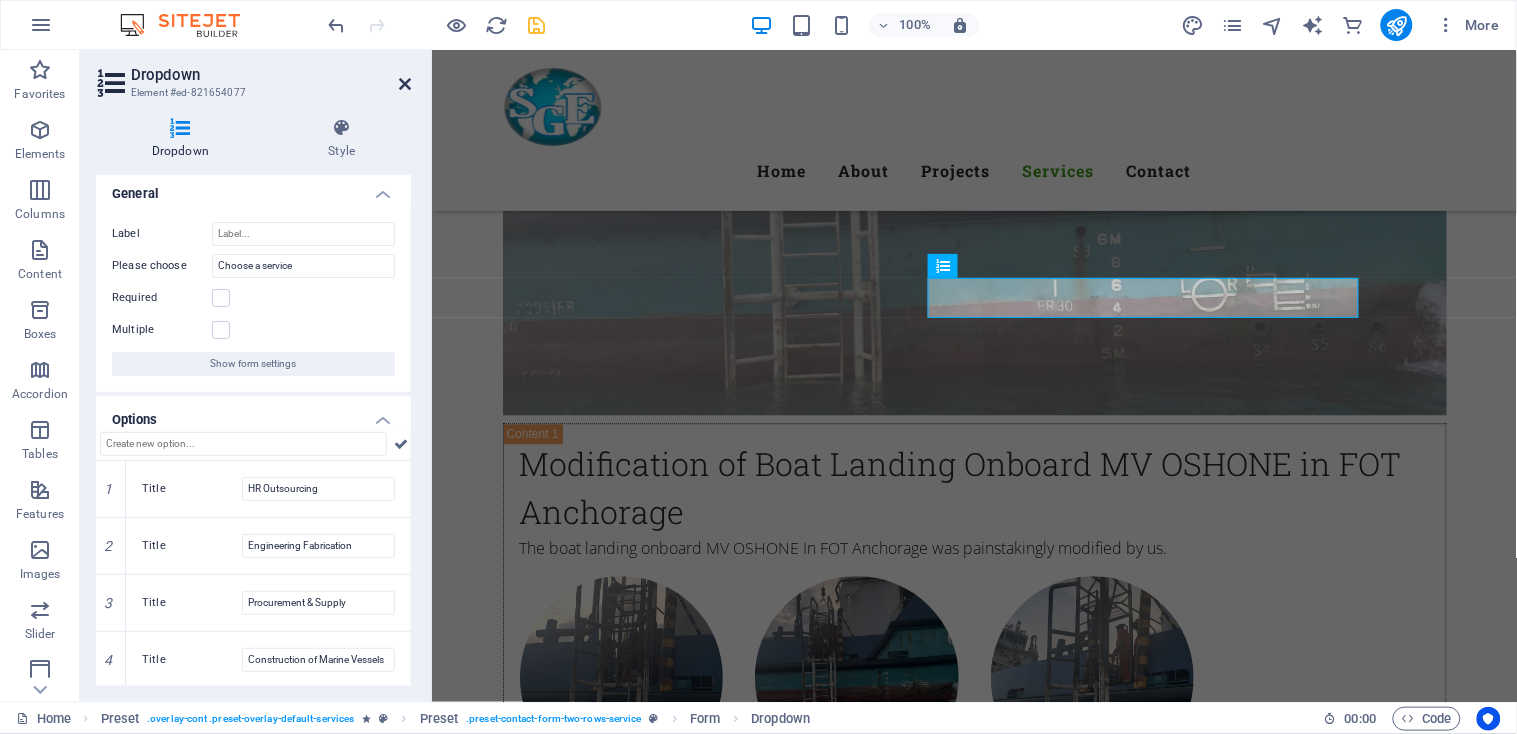click at bounding box center [405, 84] 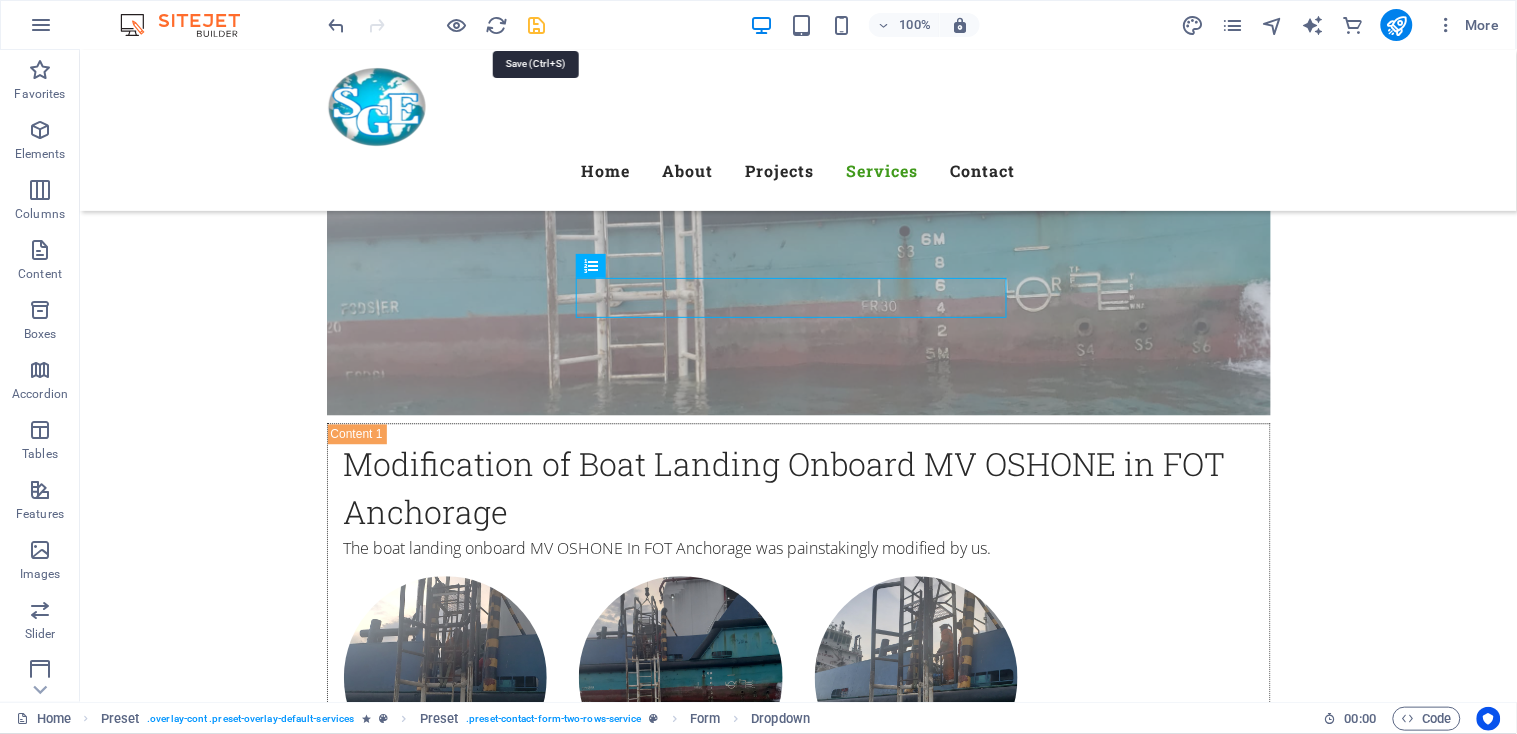 click at bounding box center (537, 25) 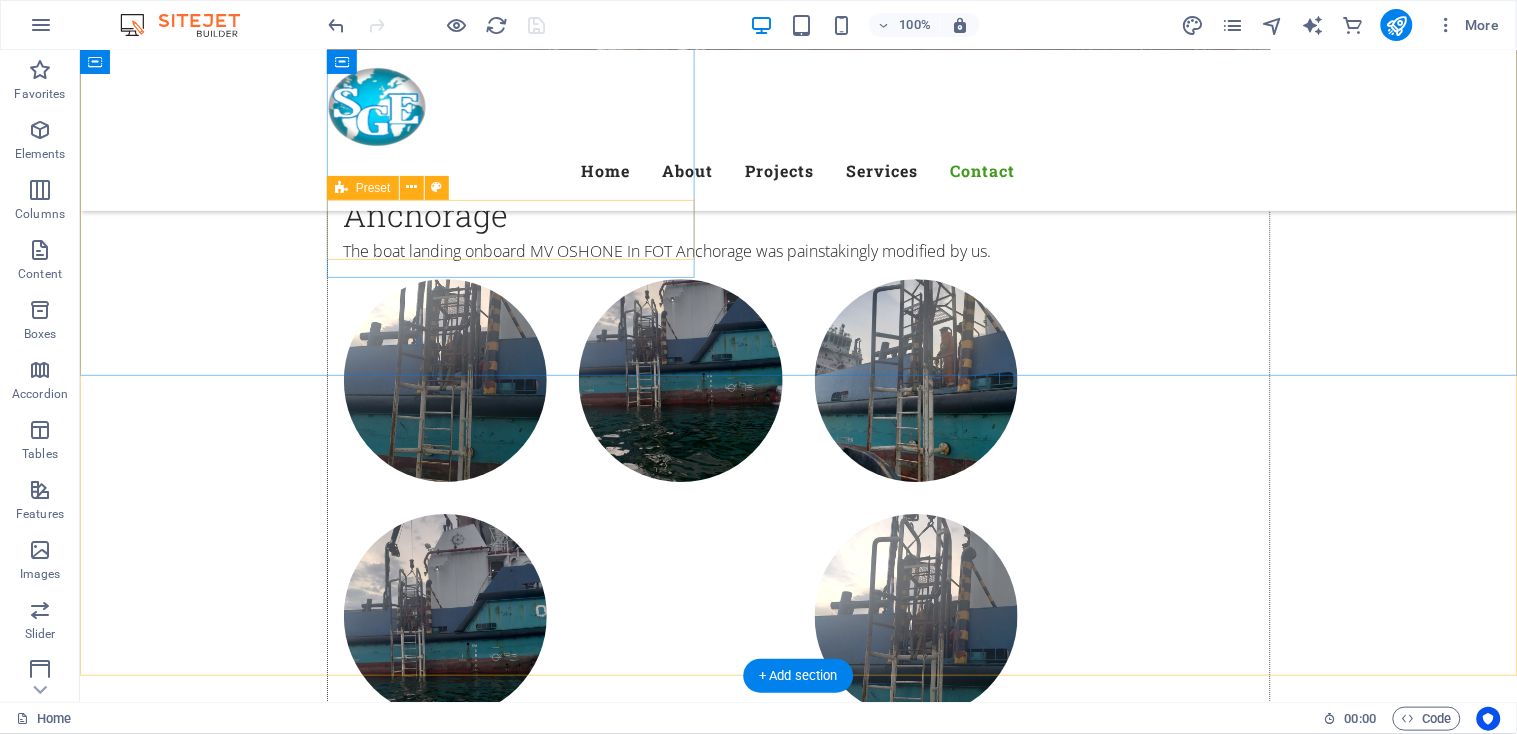 scroll, scrollTop: 6513, scrollLeft: 0, axis: vertical 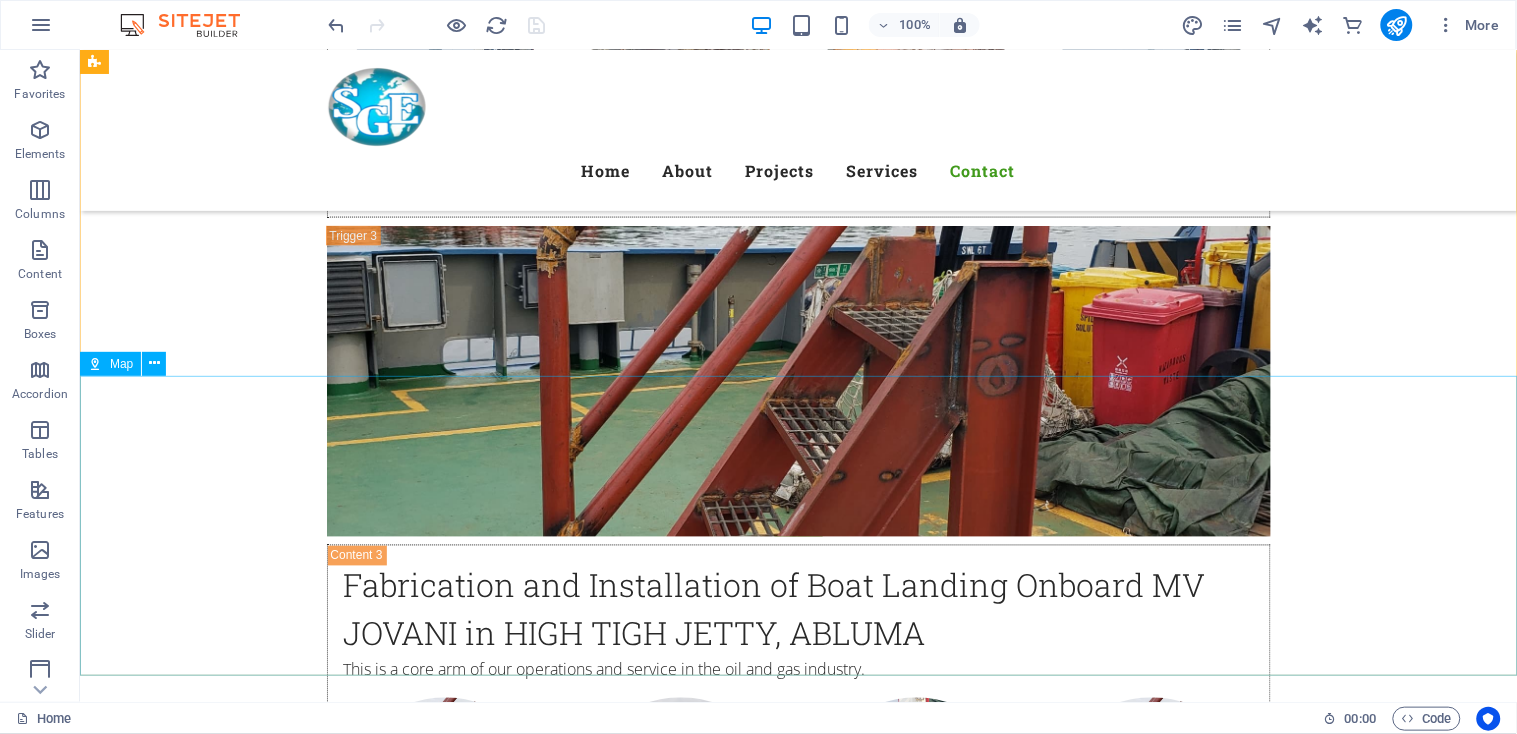 click on "Map" at bounding box center (110, 364) 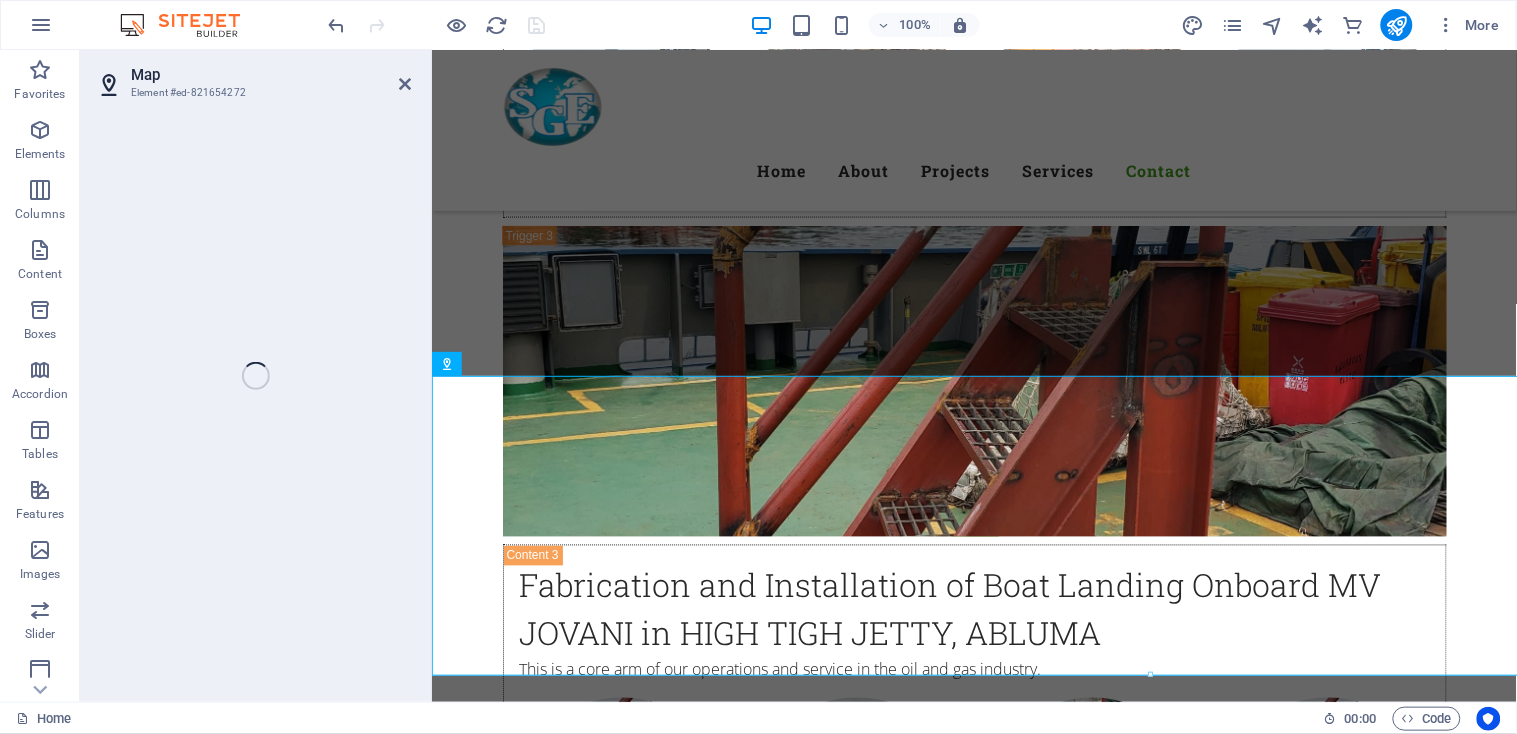 select on "1" 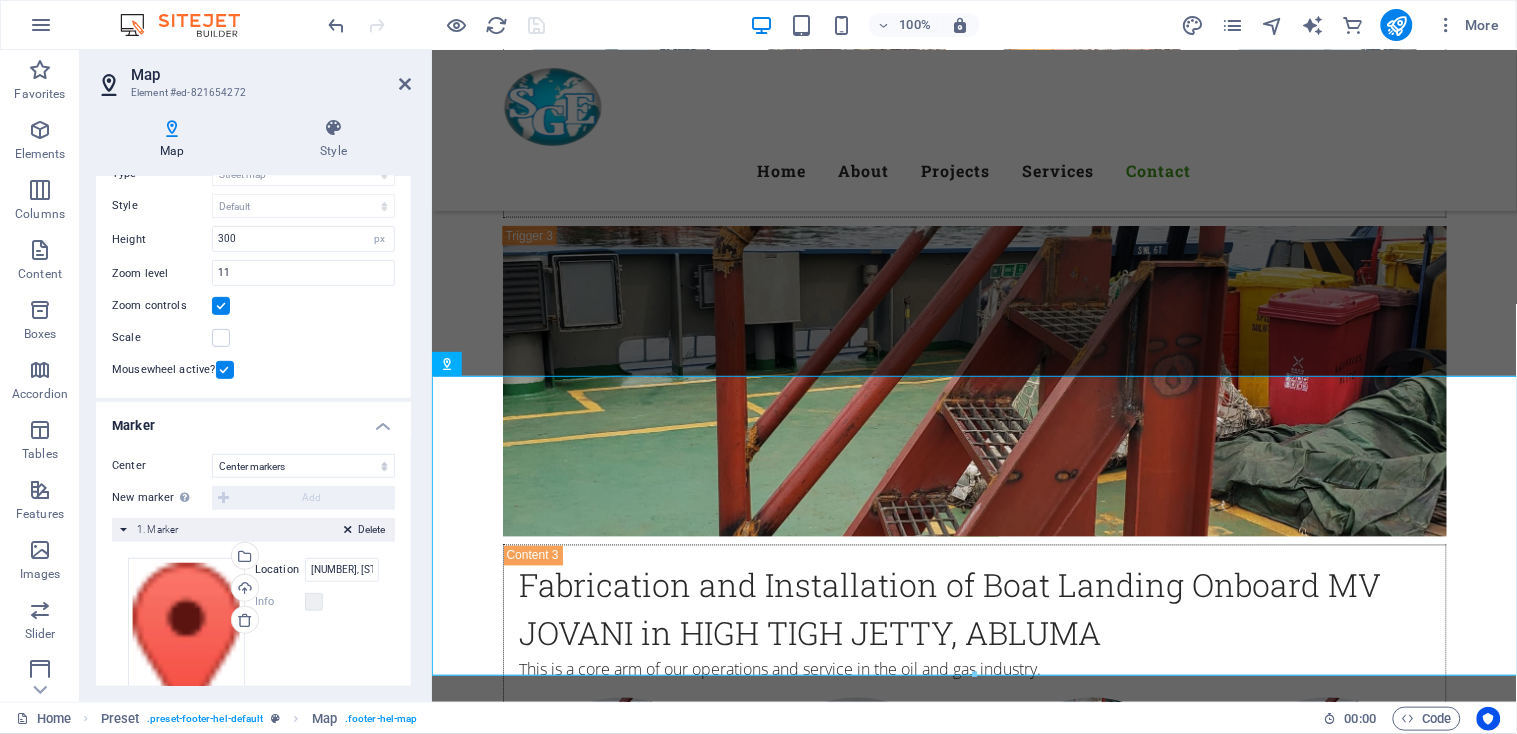 scroll, scrollTop: 232, scrollLeft: 0, axis: vertical 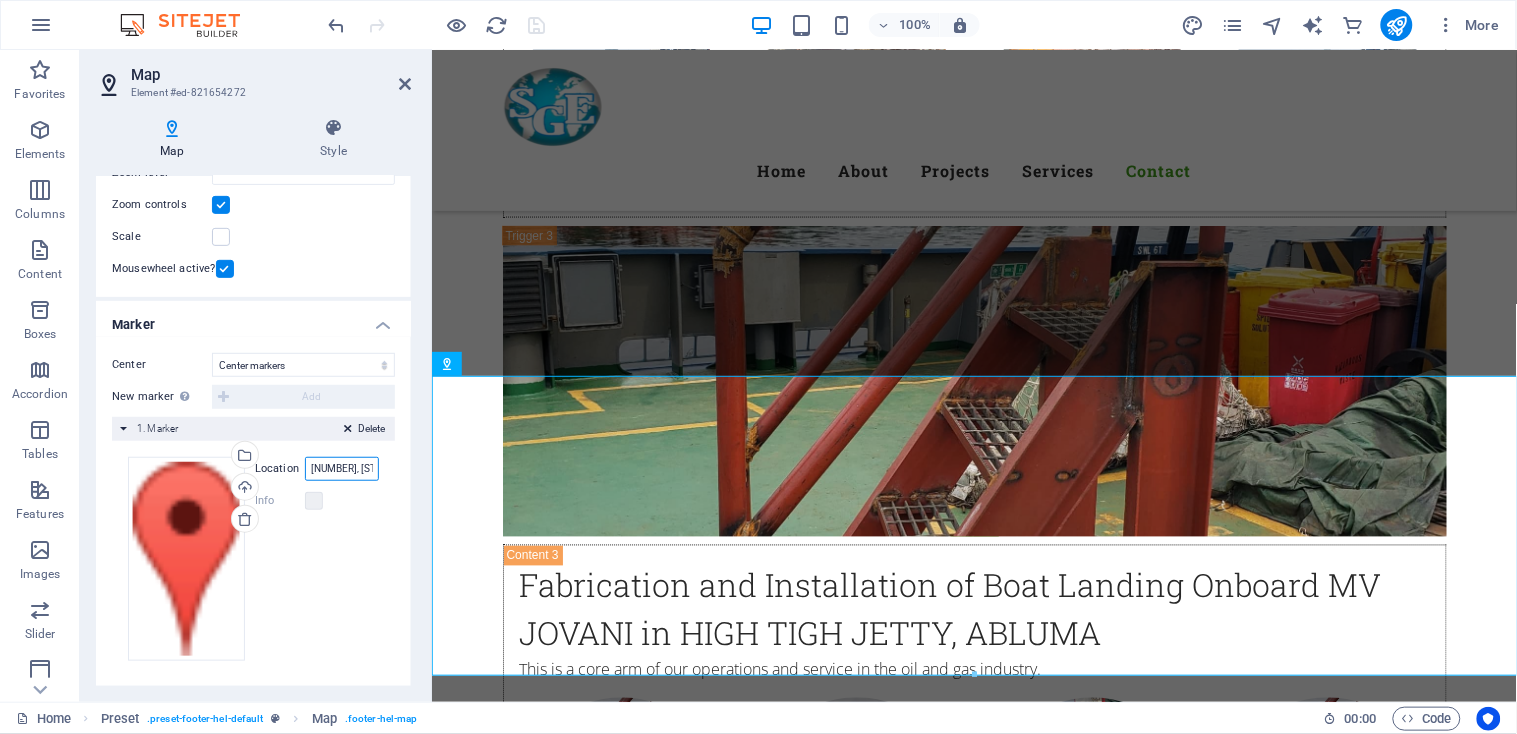 click on "[NUMBER], [STREET], [BUILDING_NAME], [AREA] [CITY], [POSTAL_CODE], Nigeria" at bounding box center [342, 469] 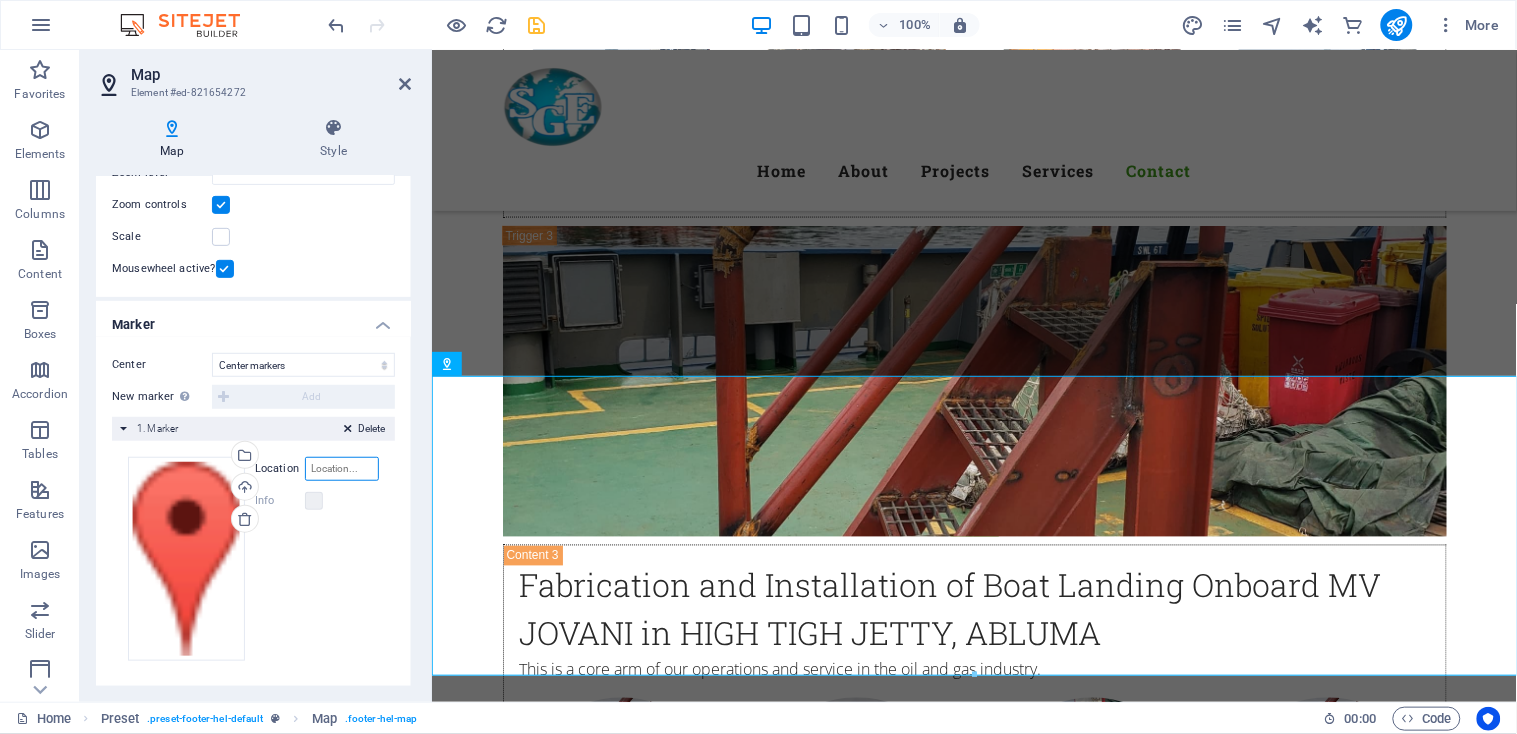 paste on "Behind FLT Admin Building, By Brawual Jetty, FLT Onne," 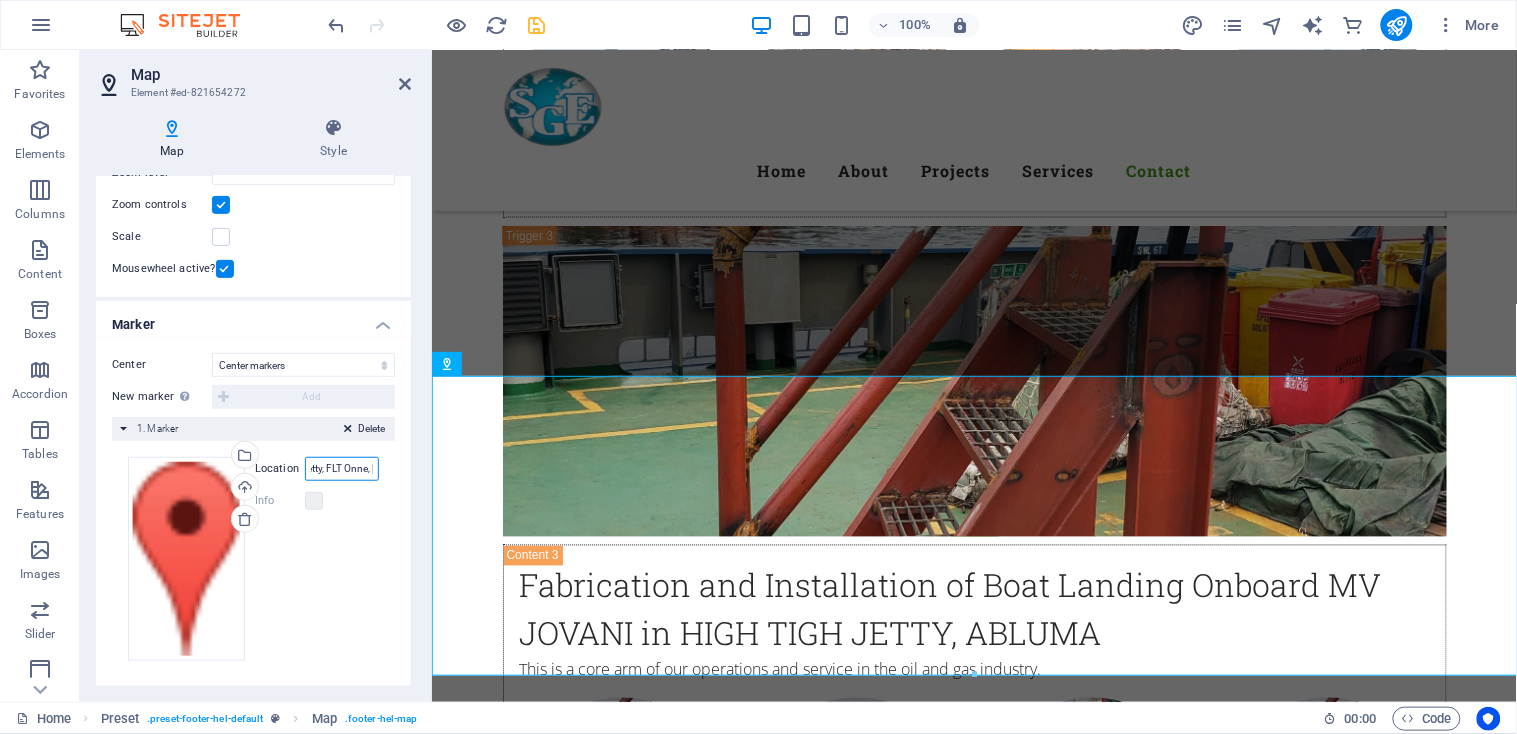 scroll, scrollTop: 0, scrollLeft: 188, axis: horizontal 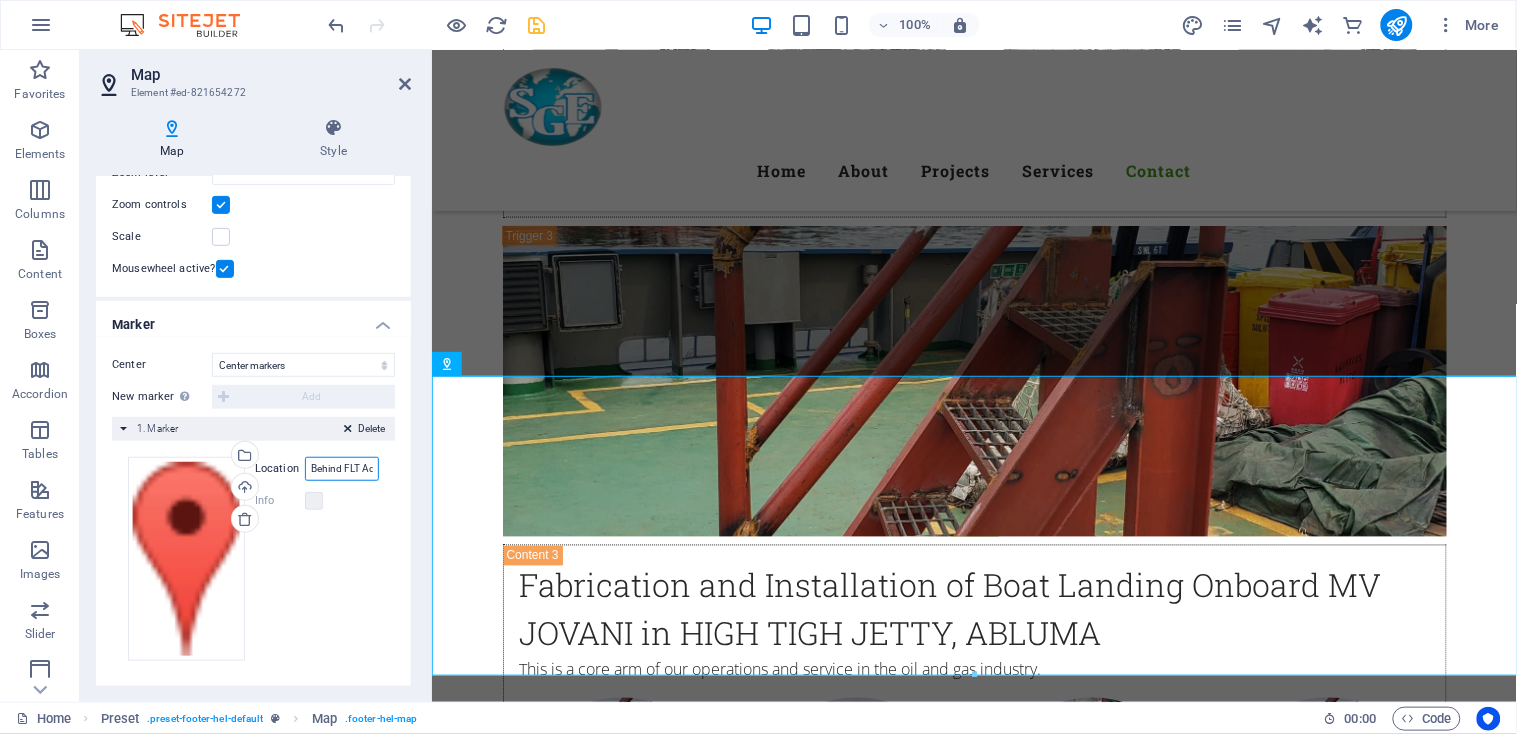 click on "Behind FLT Admin Building, By Brawual Jetty, FLT Onne, [NUMBER]" at bounding box center [342, 469] 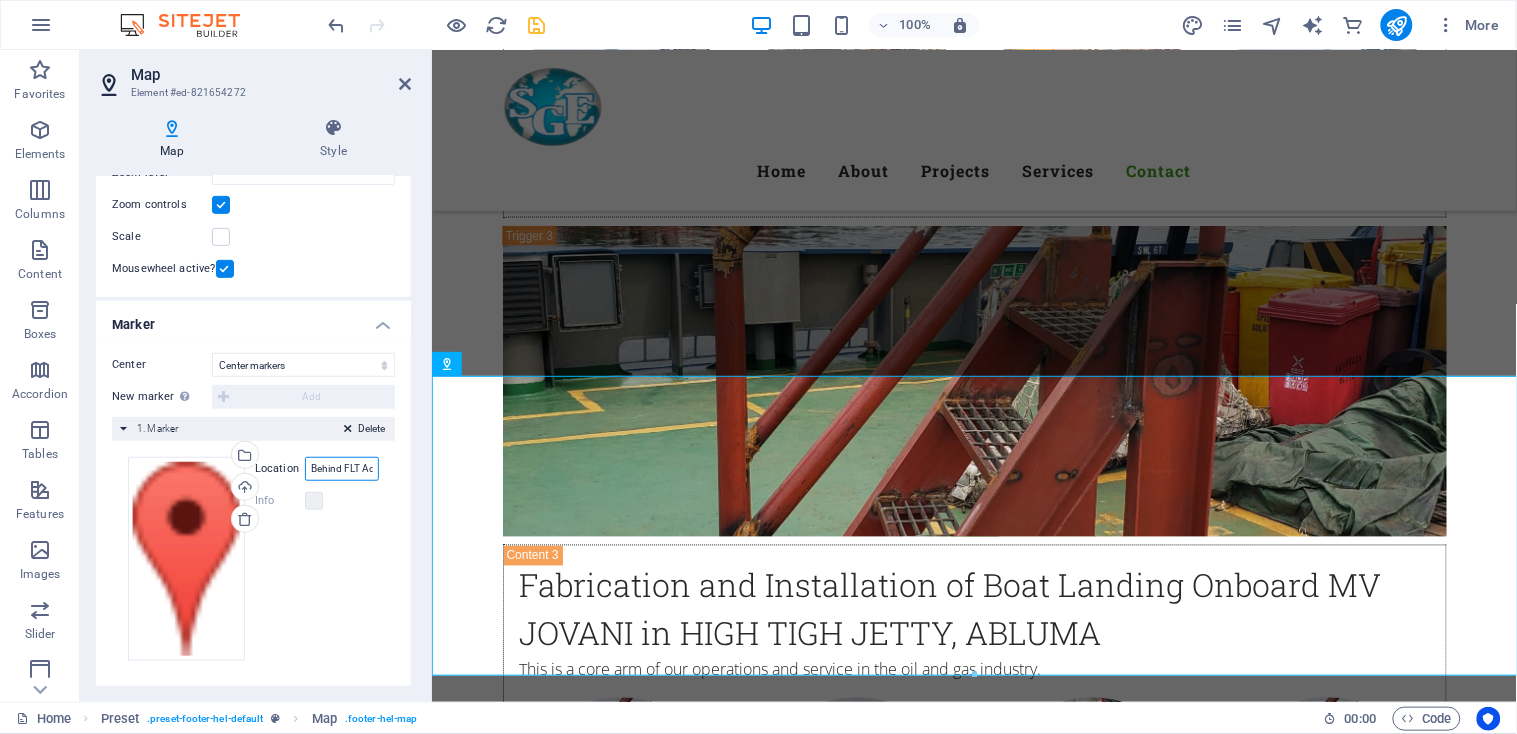 click on "Behind FLT Admin Building, By Brawual Jetty, FLT Onne, [NUMBER]" at bounding box center (342, 469) 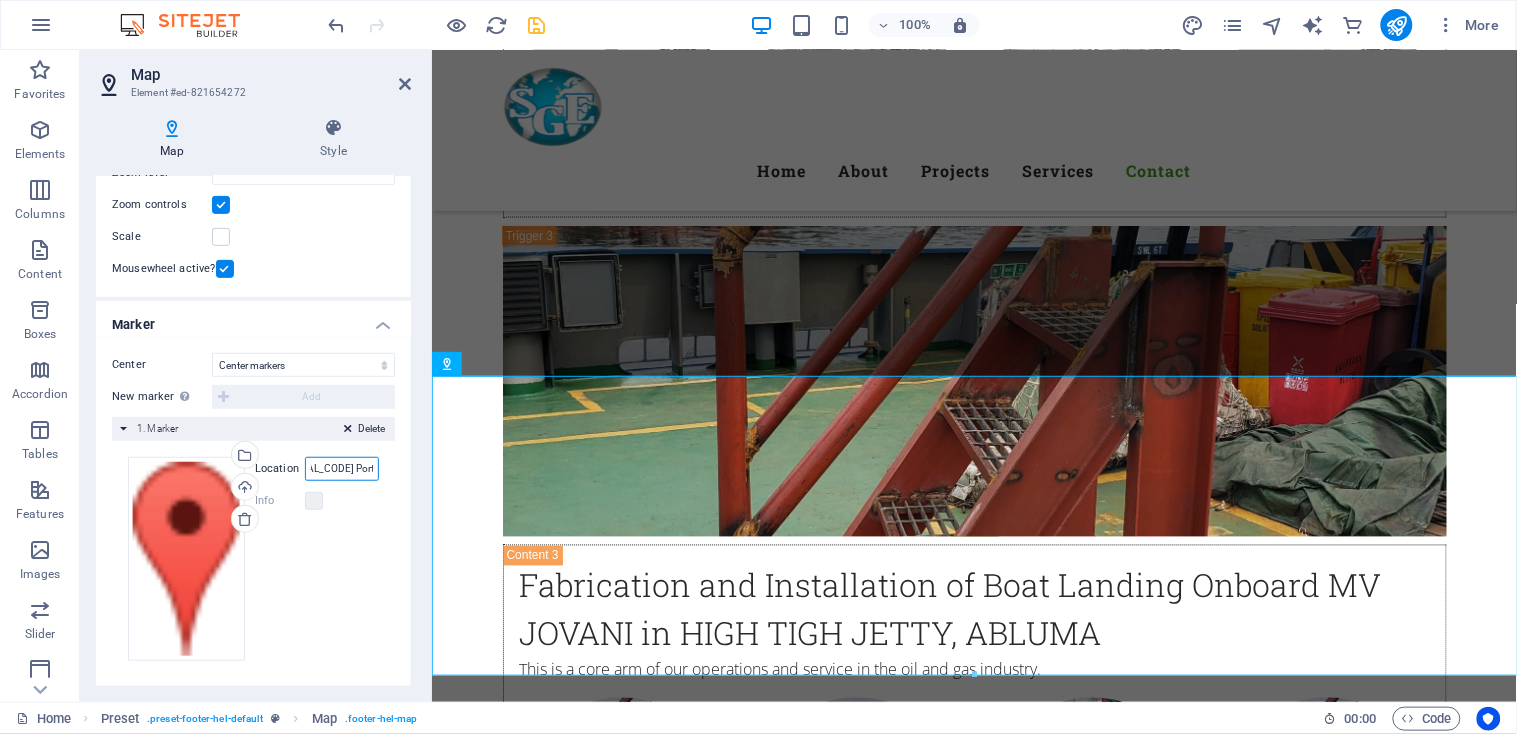scroll, scrollTop: 0, scrollLeft: 280, axis: horizontal 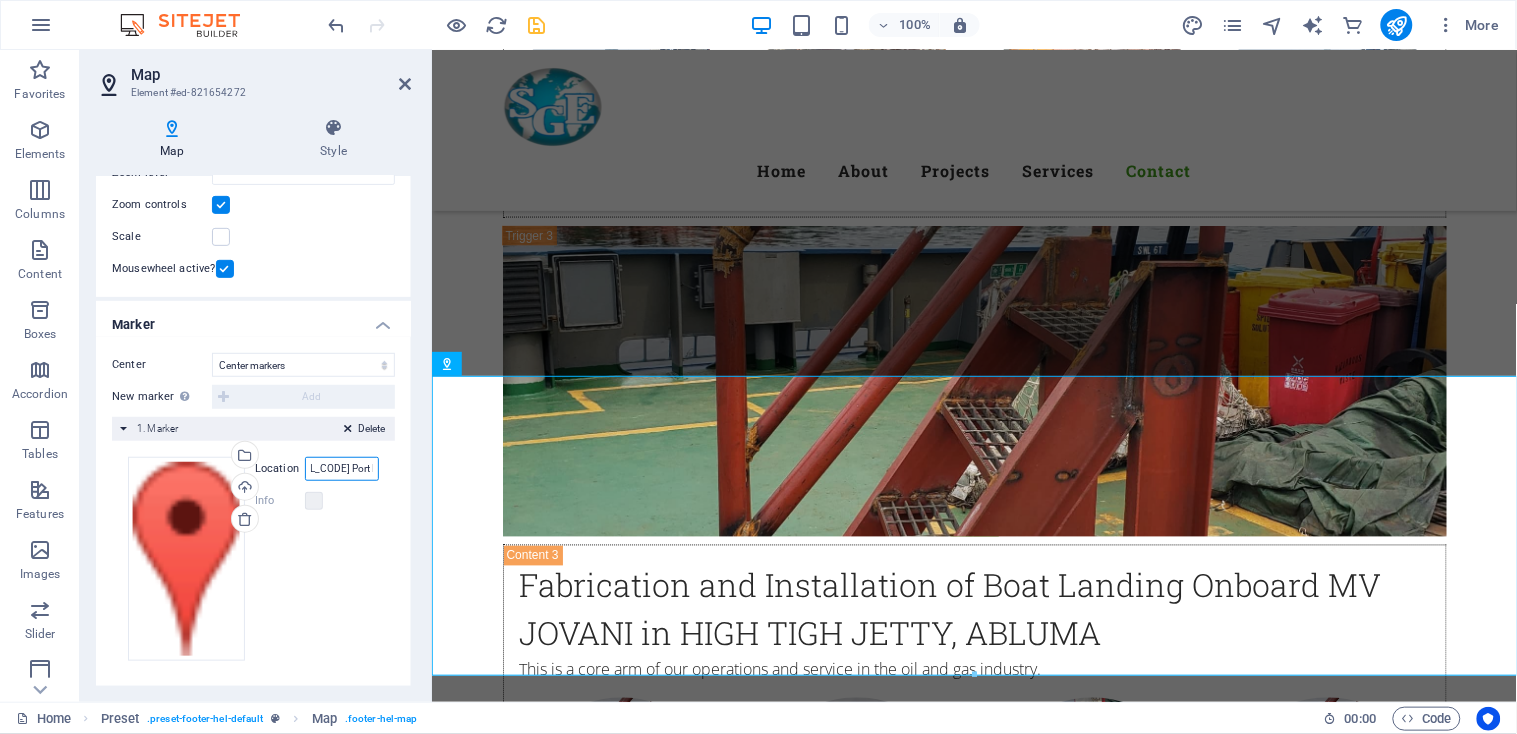type on "Behind FLT Admin Building, By Brawual Jetty, FLT Onne, [POSTAL_CODE] Port Harcourt" 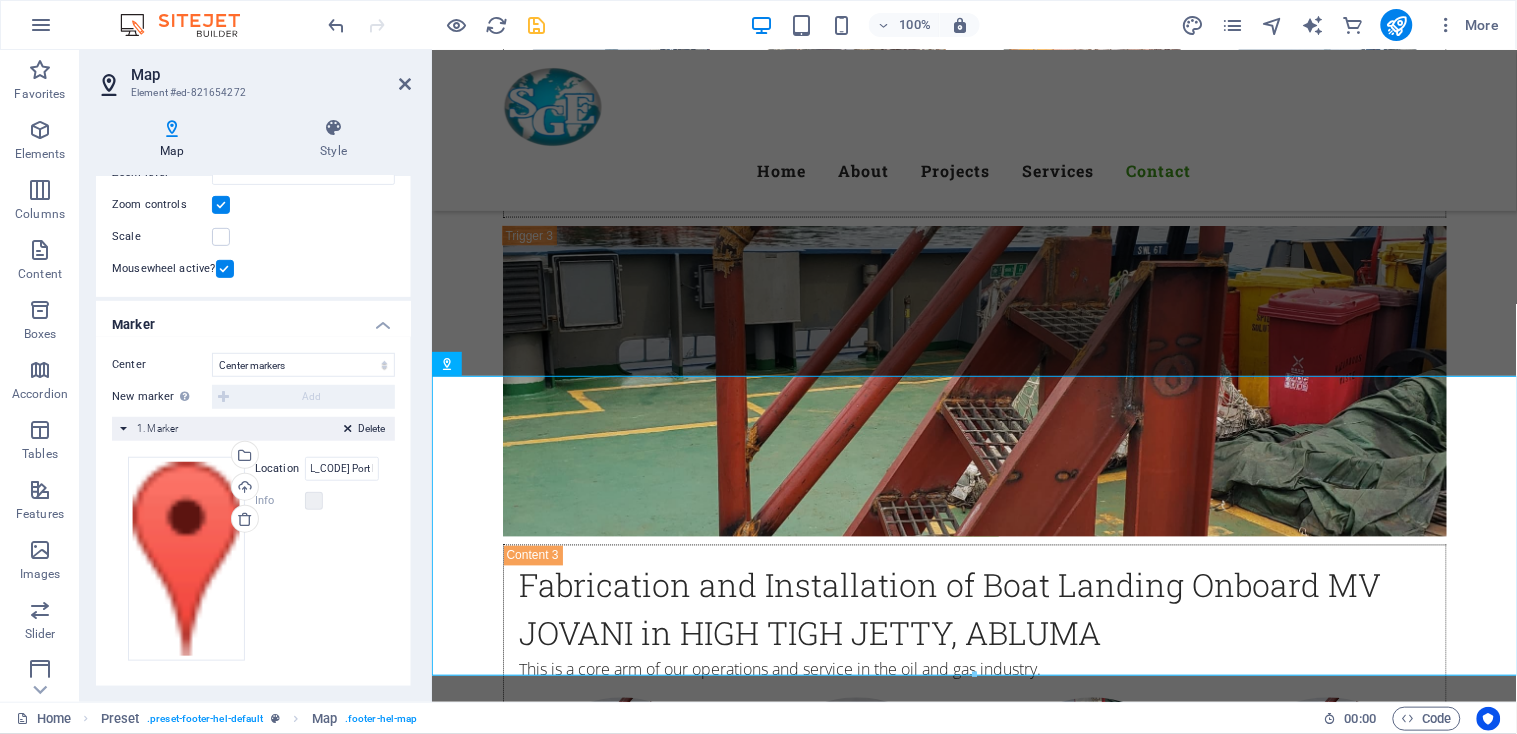 scroll, scrollTop: 0, scrollLeft: 0, axis: both 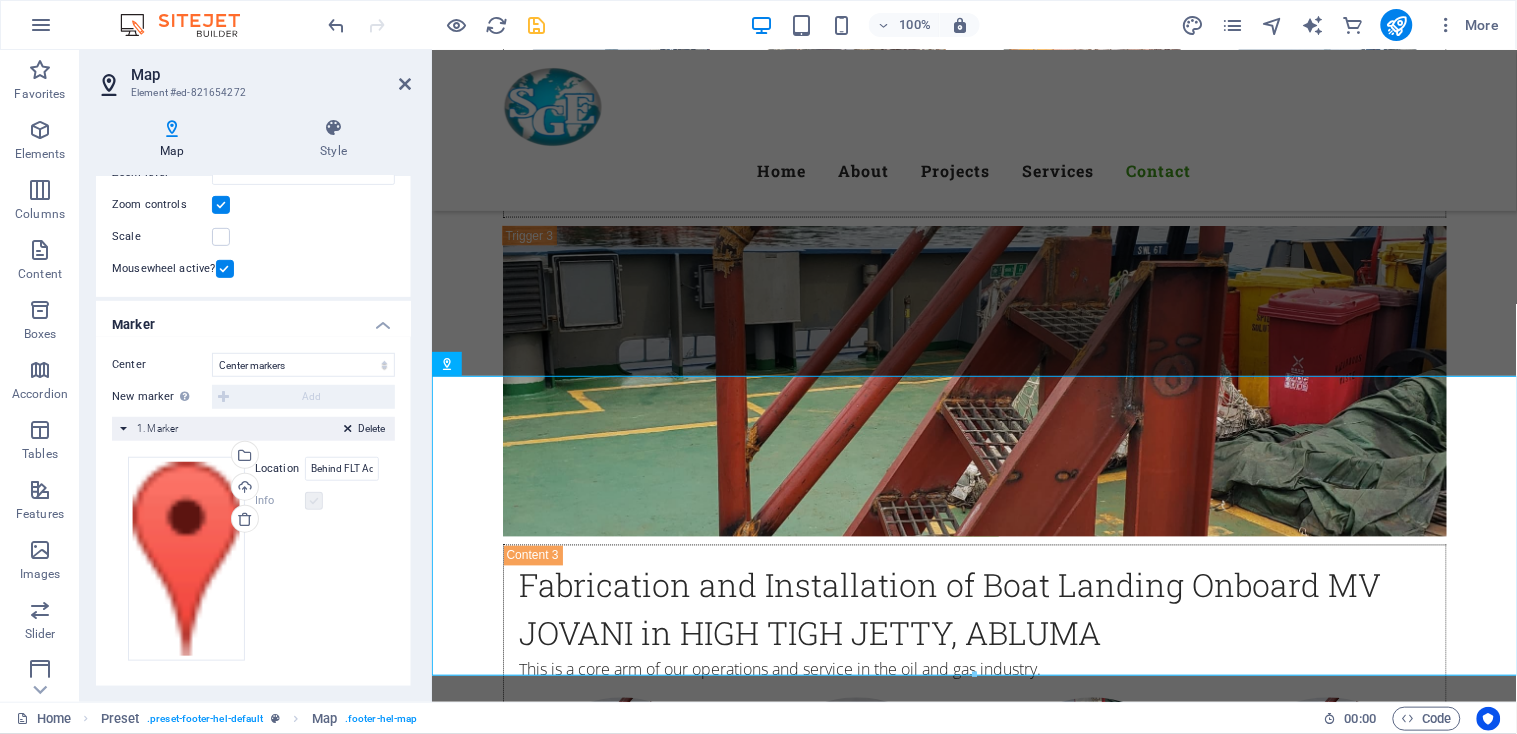 click at bounding box center [314, 501] 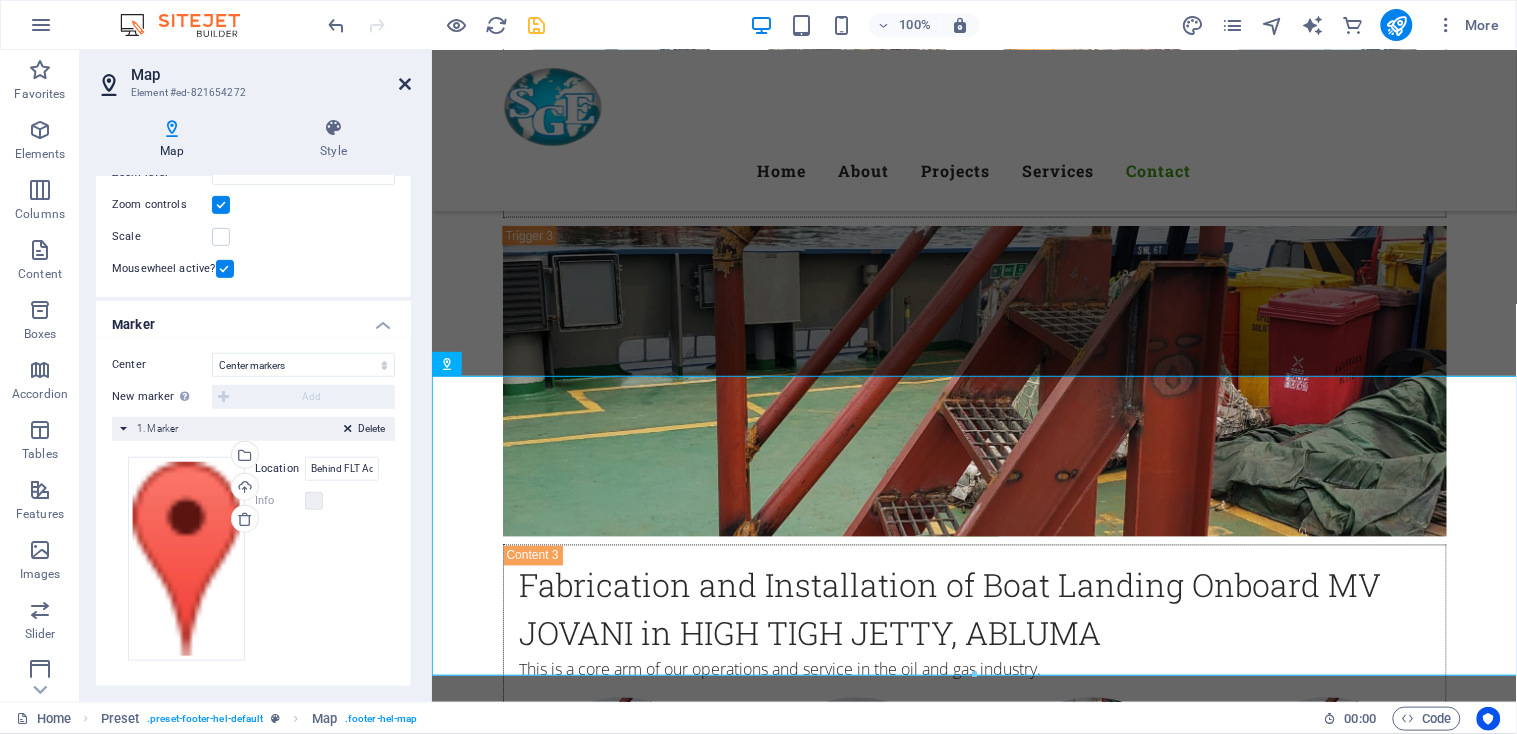 click at bounding box center [405, 84] 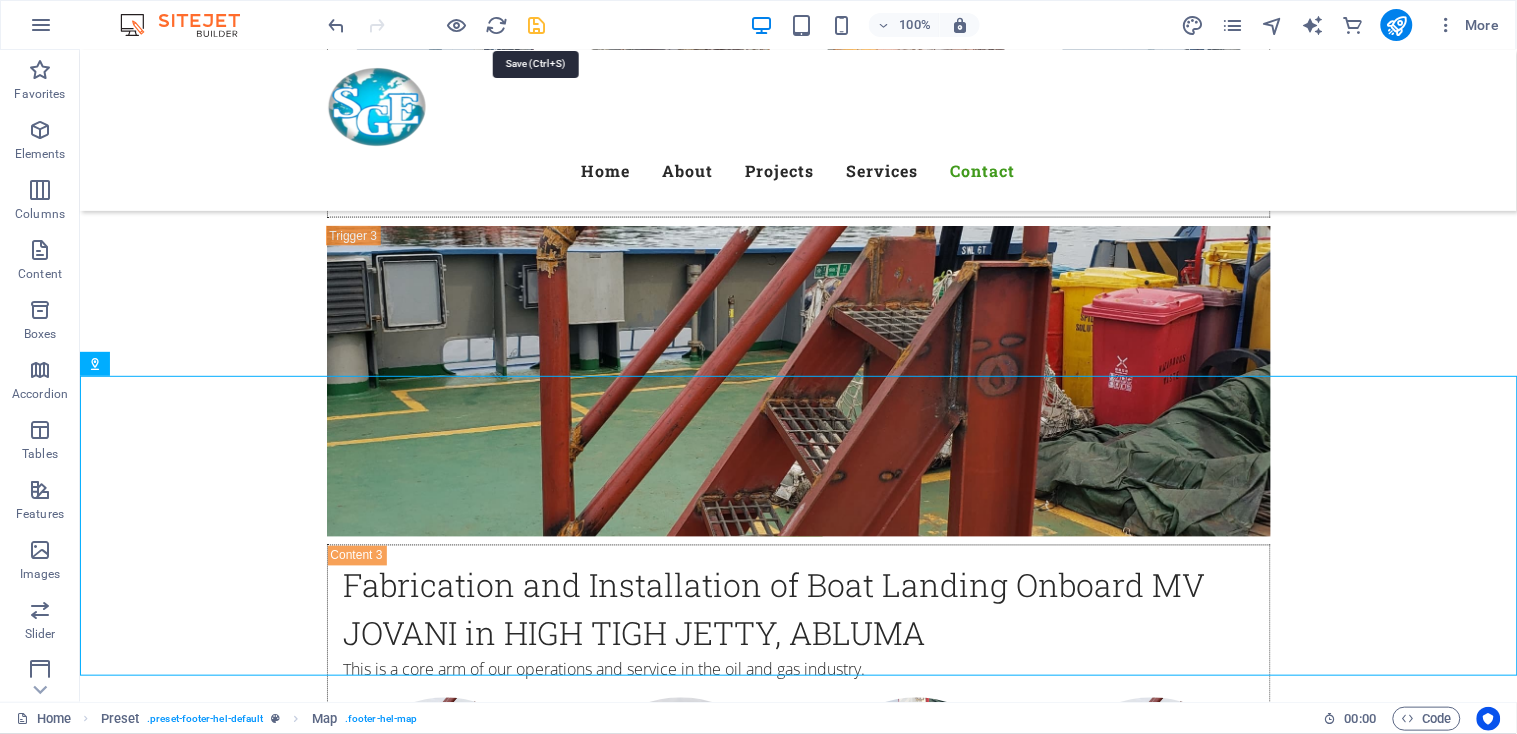 click at bounding box center (537, 25) 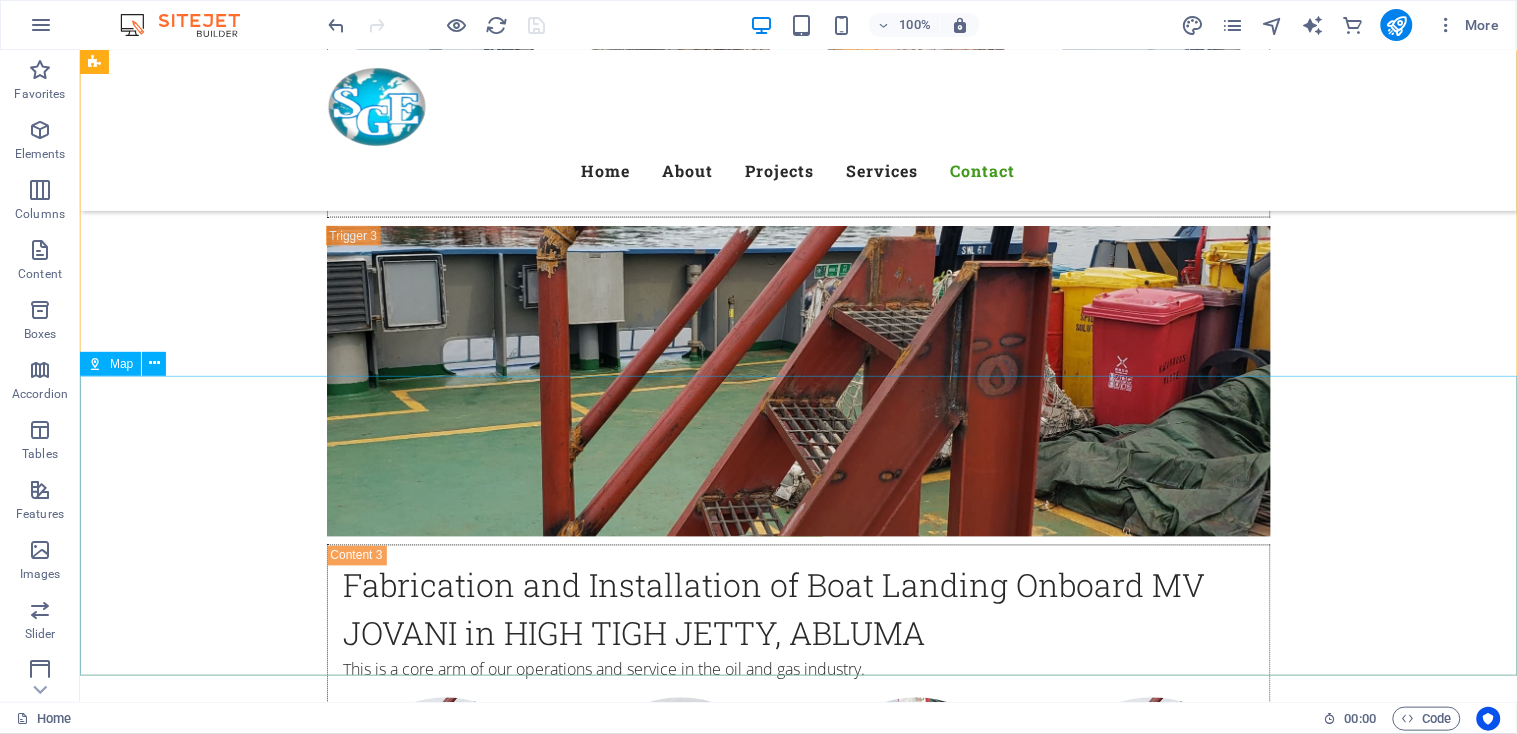 click on "Map" at bounding box center [121, 364] 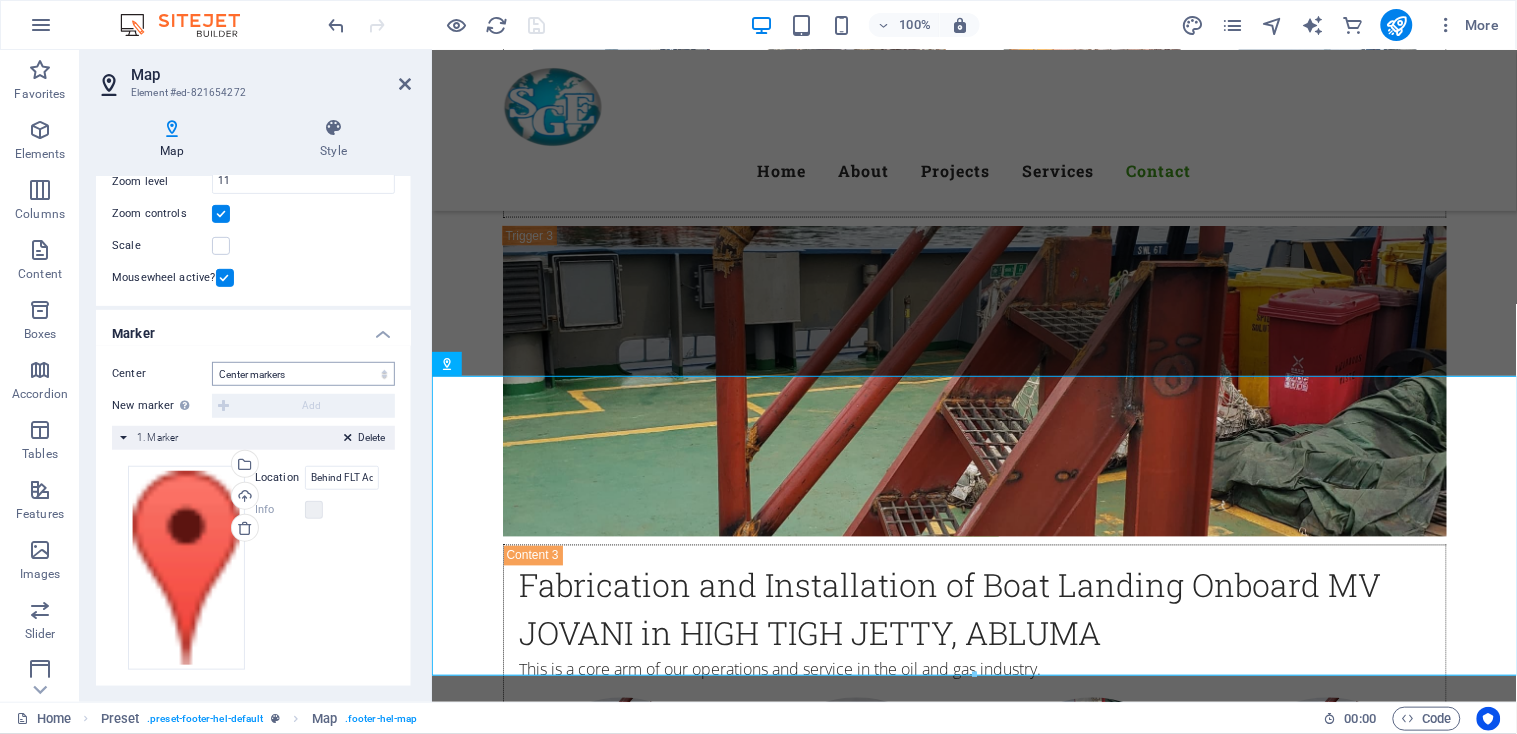 scroll, scrollTop: 232, scrollLeft: 0, axis: vertical 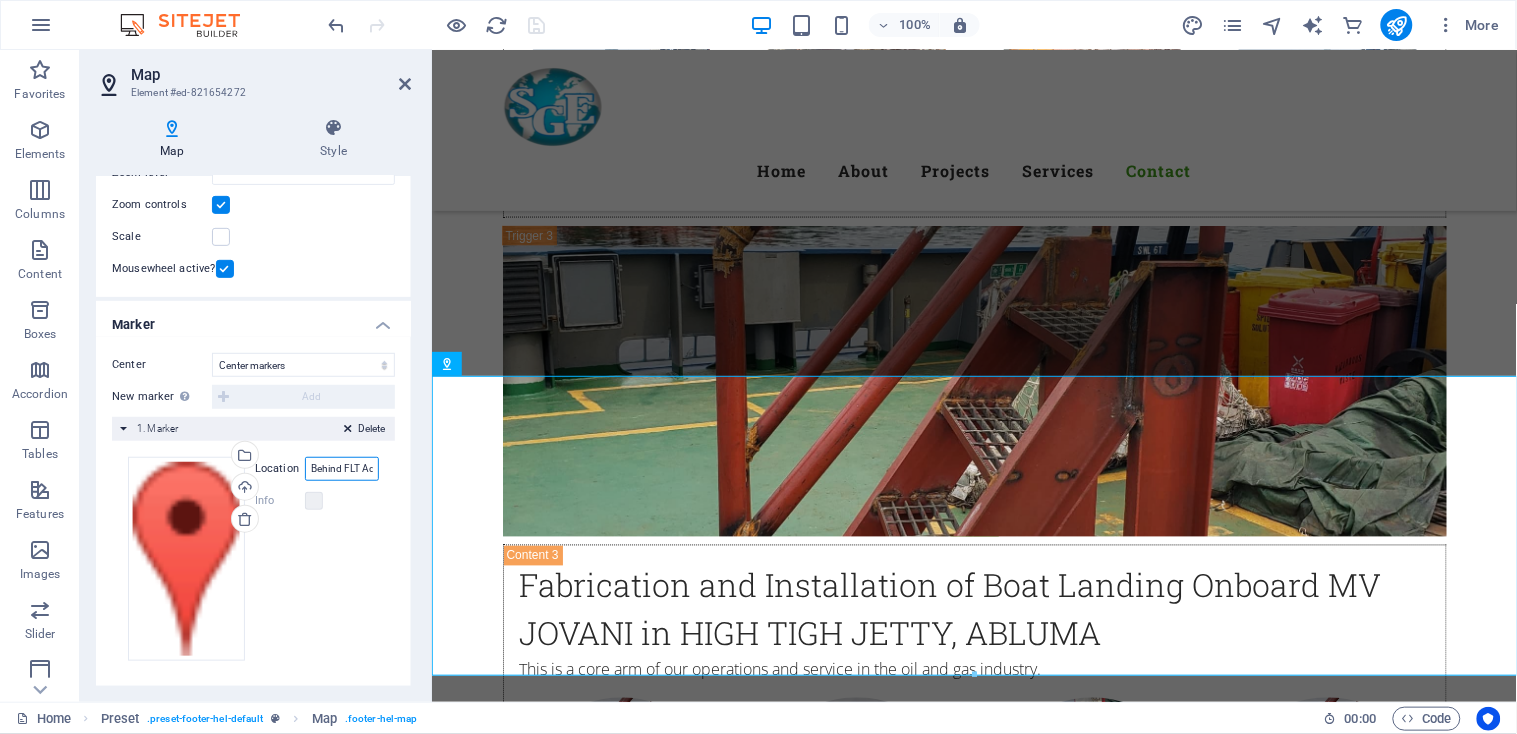 click on "Behind FLT Admin Building, By Brawual Jetty, FLT Onne, [POSTAL_CODE] Port Harcourt" at bounding box center (342, 469) 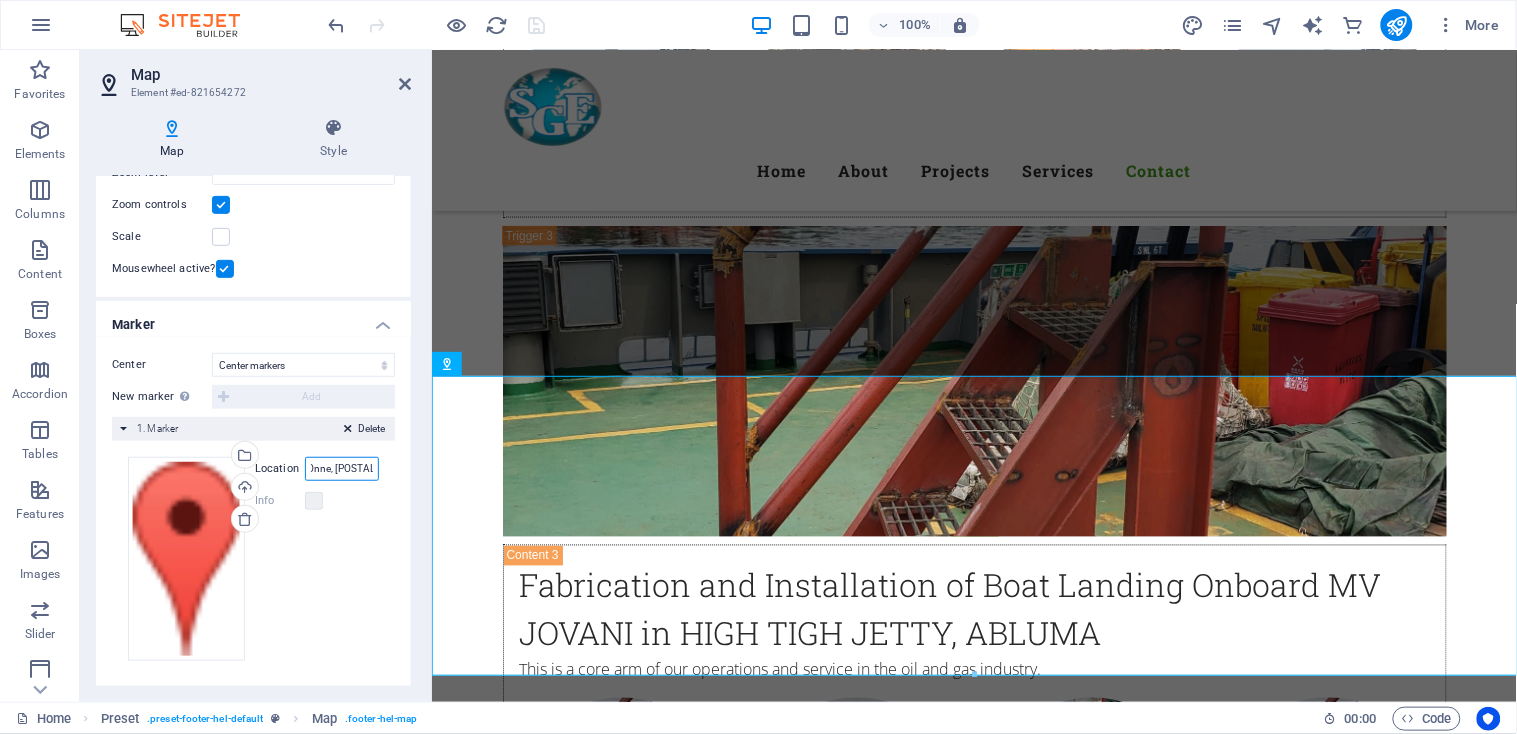 scroll, scrollTop: 0, scrollLeft: 226, axis: horizontal 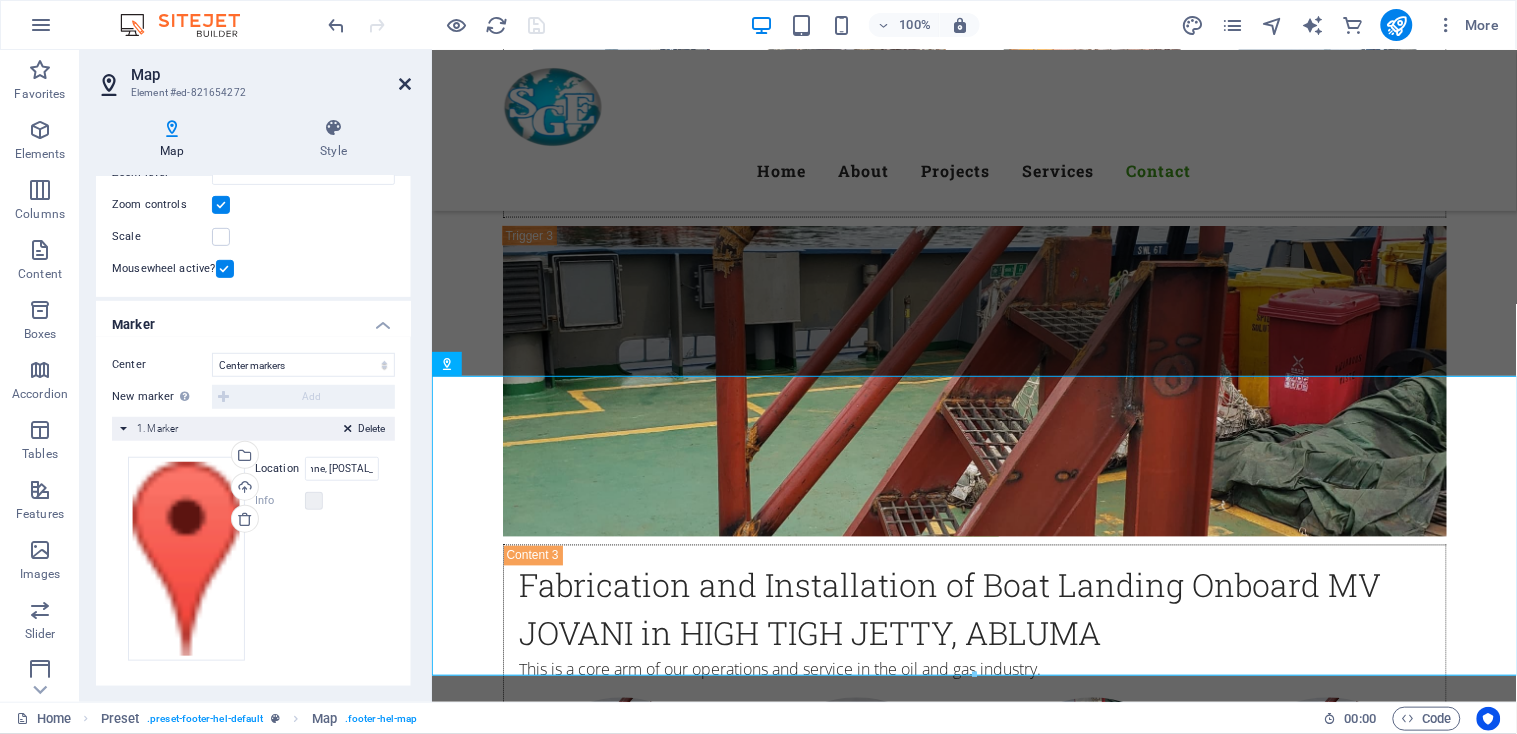 click at bounding box center [405, 84] 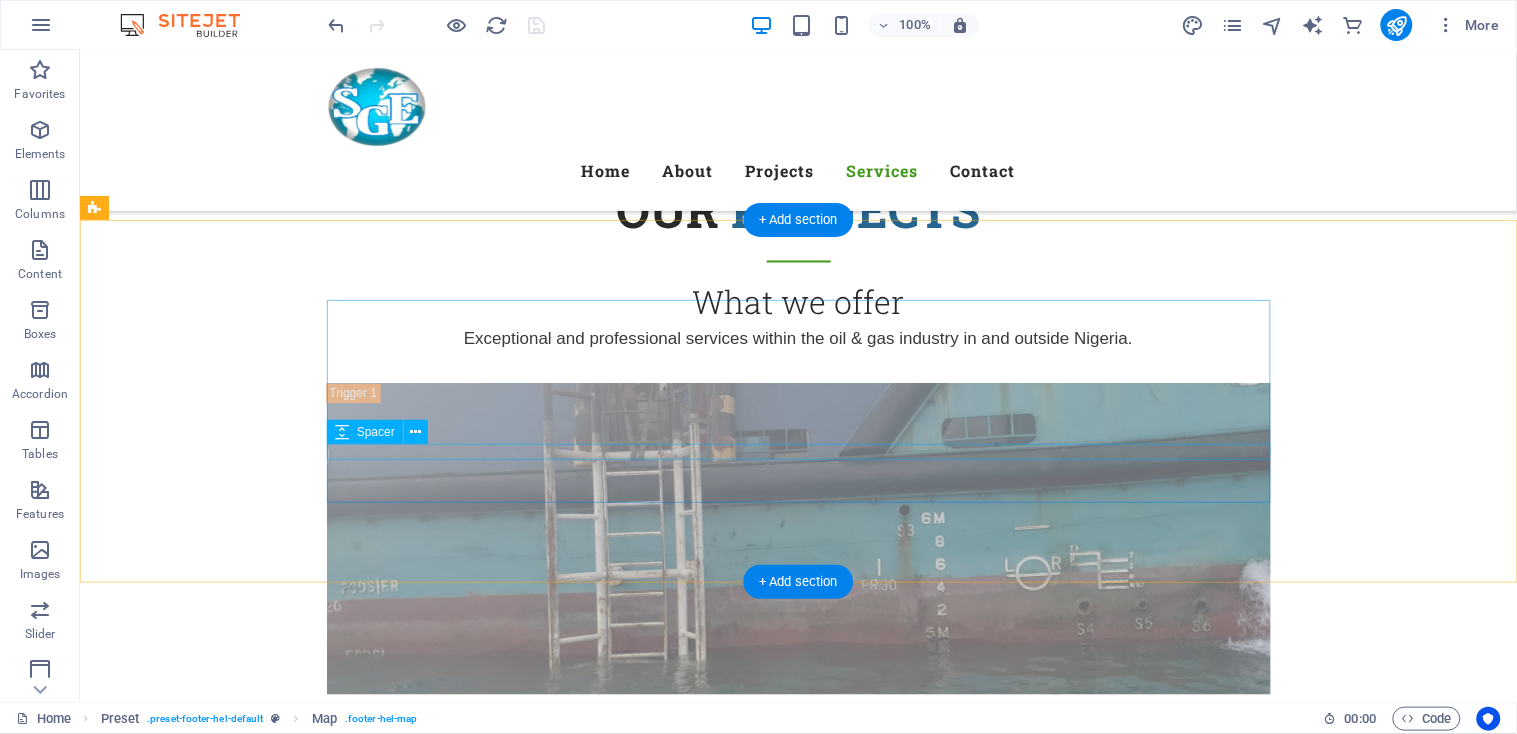 scroll, scrollTop: 4486, scrollLeft: 0, axis: vertical 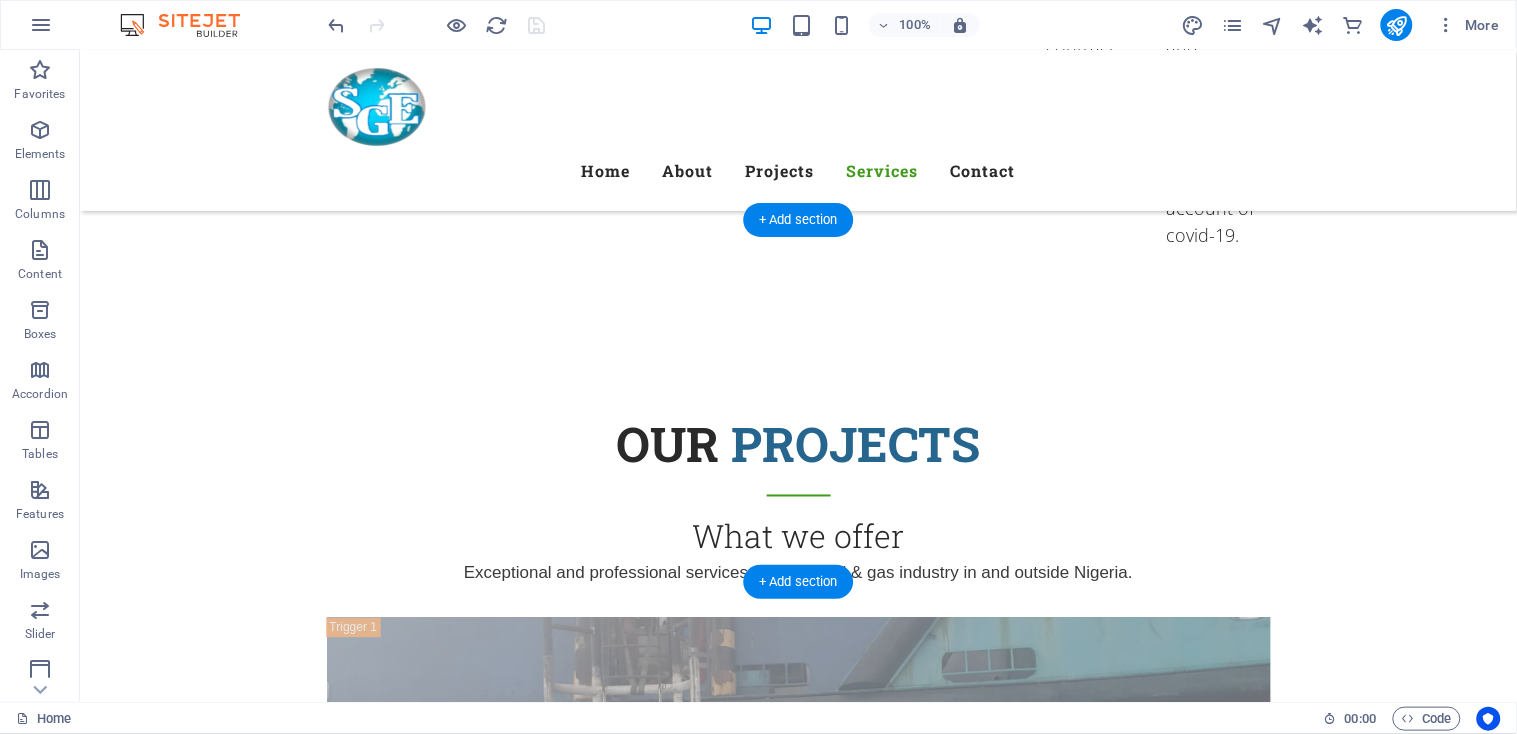 click at bounding box center [797, 3350] 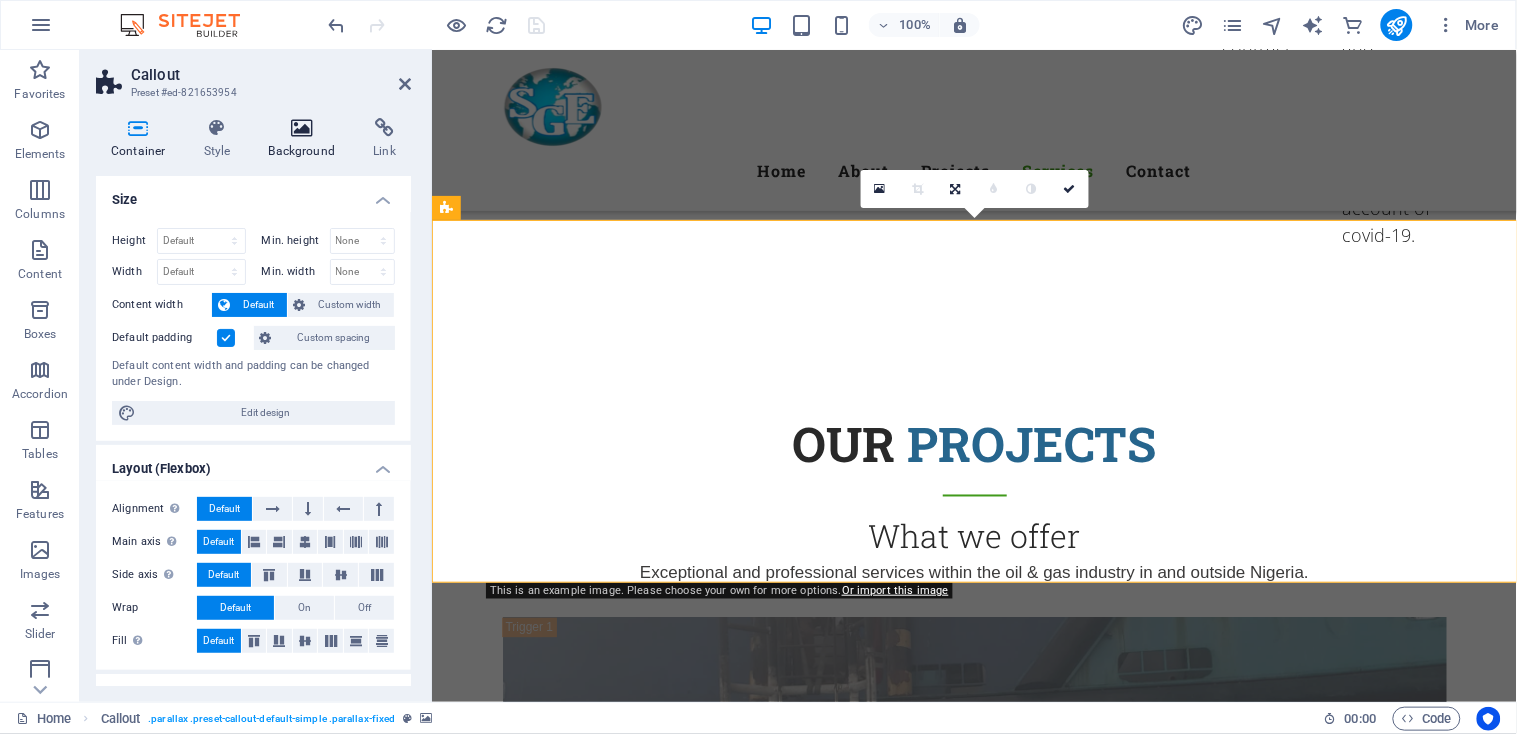 click at bounding box center (302, 128) 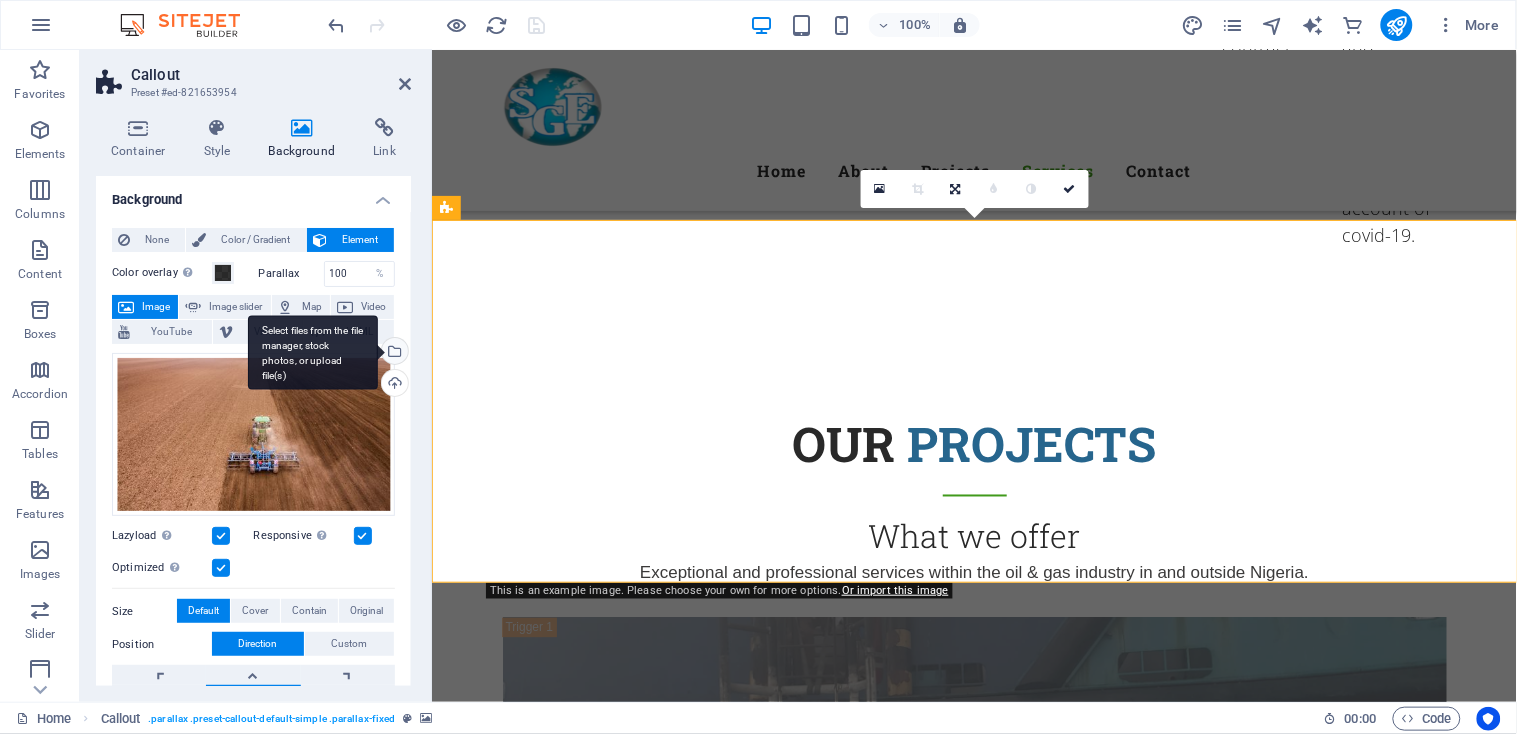 click on "Select files from the file manager, stock photos, or upload file(s)" at bounding box center [313, 352] 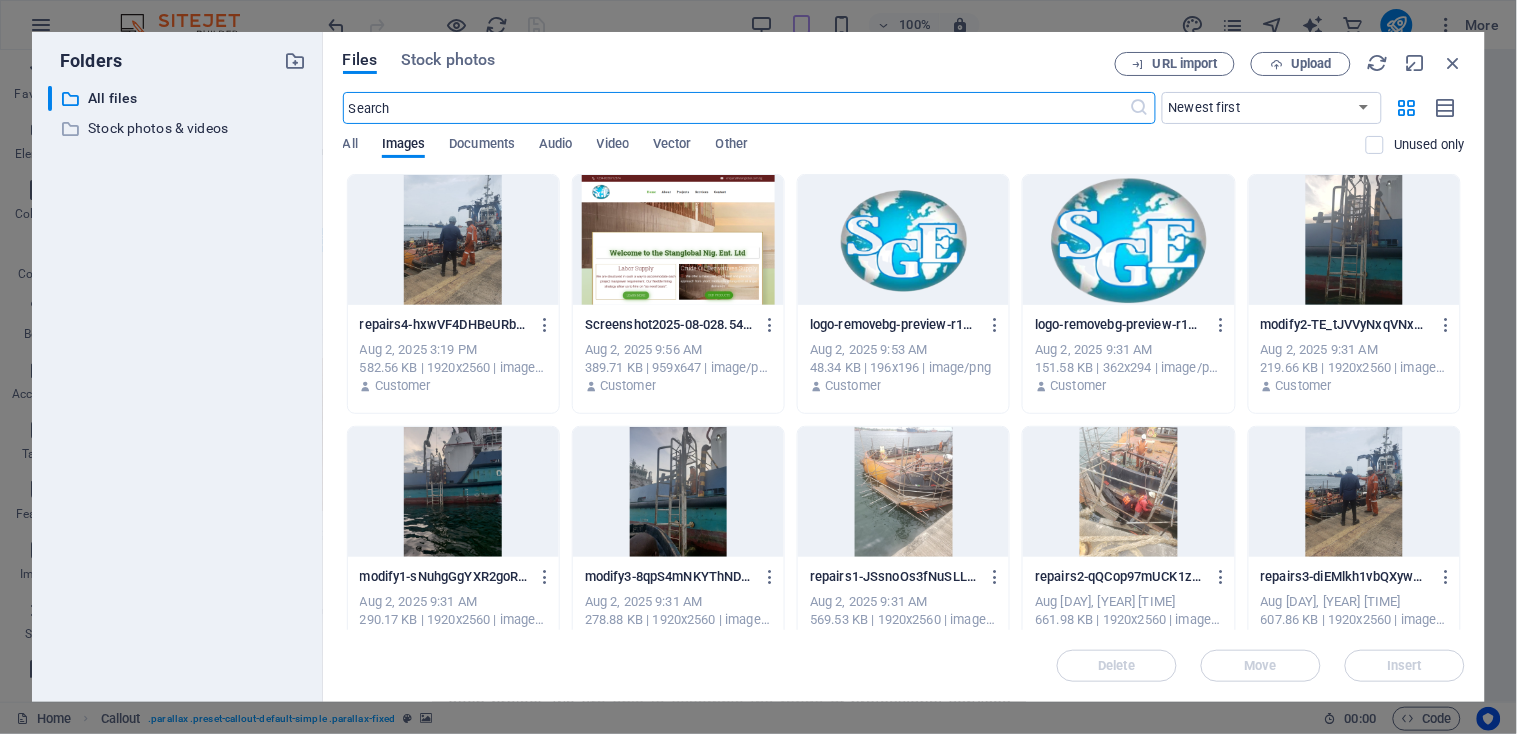 scroll, scrollTop: 5341, scrollLeft: 0, axis: vertical 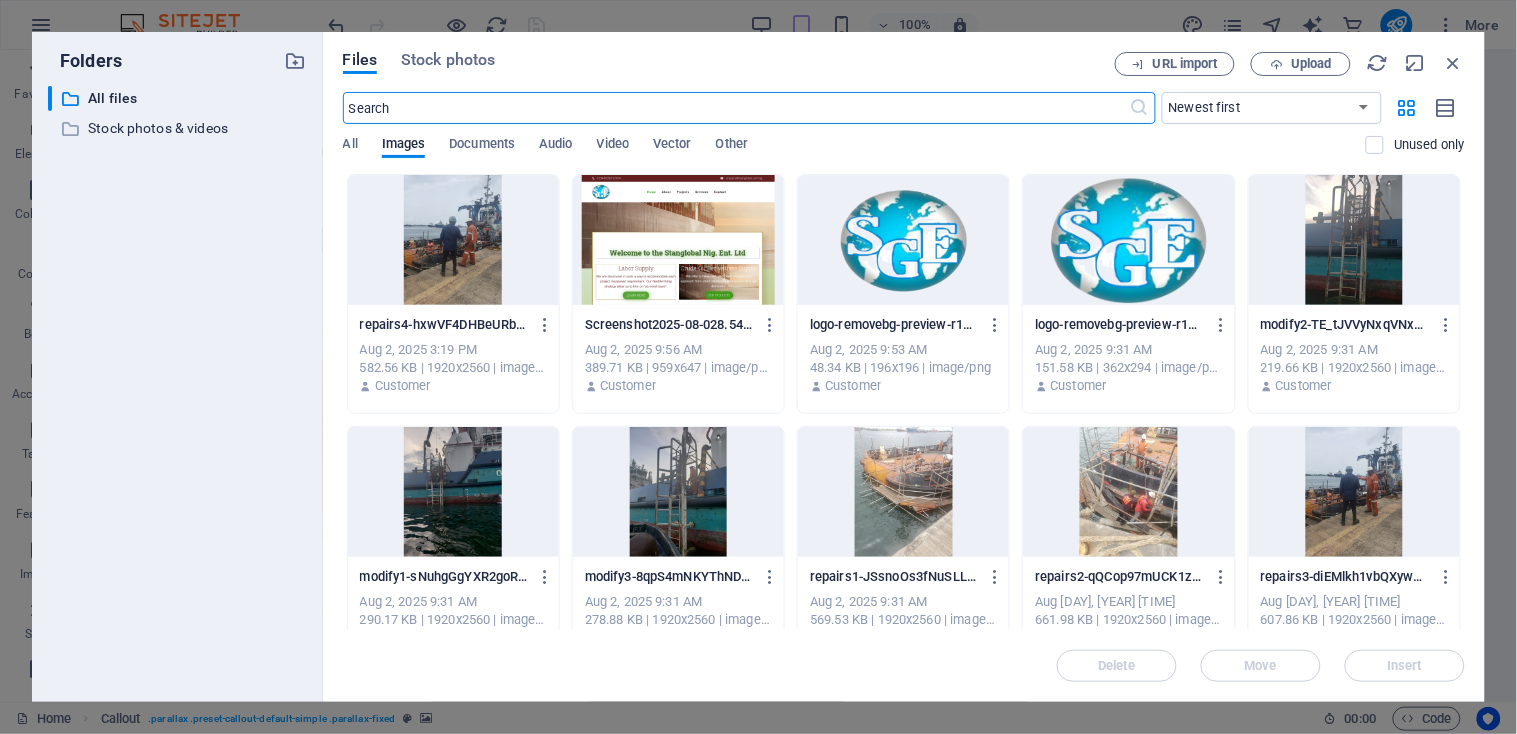 click at bounding box center (1128, 492) 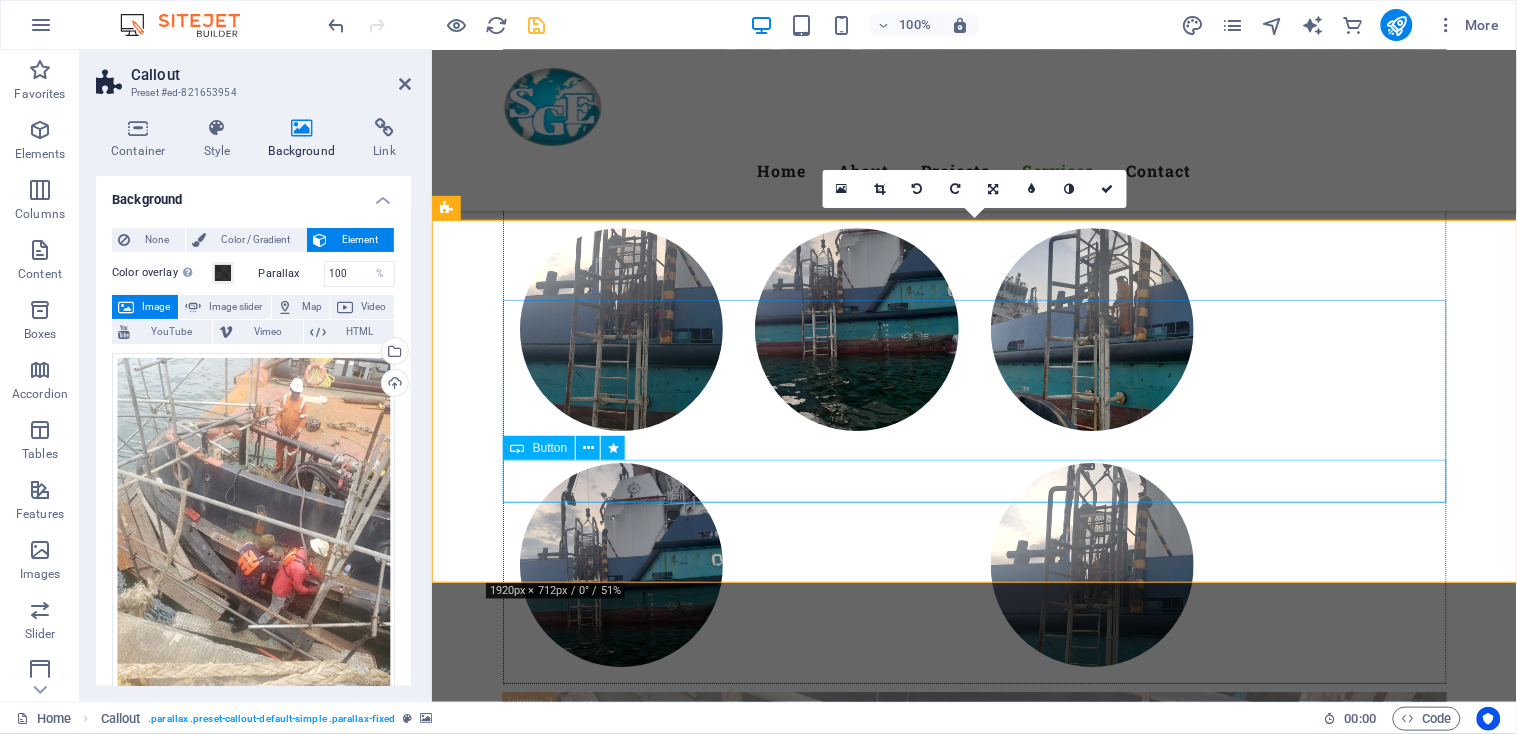 scroll, scrollTop: 4486, scrollLeft: 0, axis: vertical 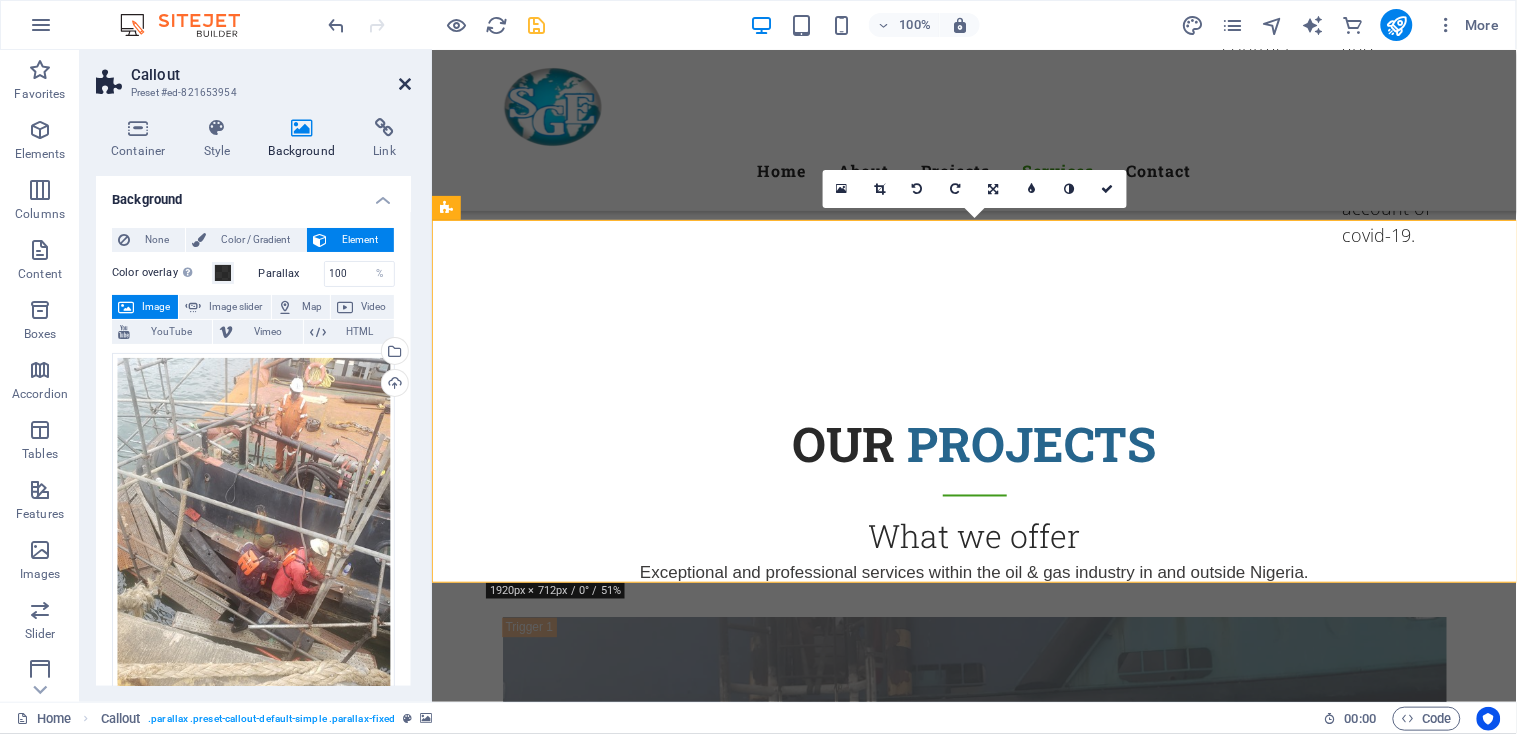 click at bounding box center (405, 84) 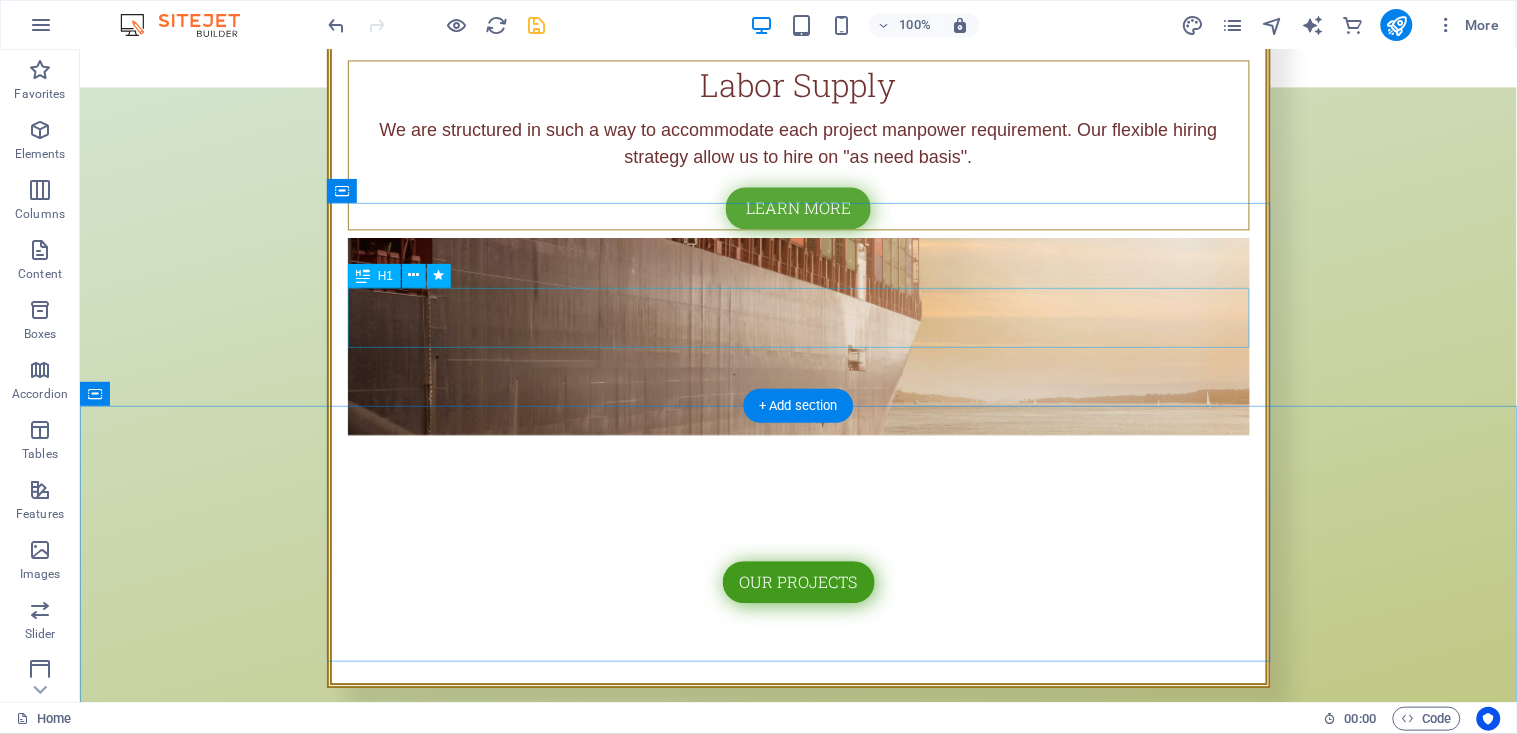 scroll, scrollTop: 0, scrollLeft: 0, axis: both 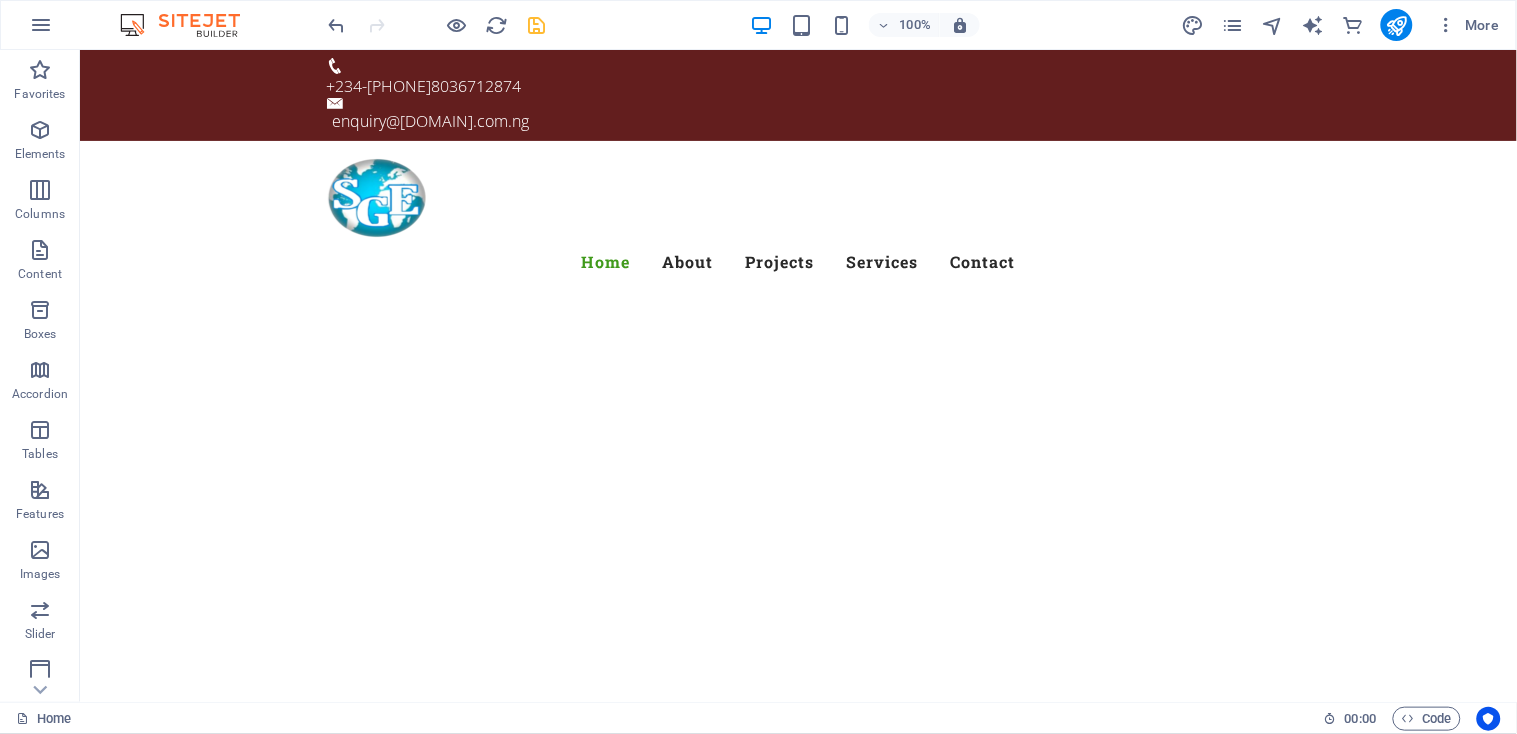 click at bounding box center [-3516, 565] 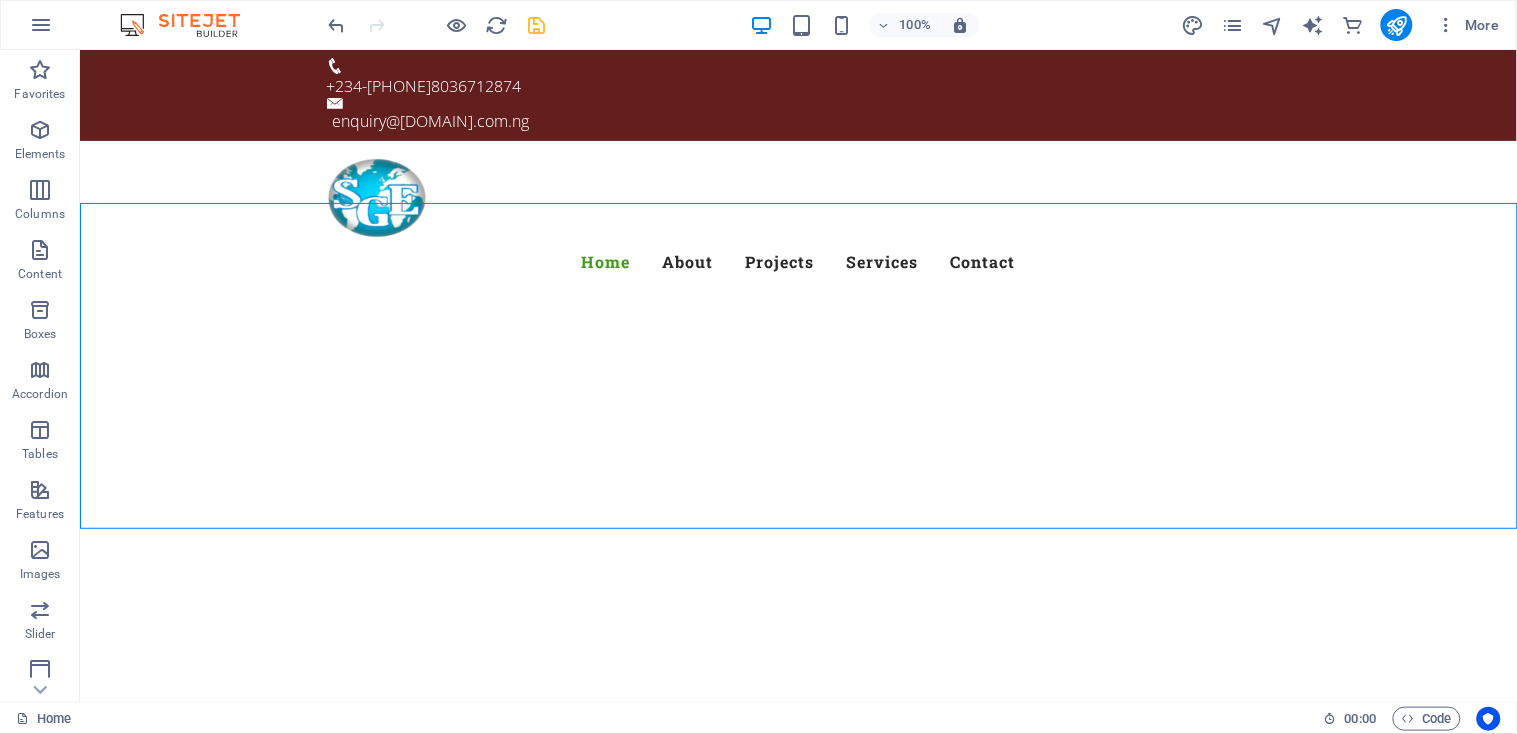 click at bounding box center [-3516, 565] 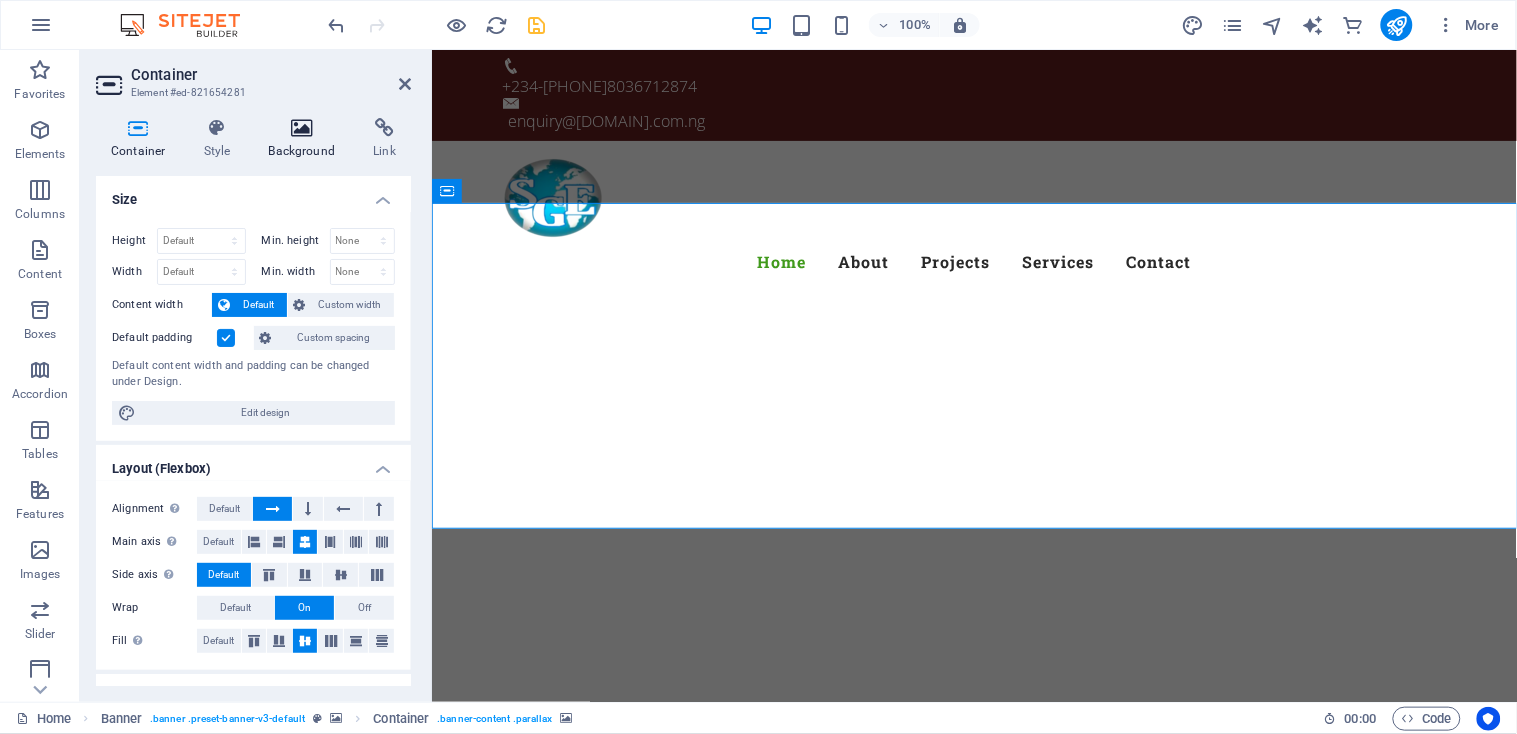 click on "Background" at bounding box center [306, 139] 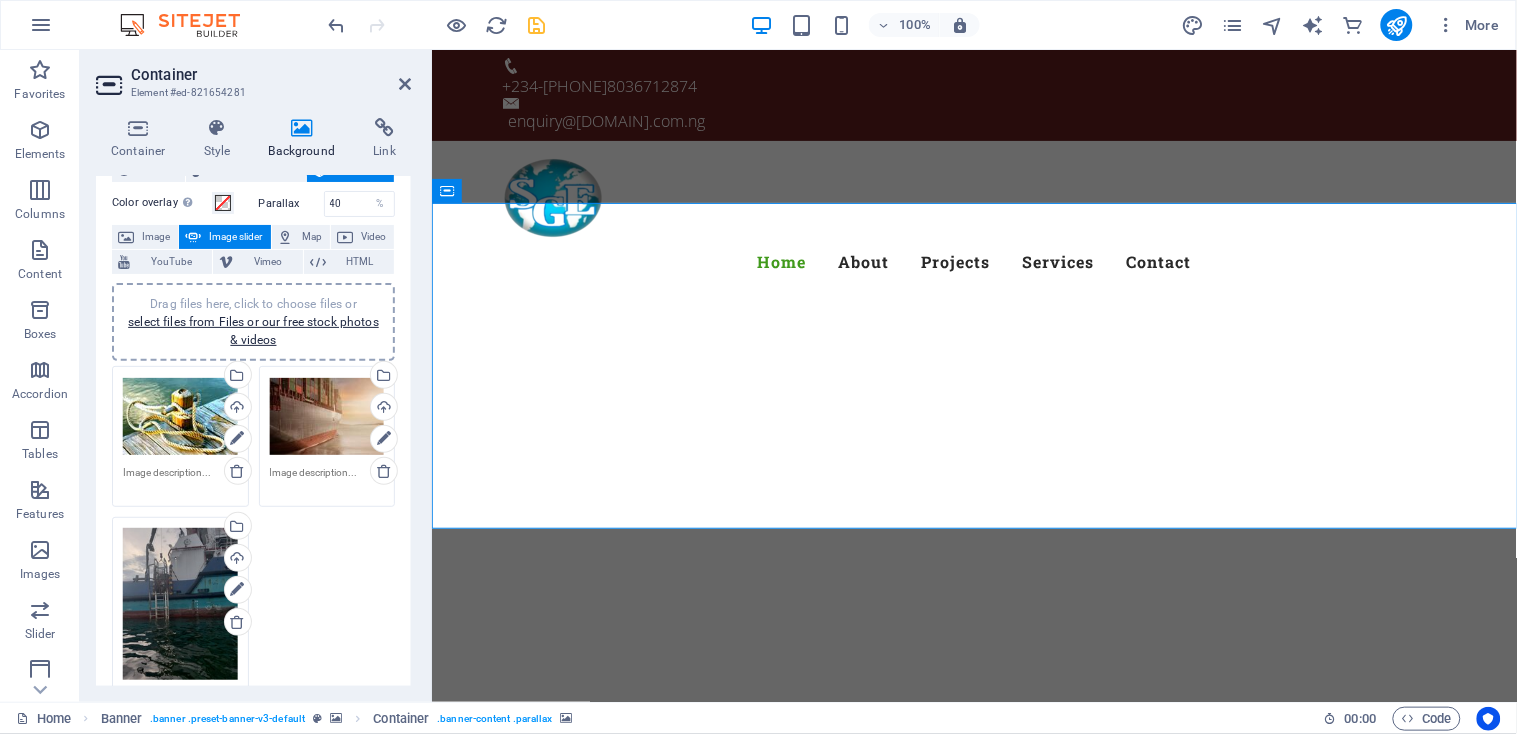 scroll, scrollTop: 67, scrollLeft: 0, axis: vertical 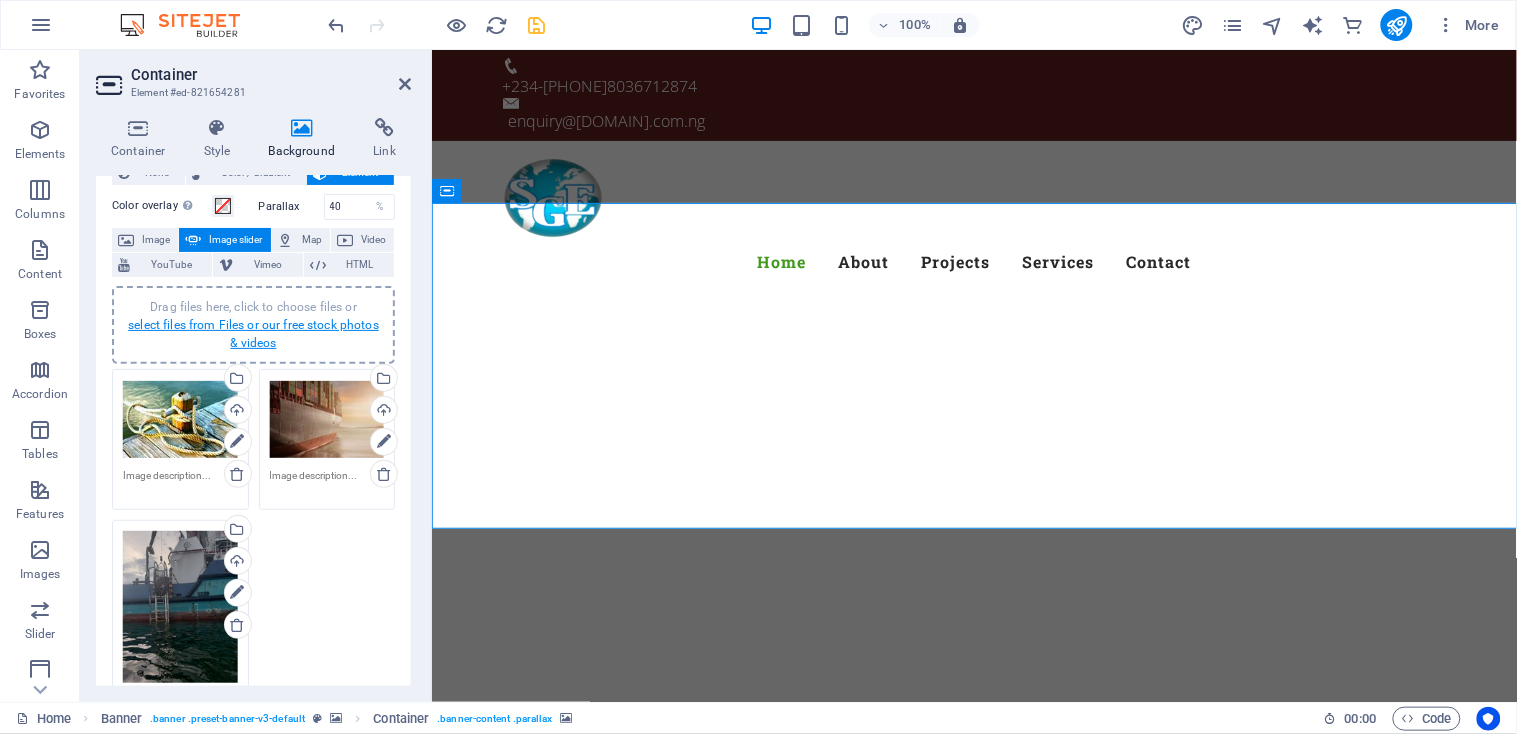 click on "select files from Files or our free stock photos & videos" at bounding box center (253, 334) 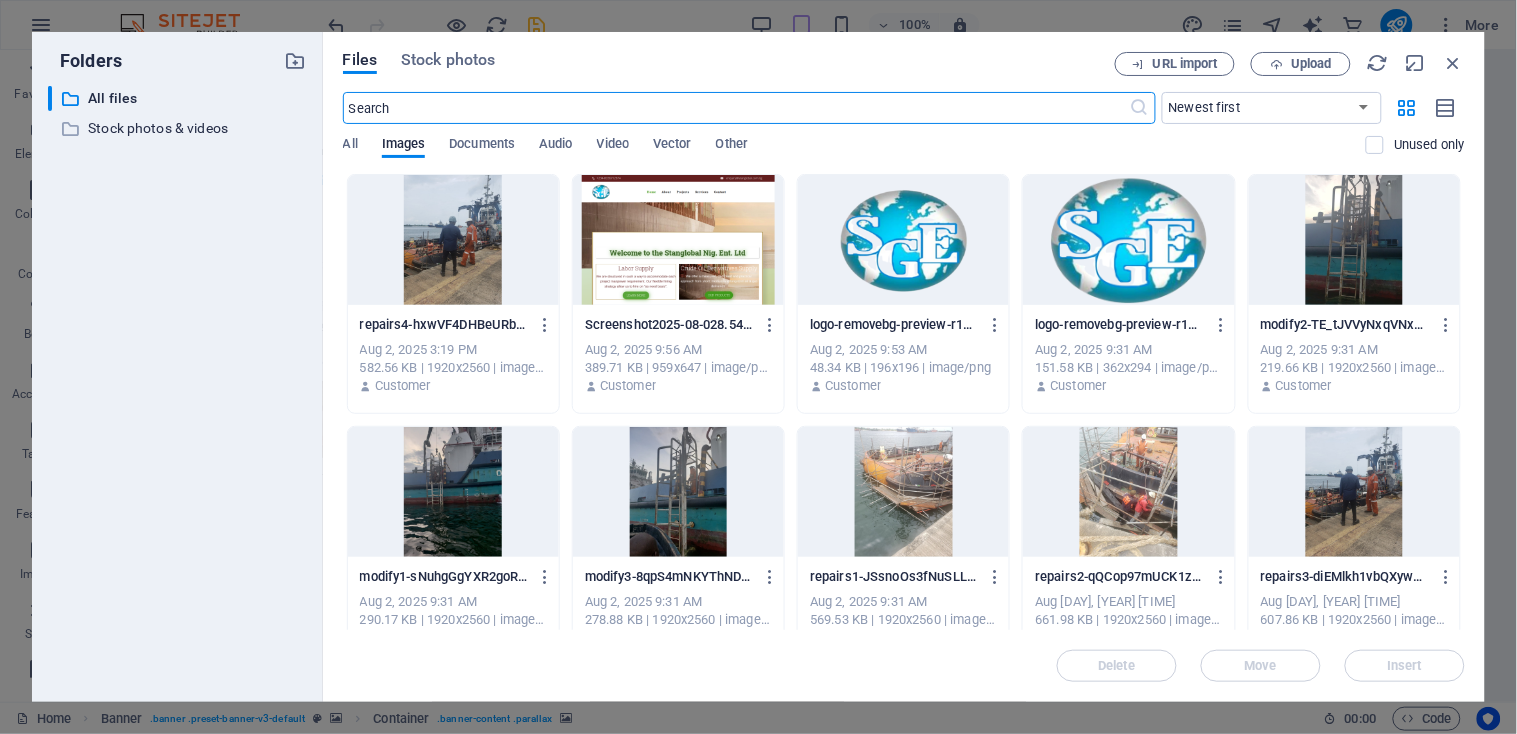 click at bounding box center (1128, 492) 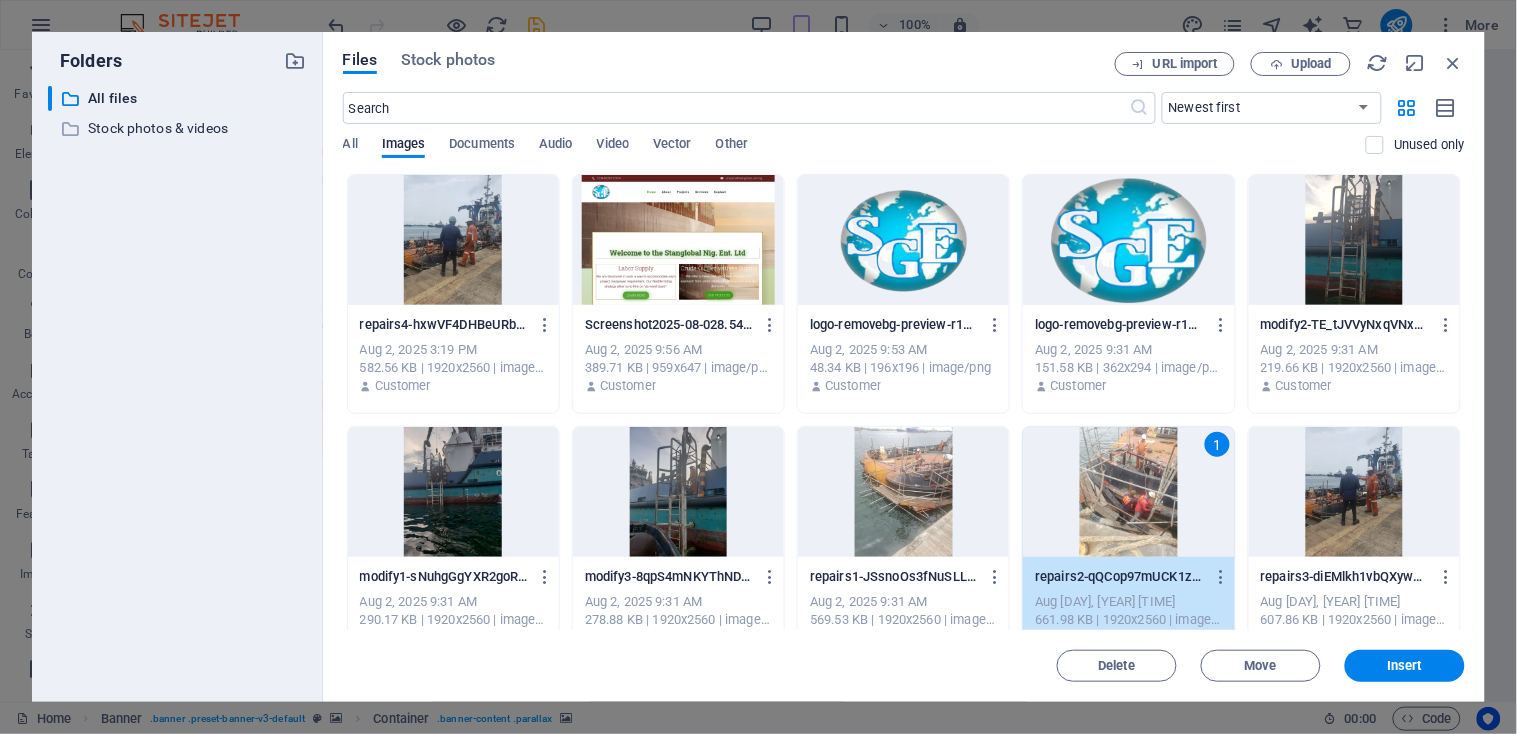 click at bounding box center (1354, 492) 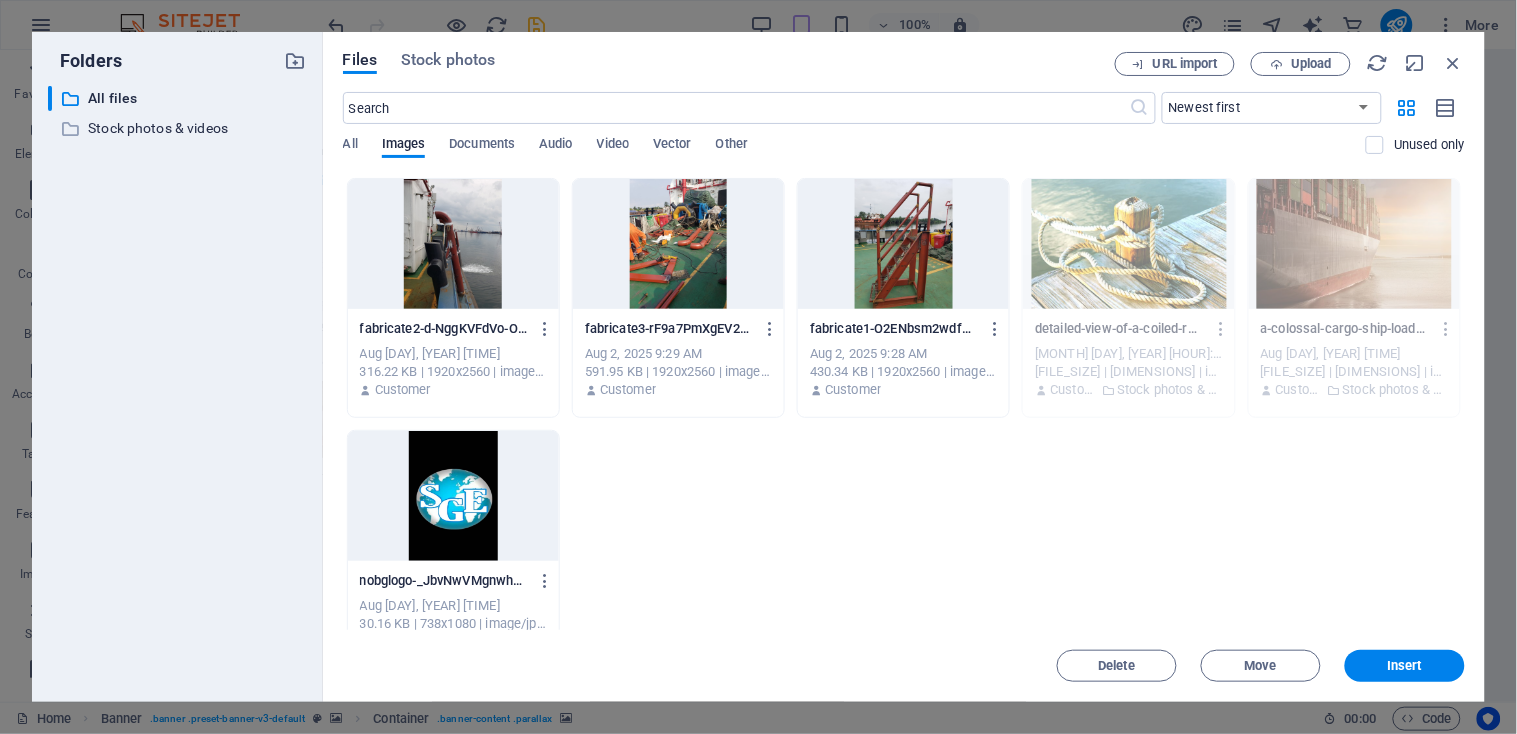 scroll, scrollTop: 502, scrollLeft: 0, axis: vertical 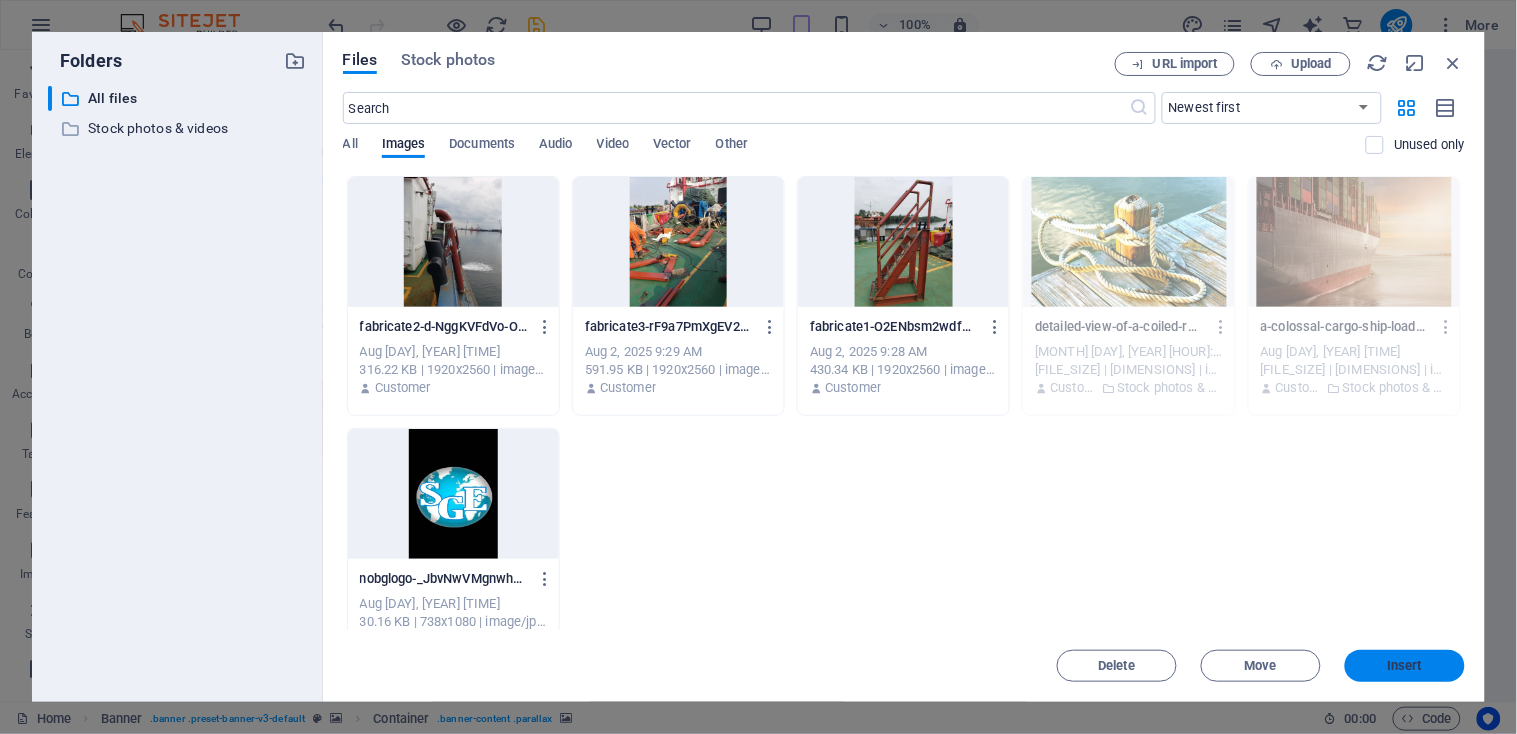 click on "Insert" at bounding box center [1405, 666] 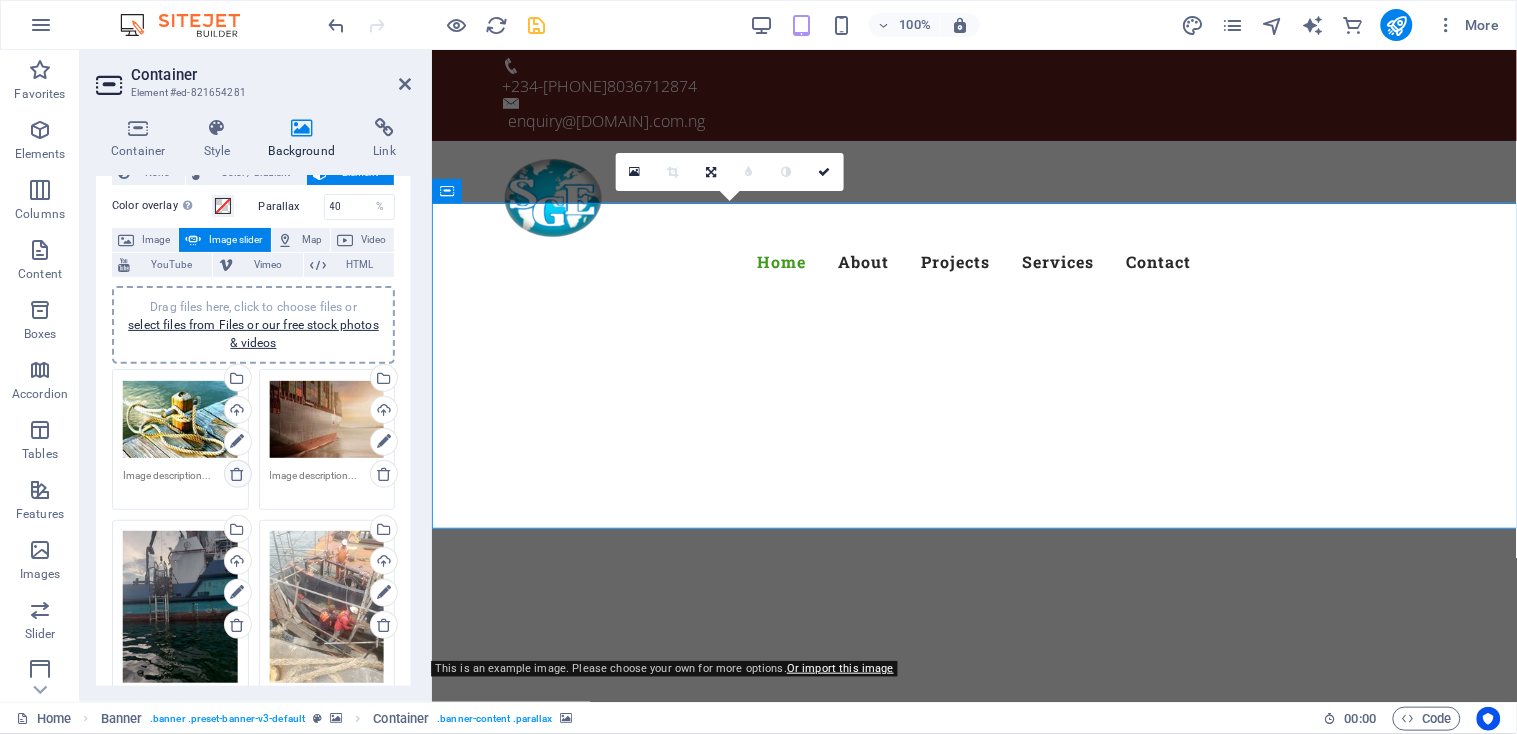 click at bounding box center [237, 474] 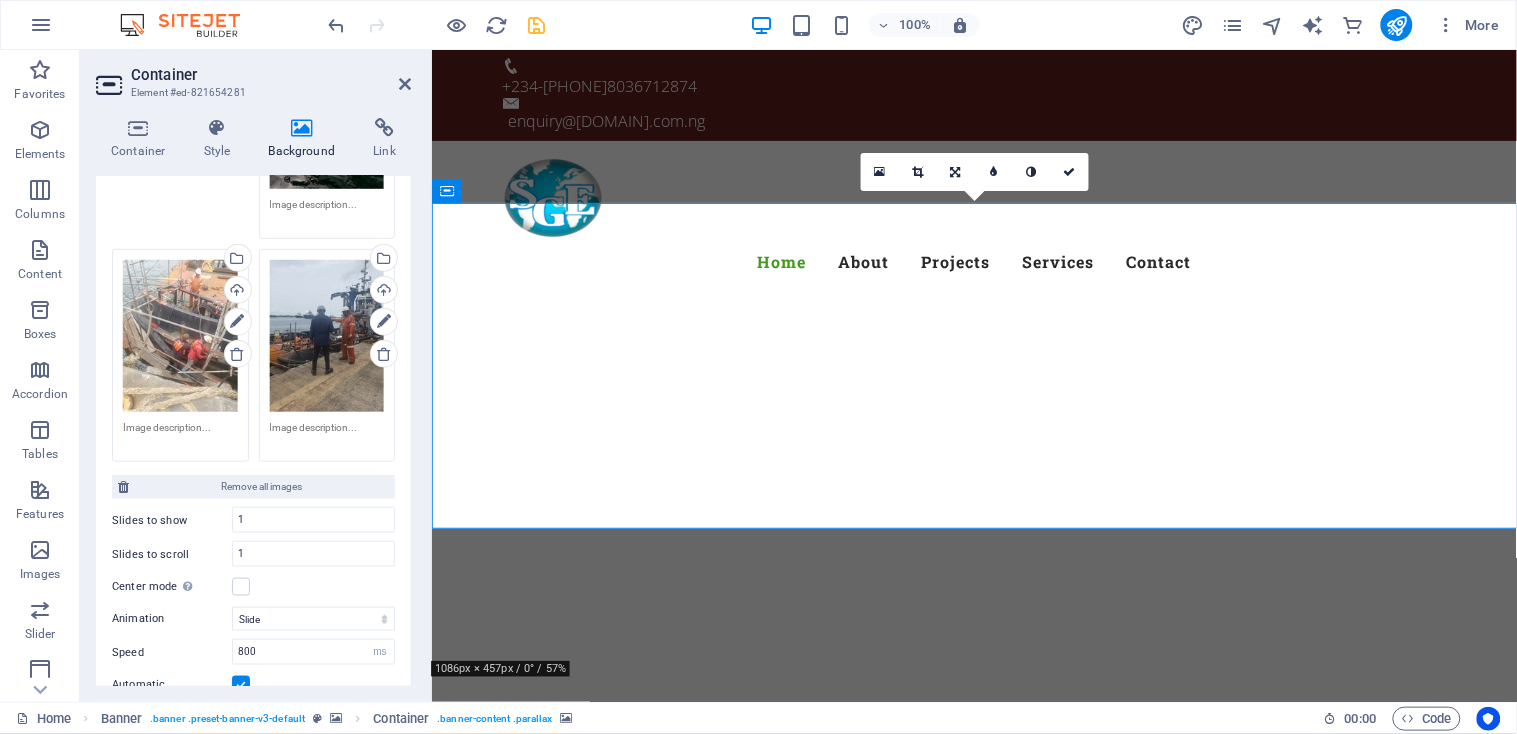 scroll, scrollTop: 412, scrollLeft: 0, axis: vertical 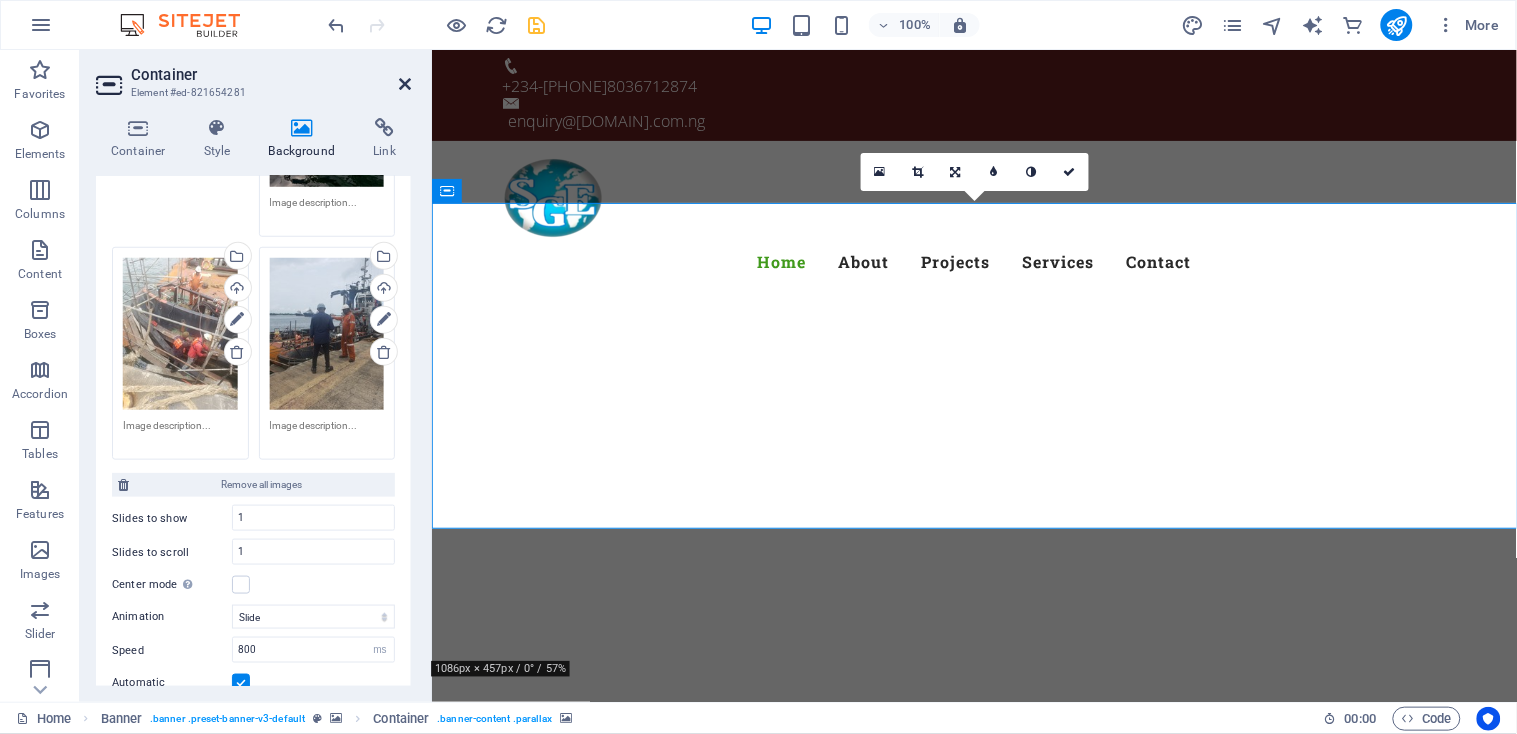 click at bounding box center [405, 84] 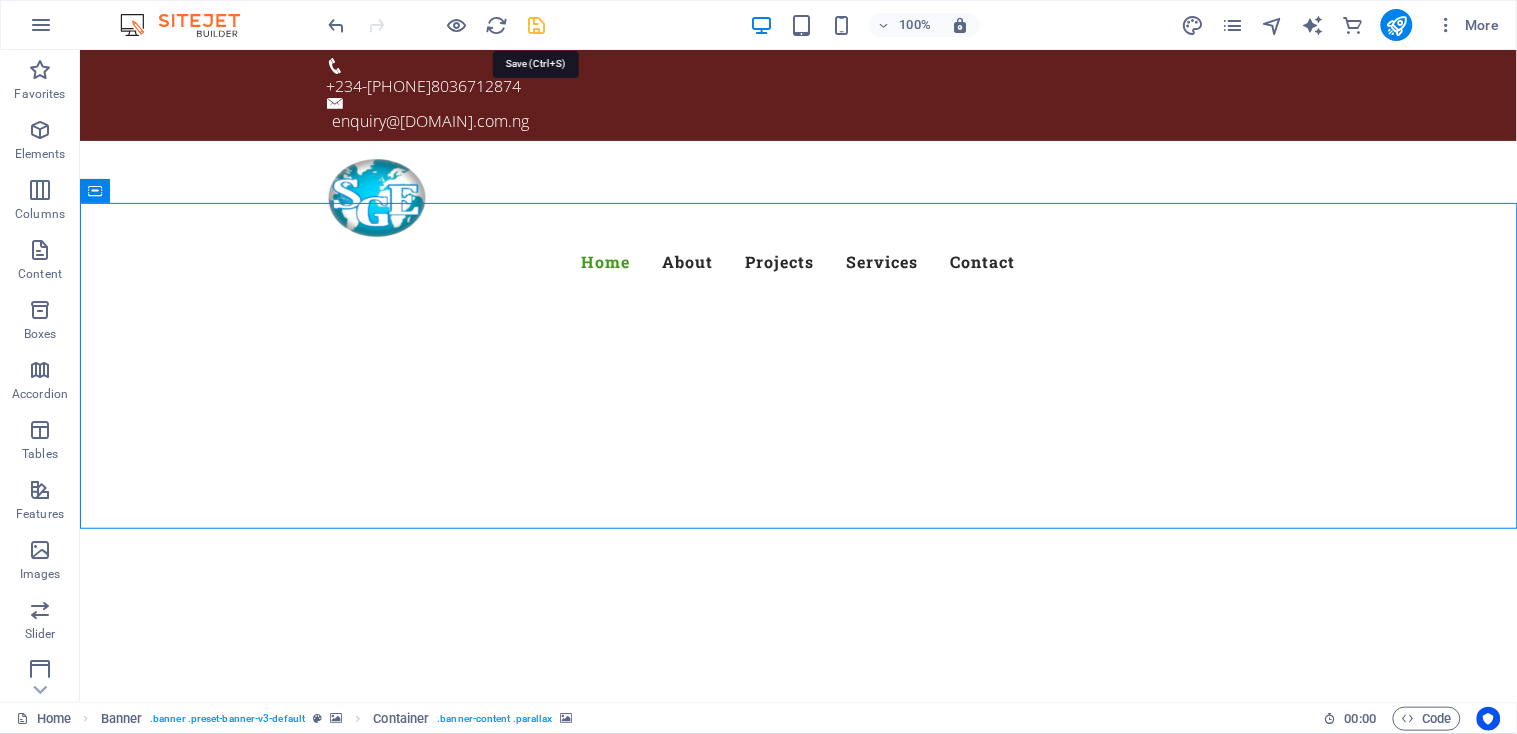 click at bounding box center (537, 25) 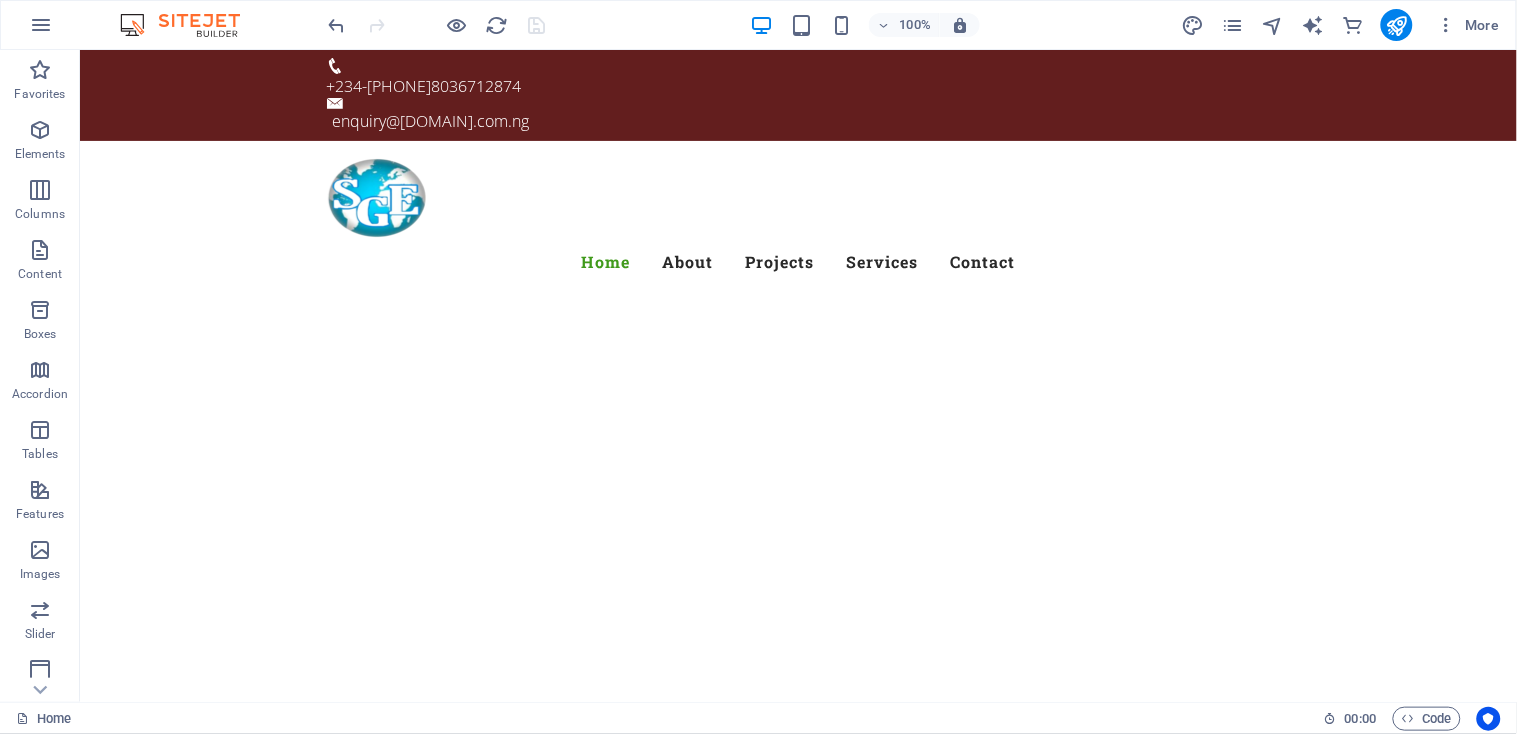 click at bounding box center (-4954, 565) 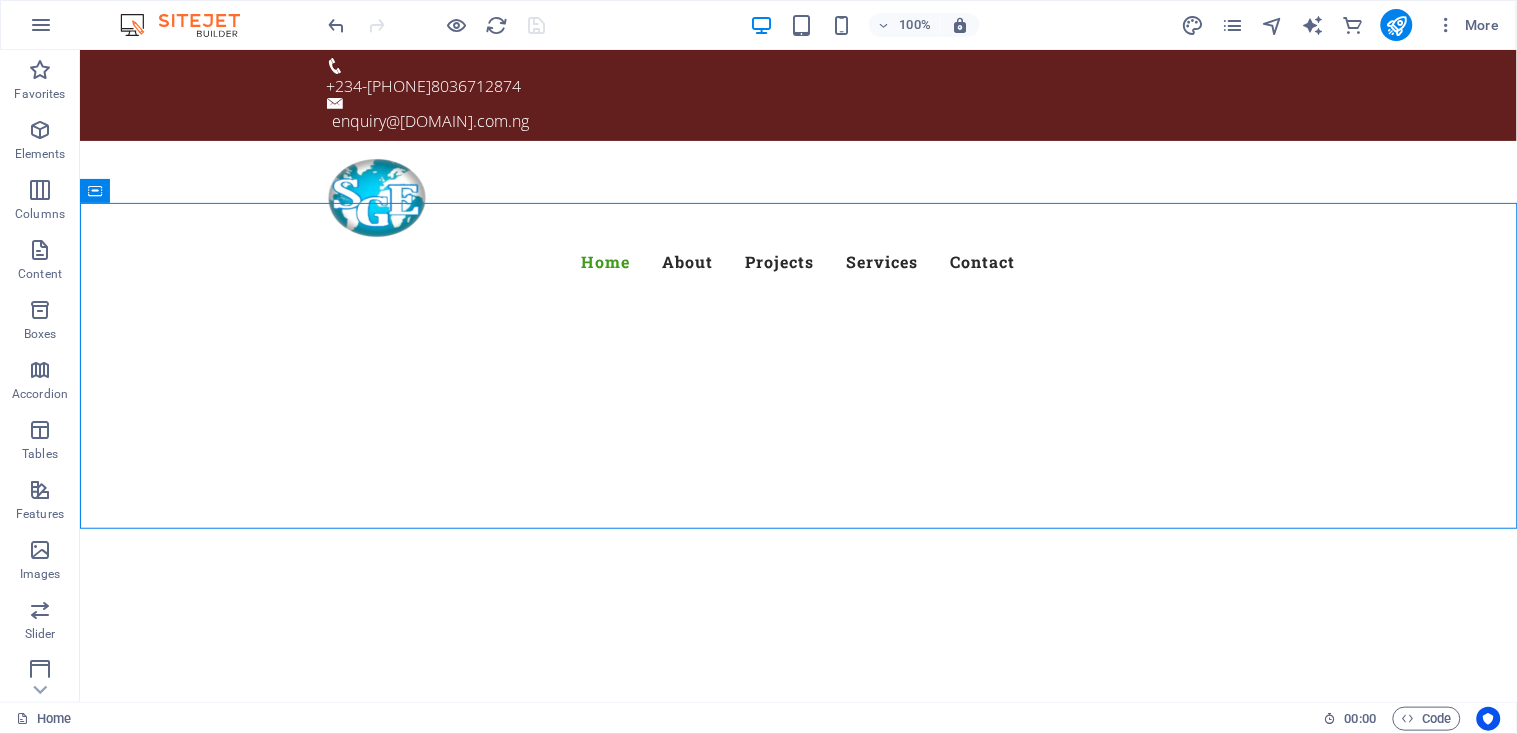click at bounding box center [-4954, 565] 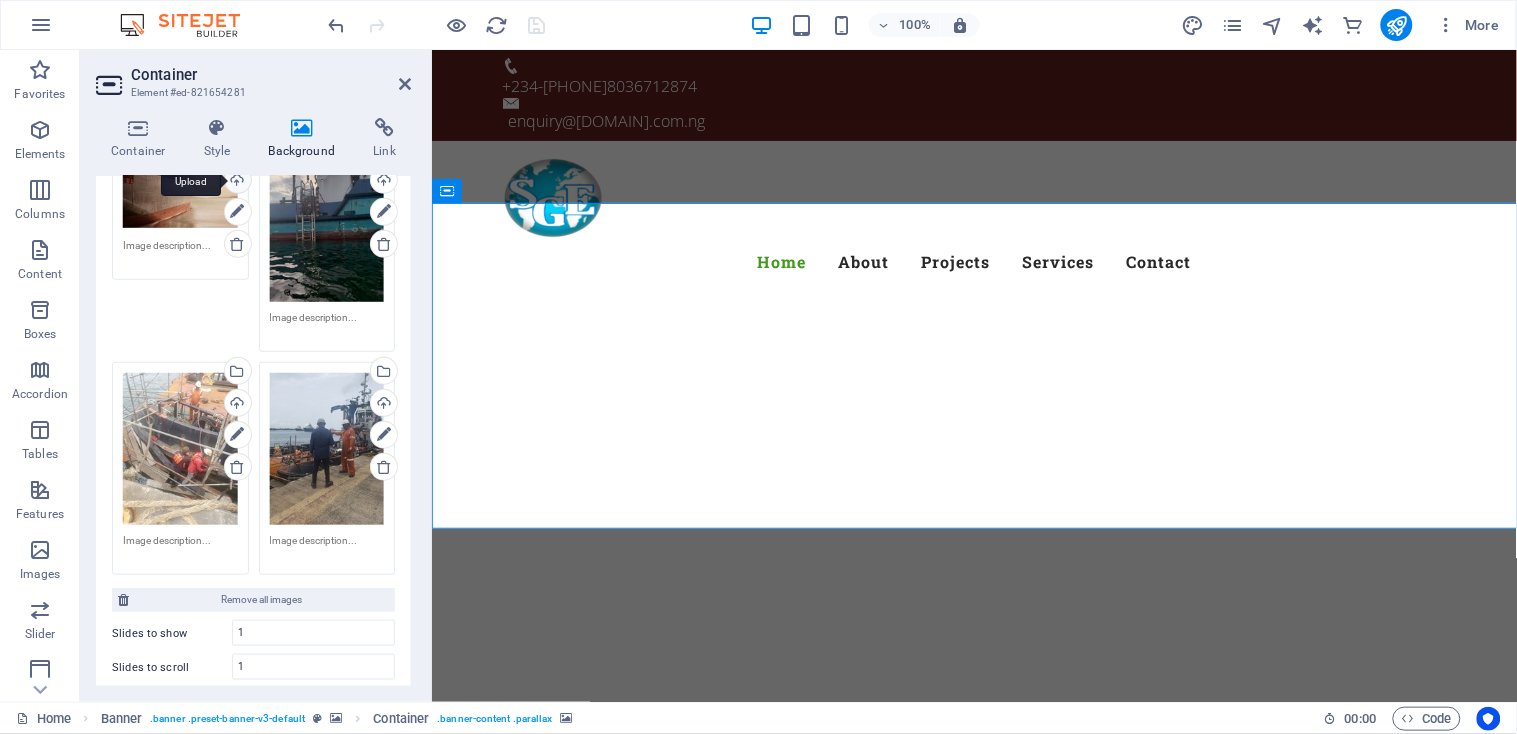 scroll, scrollTop: 304, scrollLeft: 0, axis: vertical 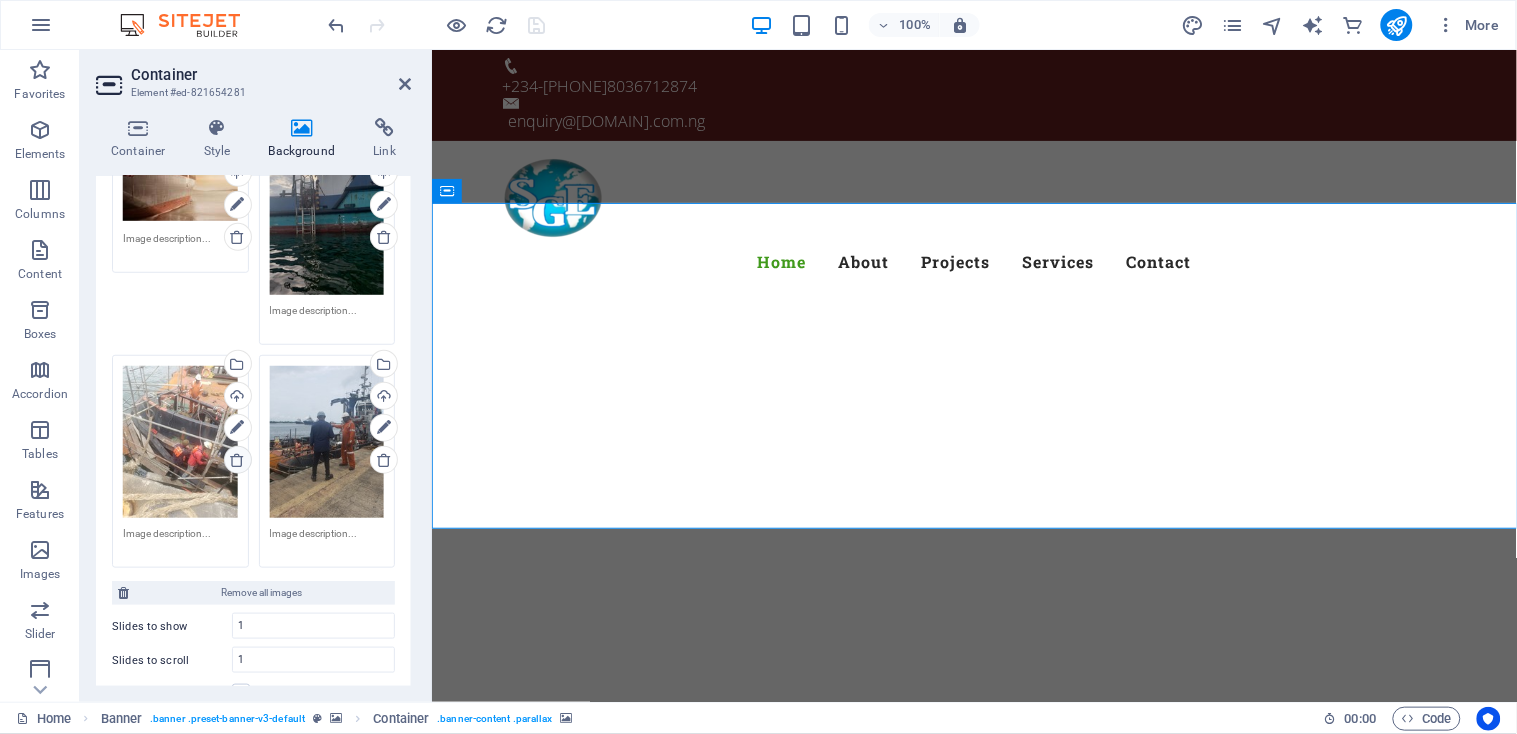 click at bounding box center (237, 460) 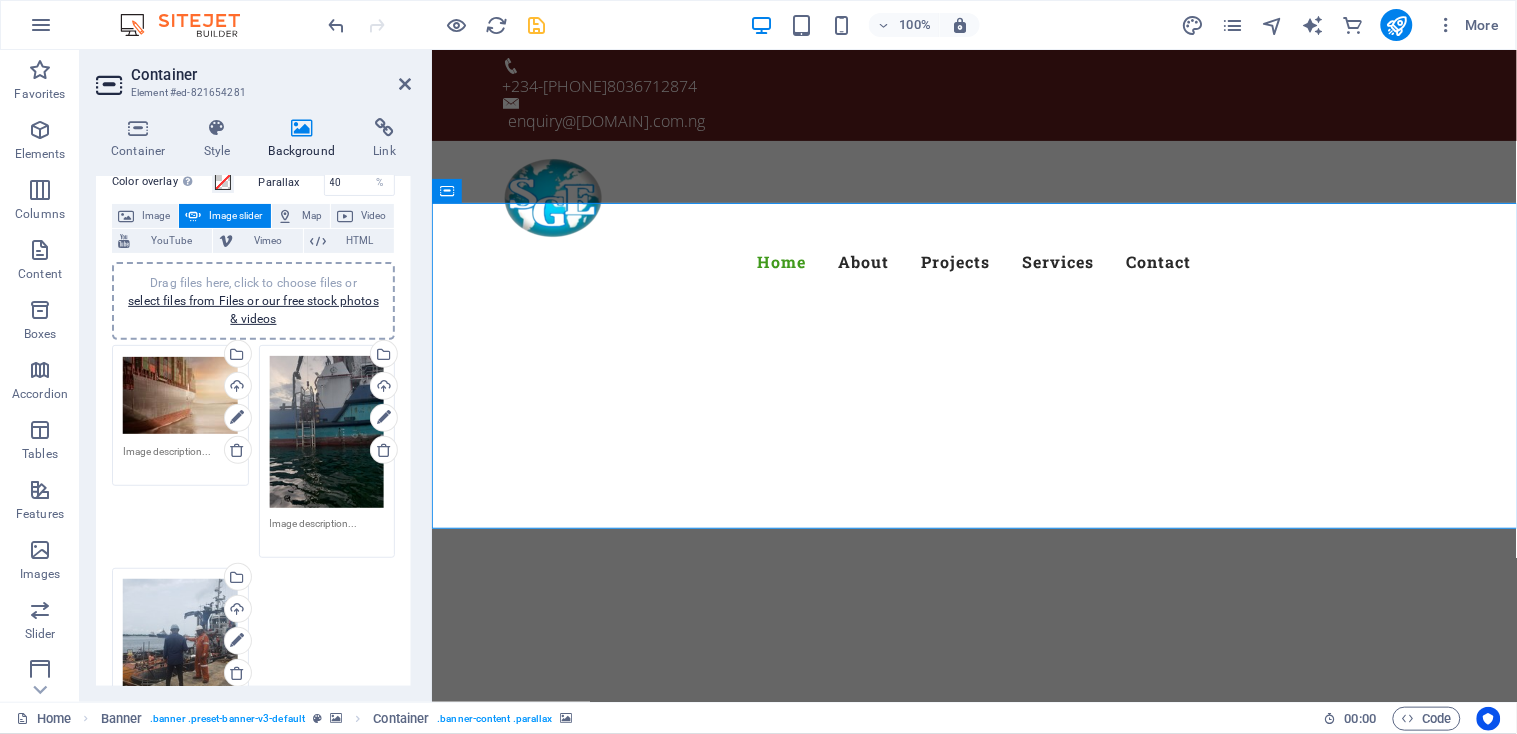 scroll, scrollTop: 85, scrollLeft: 0, axis: vertical 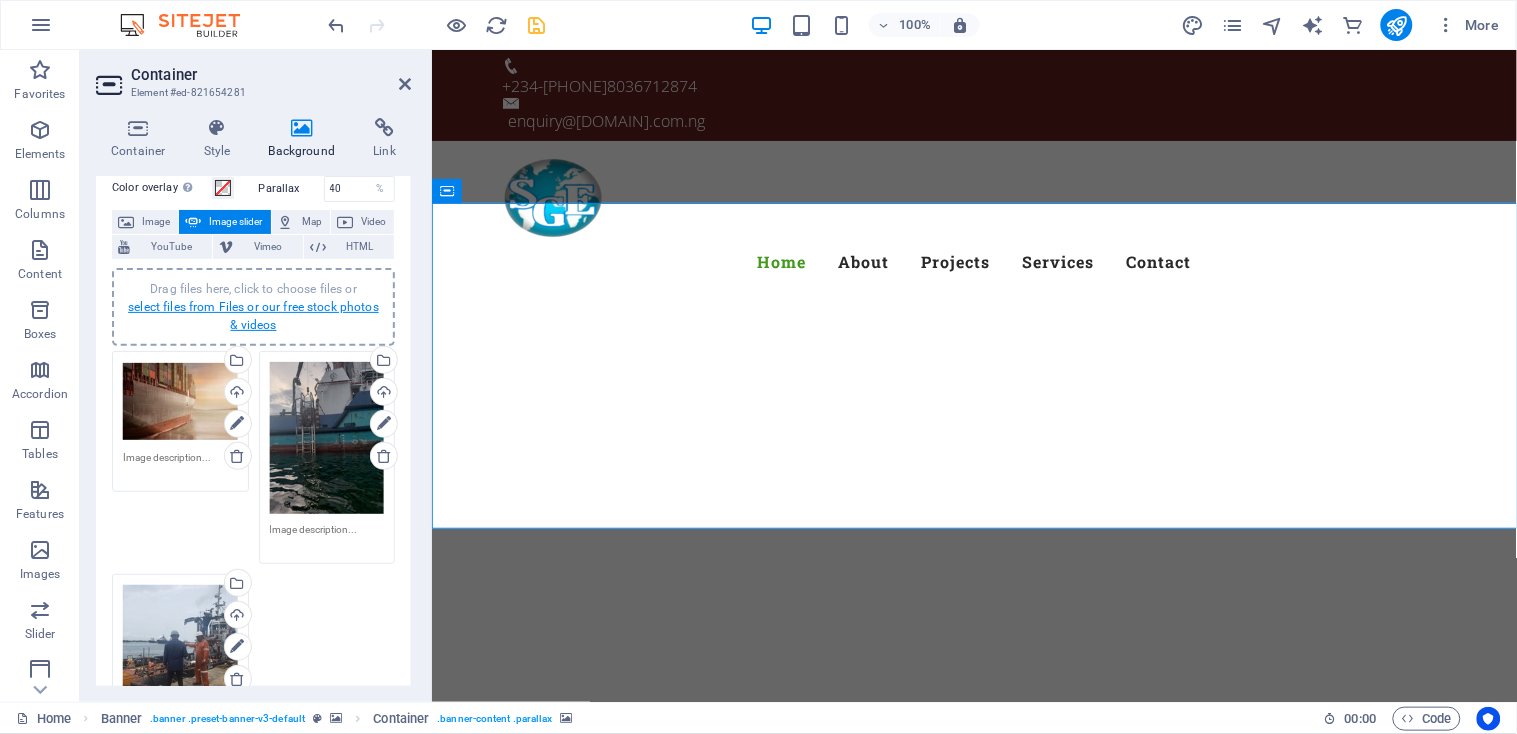 click on "select files from Files or our free stock photos & videos" at bounding box center [253, 316] 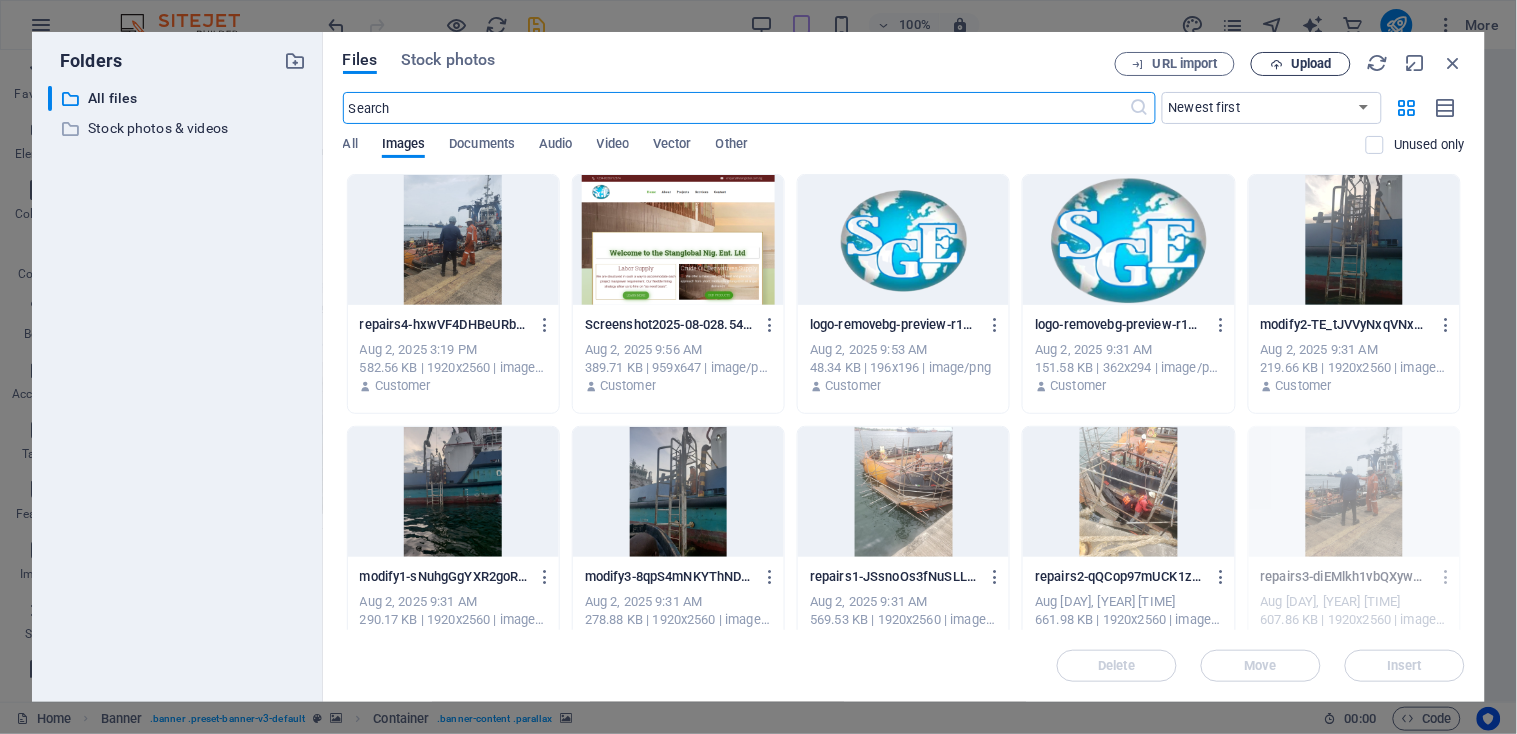 click on "Upload" at bounding box center [1311, 64] 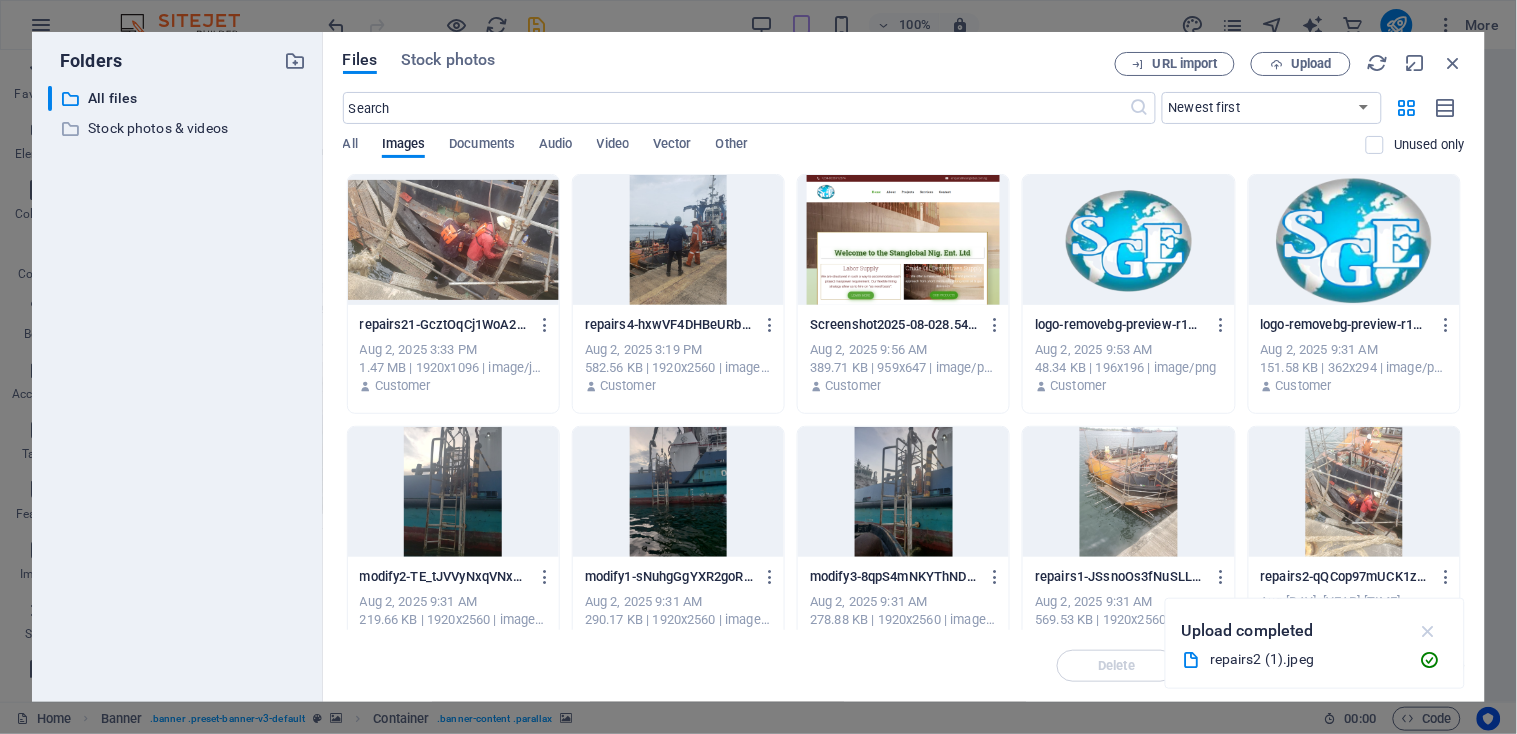 click at bounding box center [1428, 631] 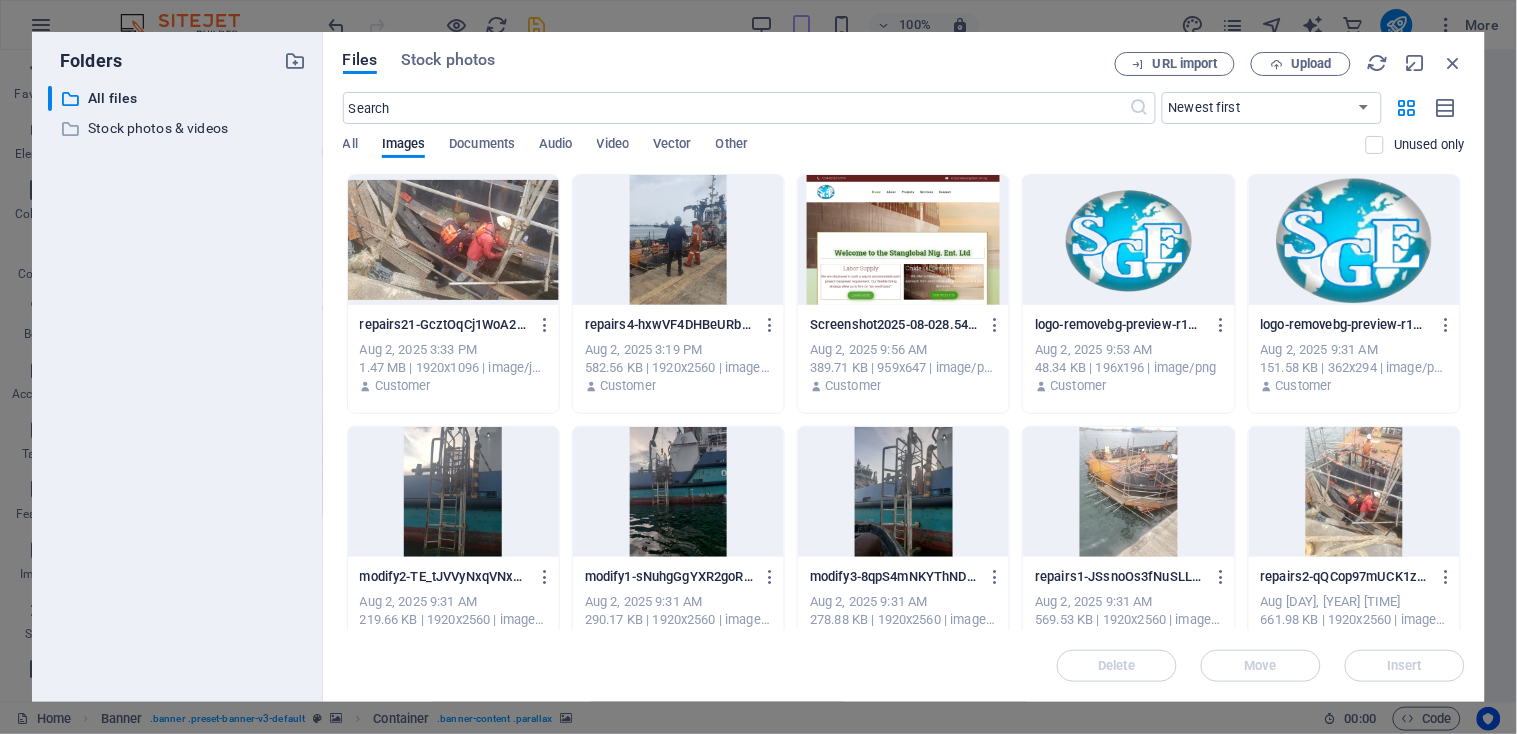 click at bounding box center [453, 240] 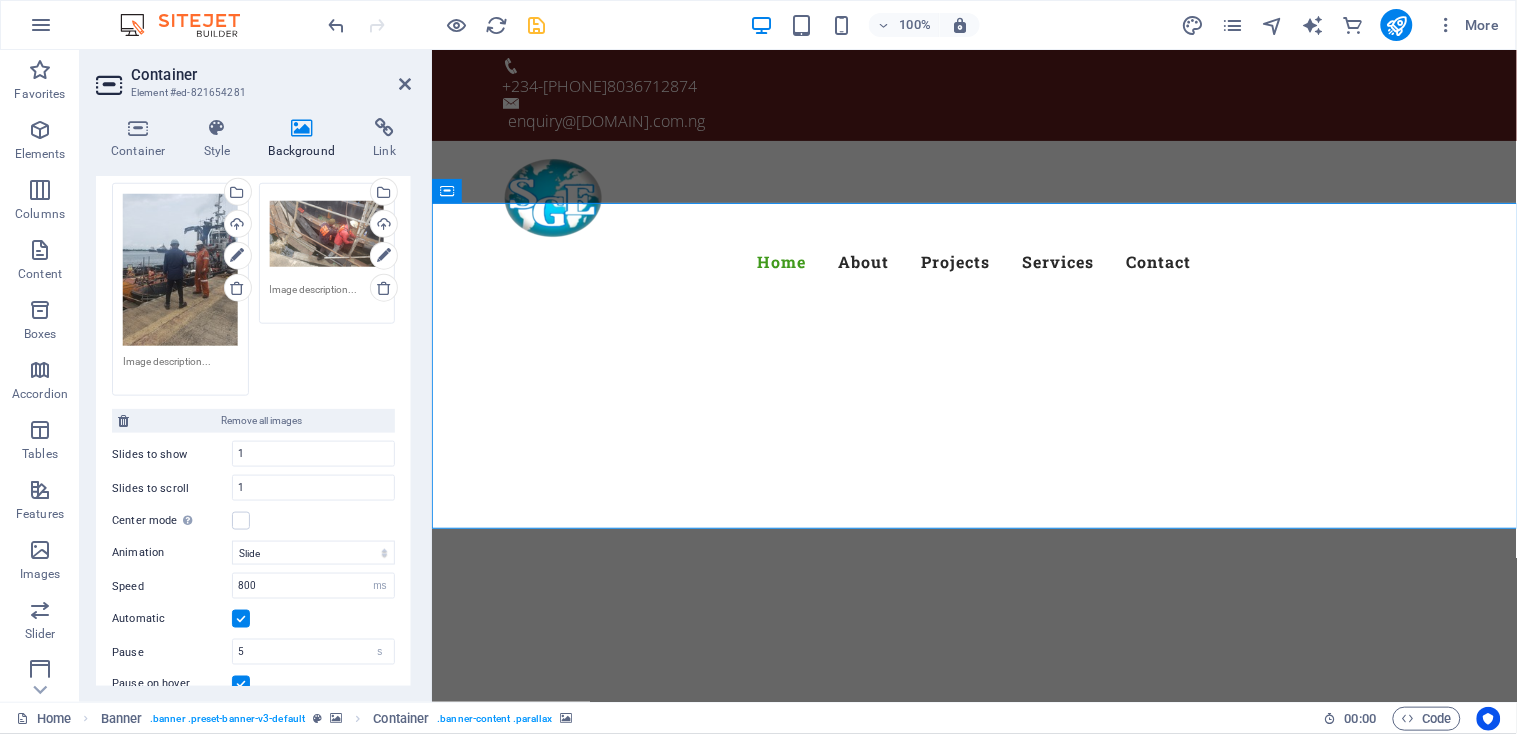 scroll, scrollTop: 478, scrollLeft: 0, axis: vertical 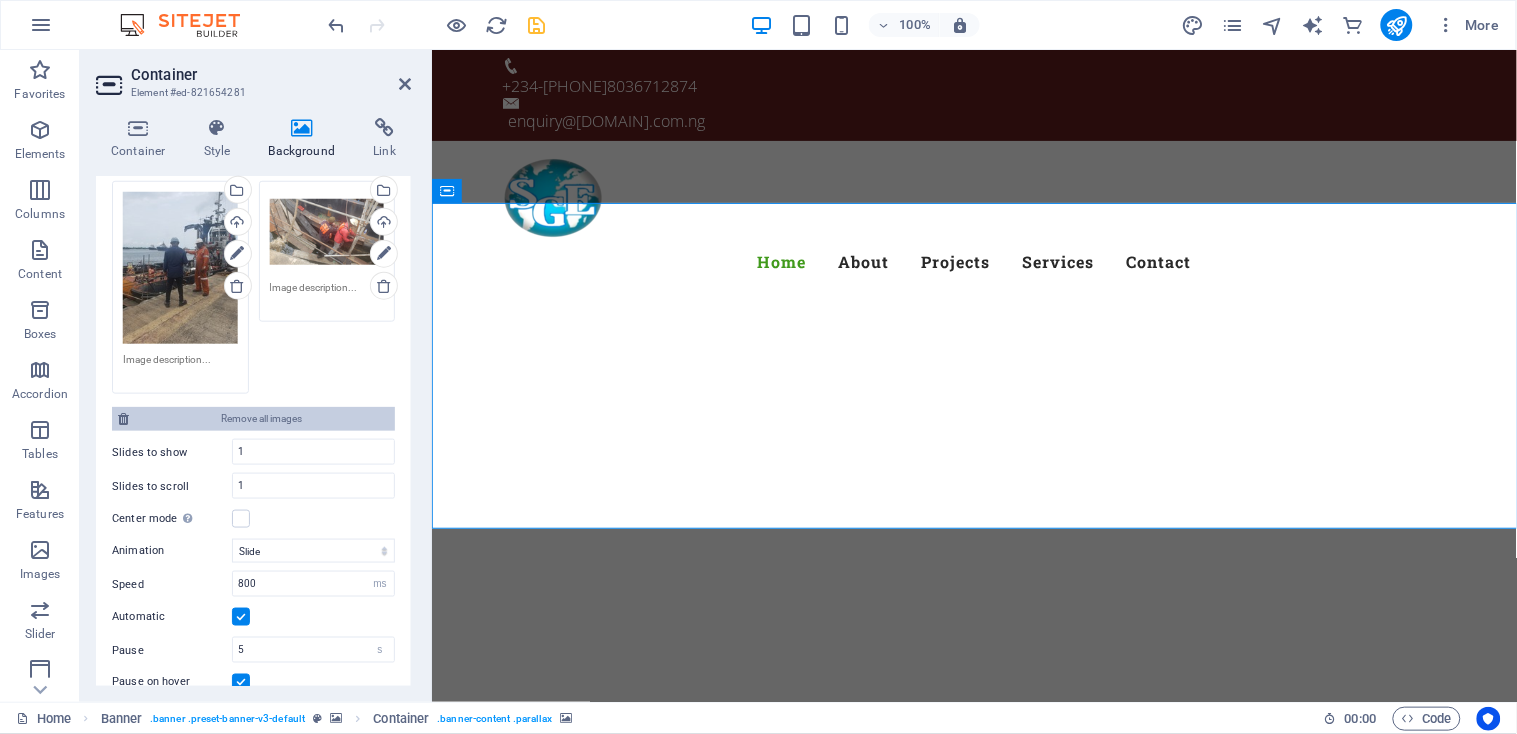click on "Remove all images" at bounding box center [262, 419] 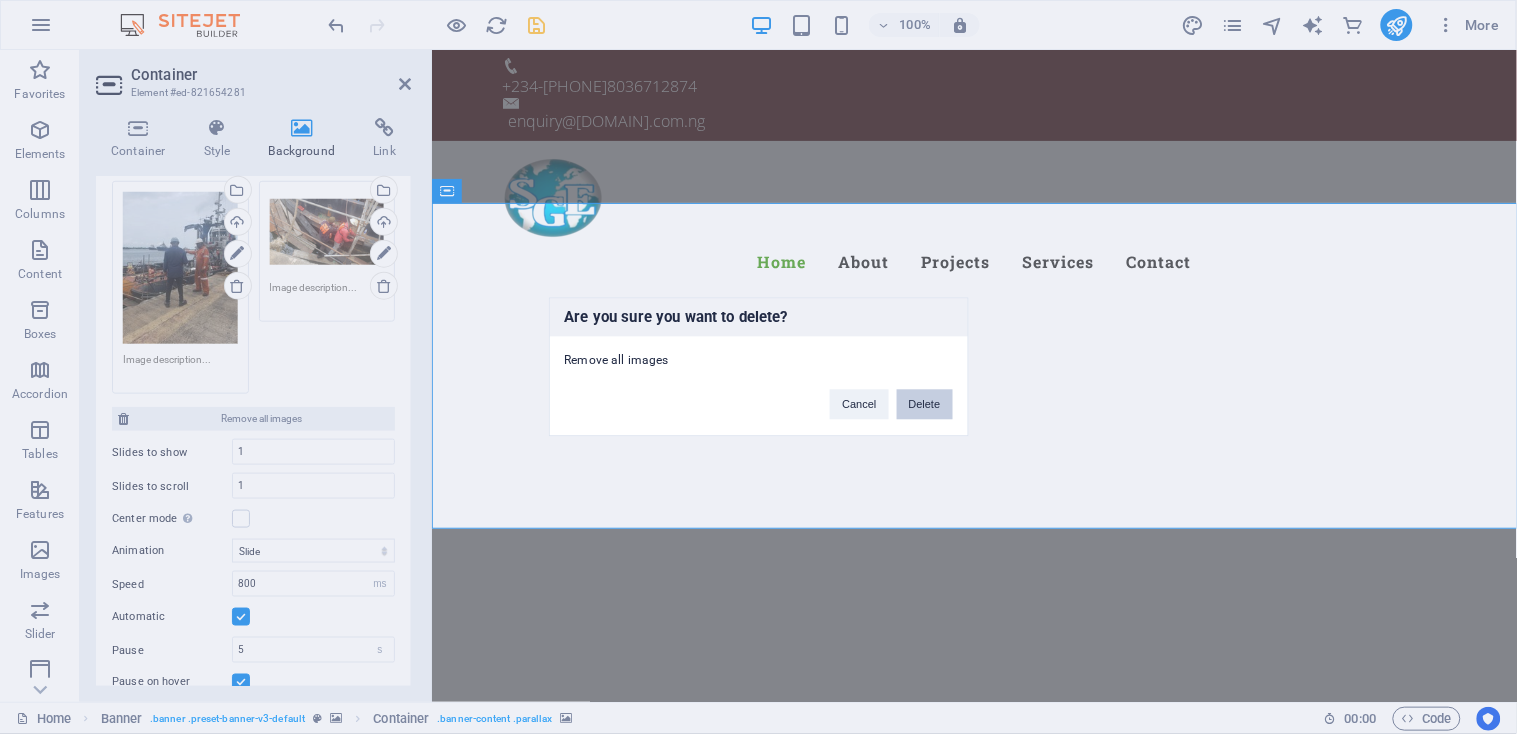 click on "Delete" at bounding box center (925, 405) 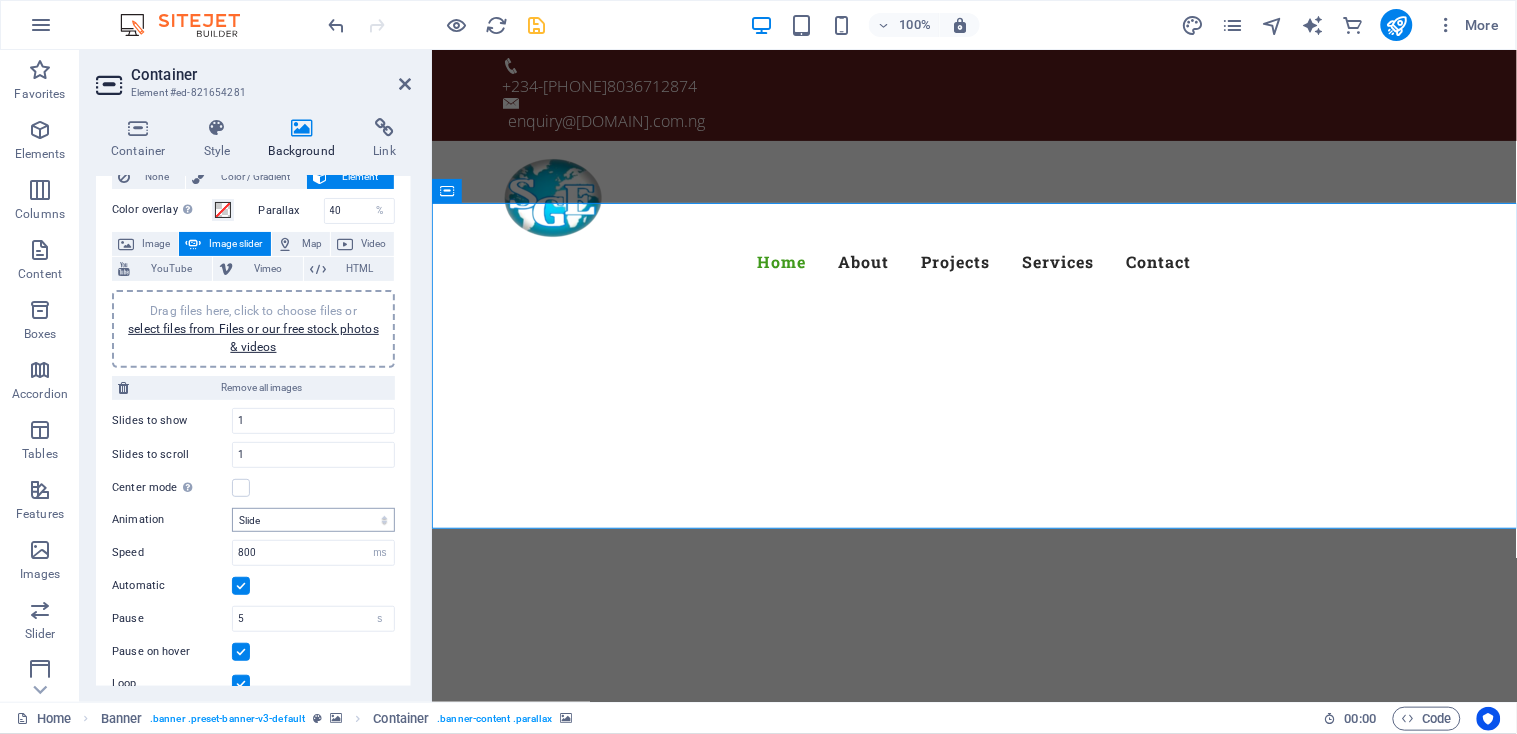 scroll, scrollTop: 0, scrollLeft: 0, axis: both 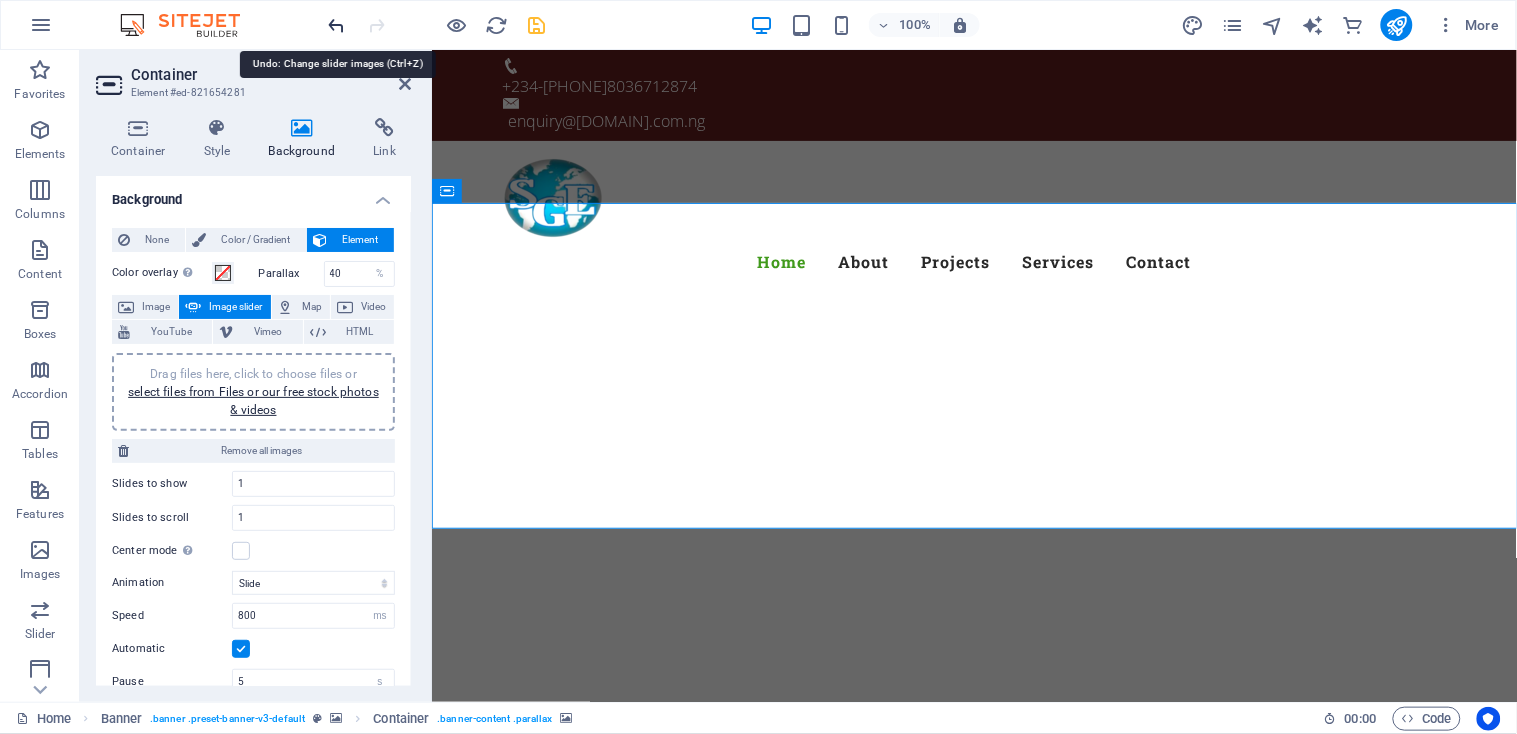 click at bounding box center (337, 25) 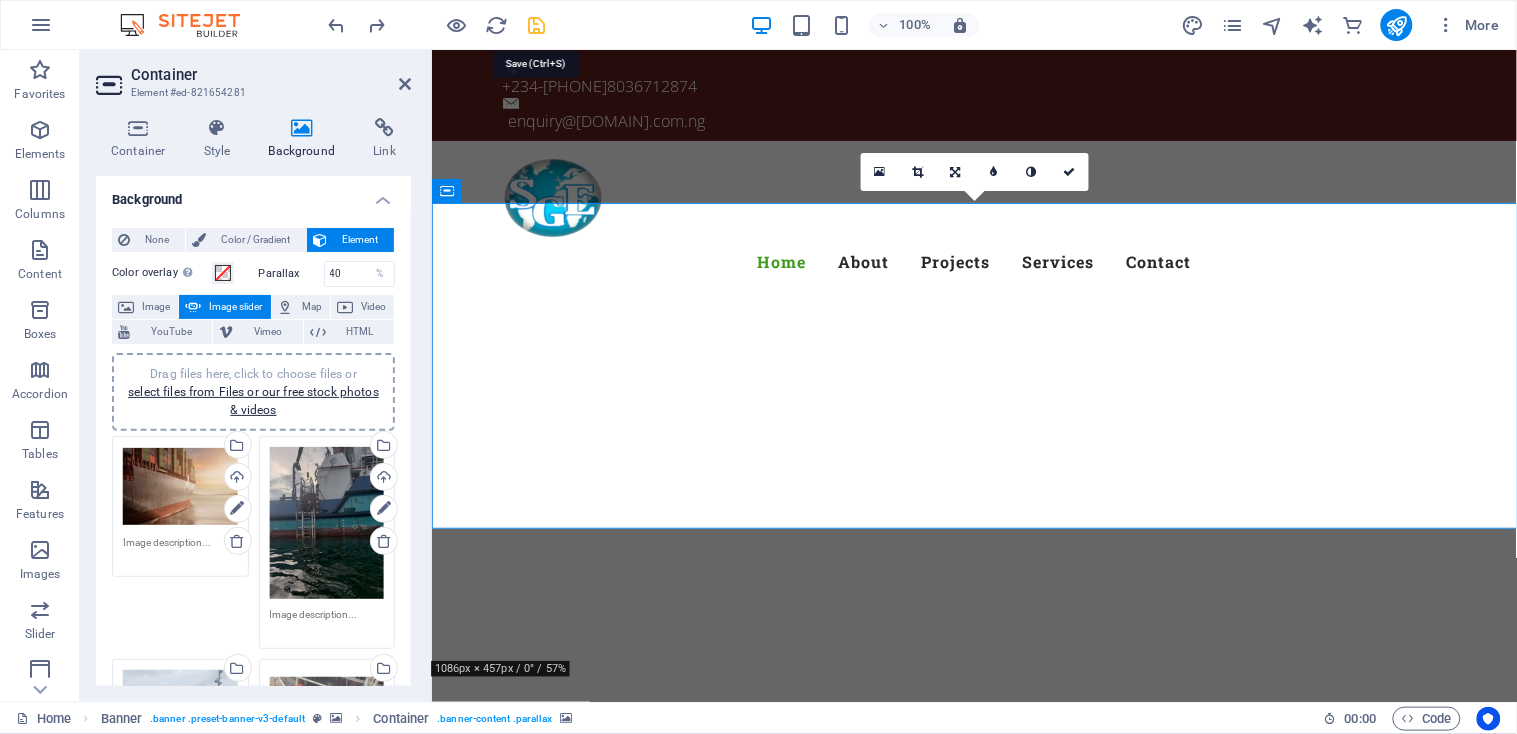 click at bounding box center [537, 25] 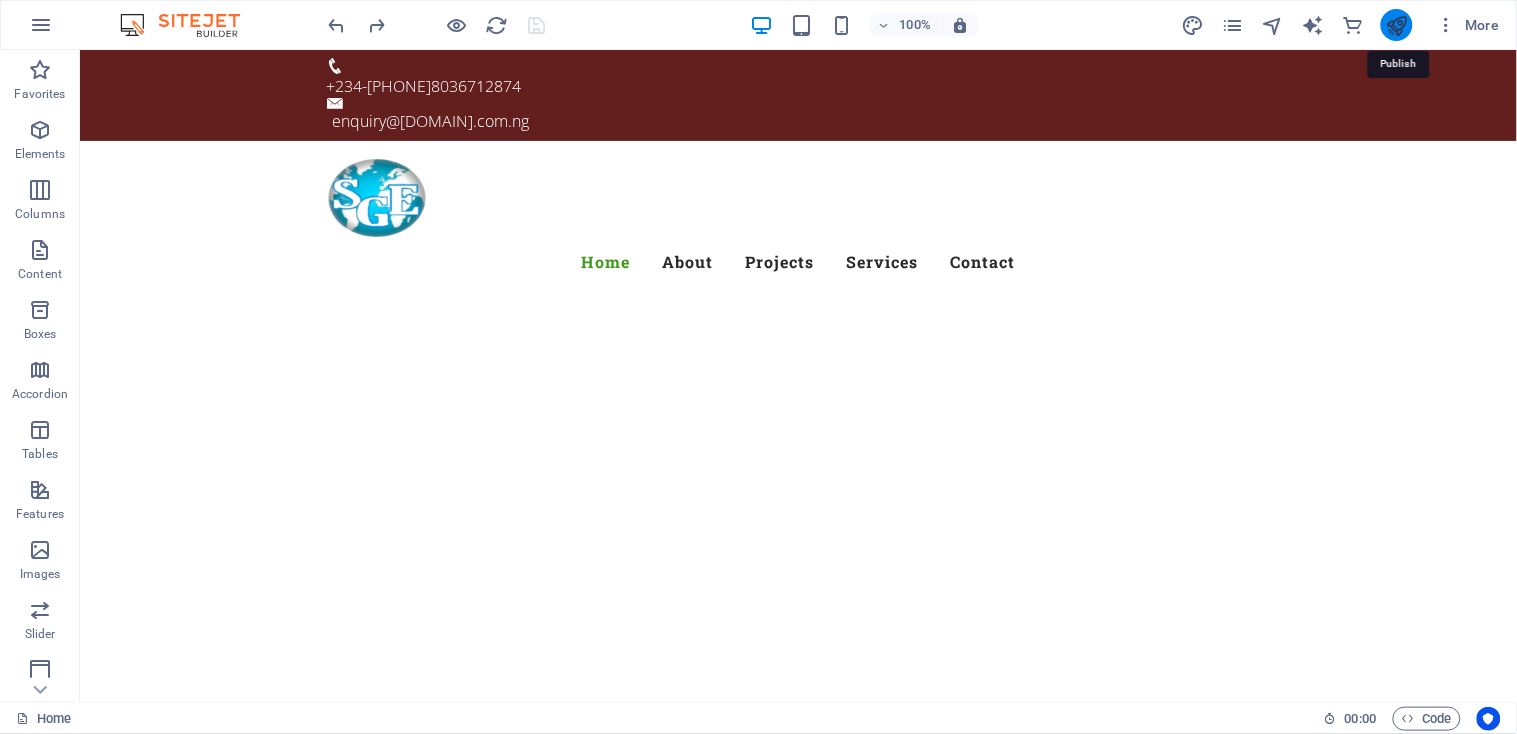 click at bounding box center [1396, 25] 